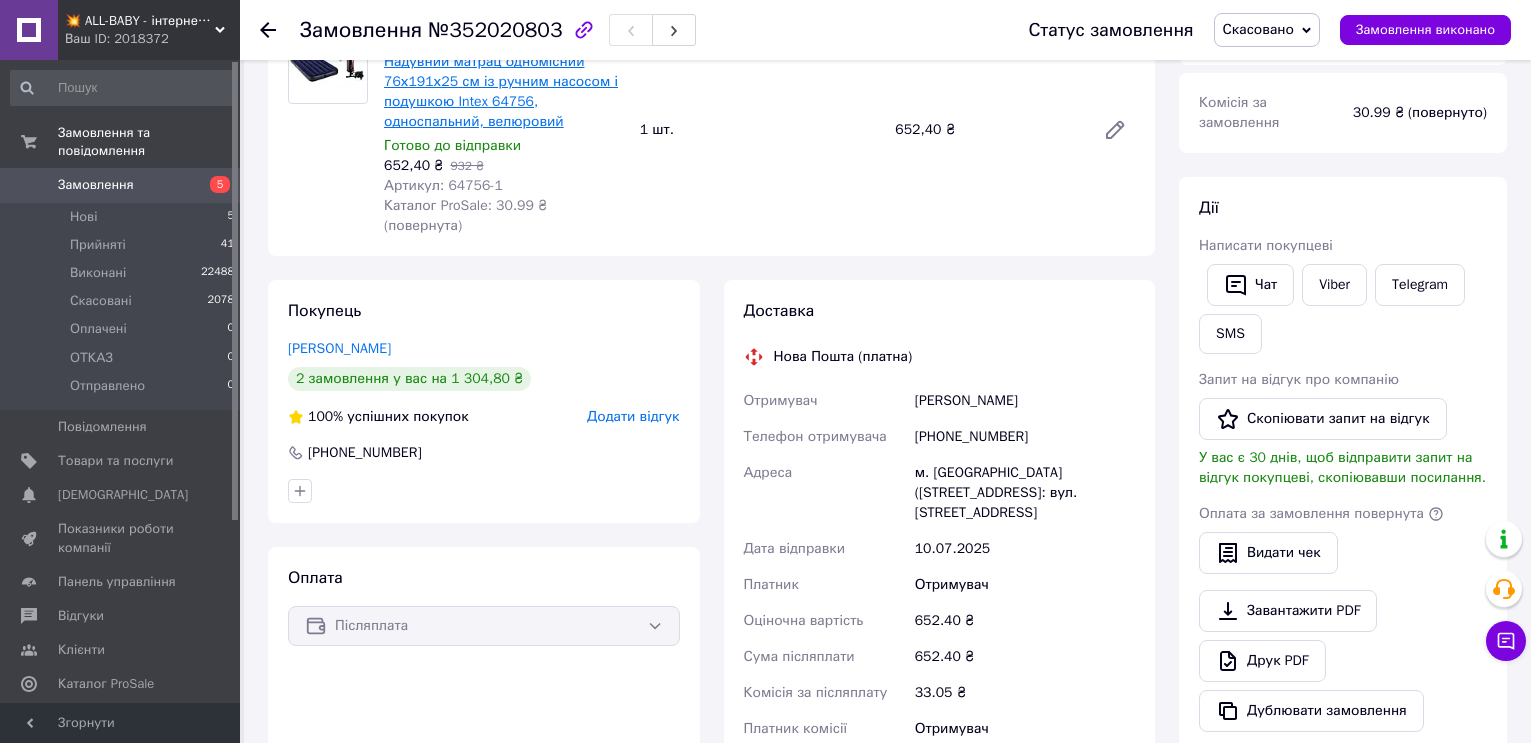 scroll, scrollTop: 205, scrollLeft: 0, axis: vertical 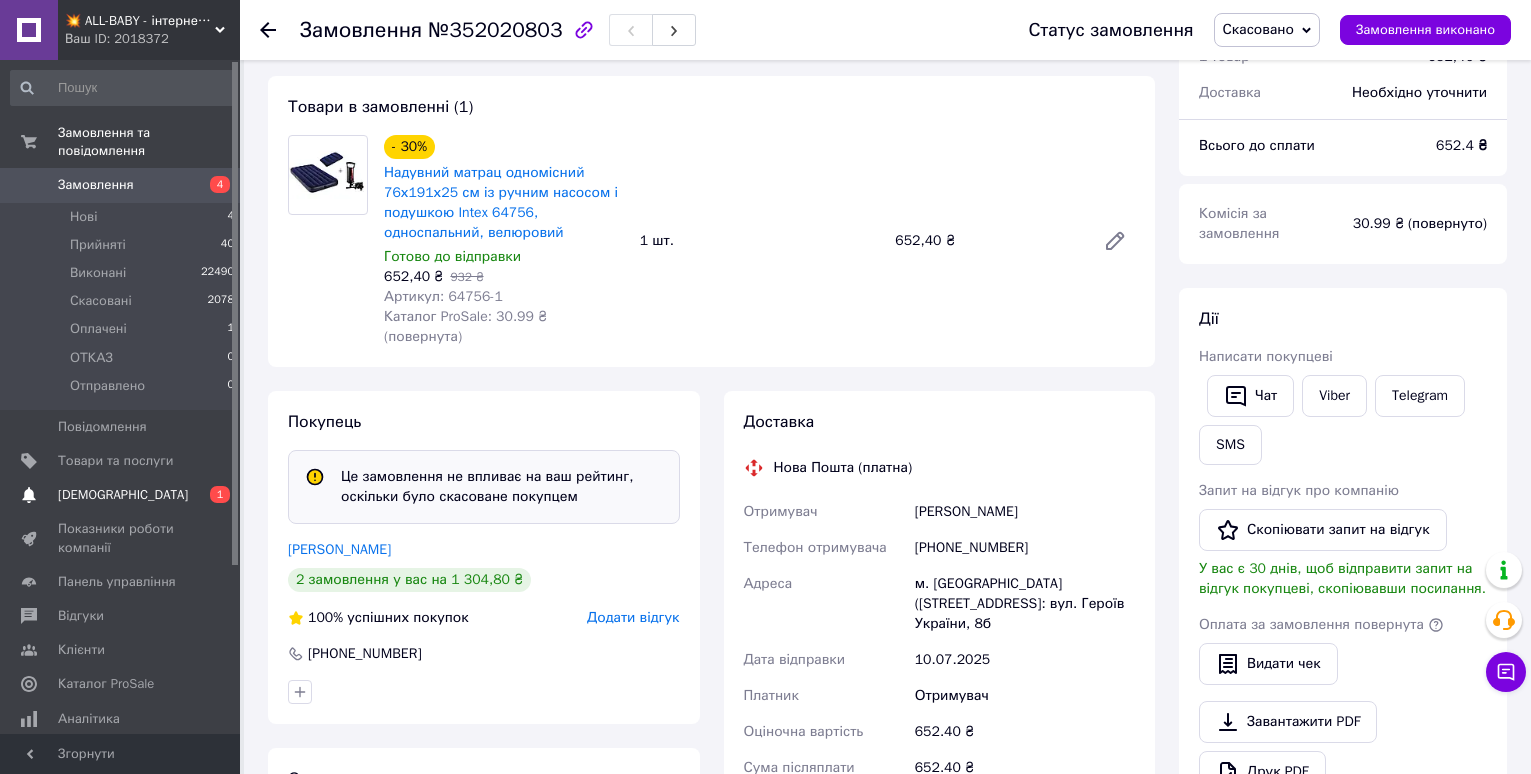 click on "[DEMOGRAPHIC_DATA]" at bounding box center (123, 495) 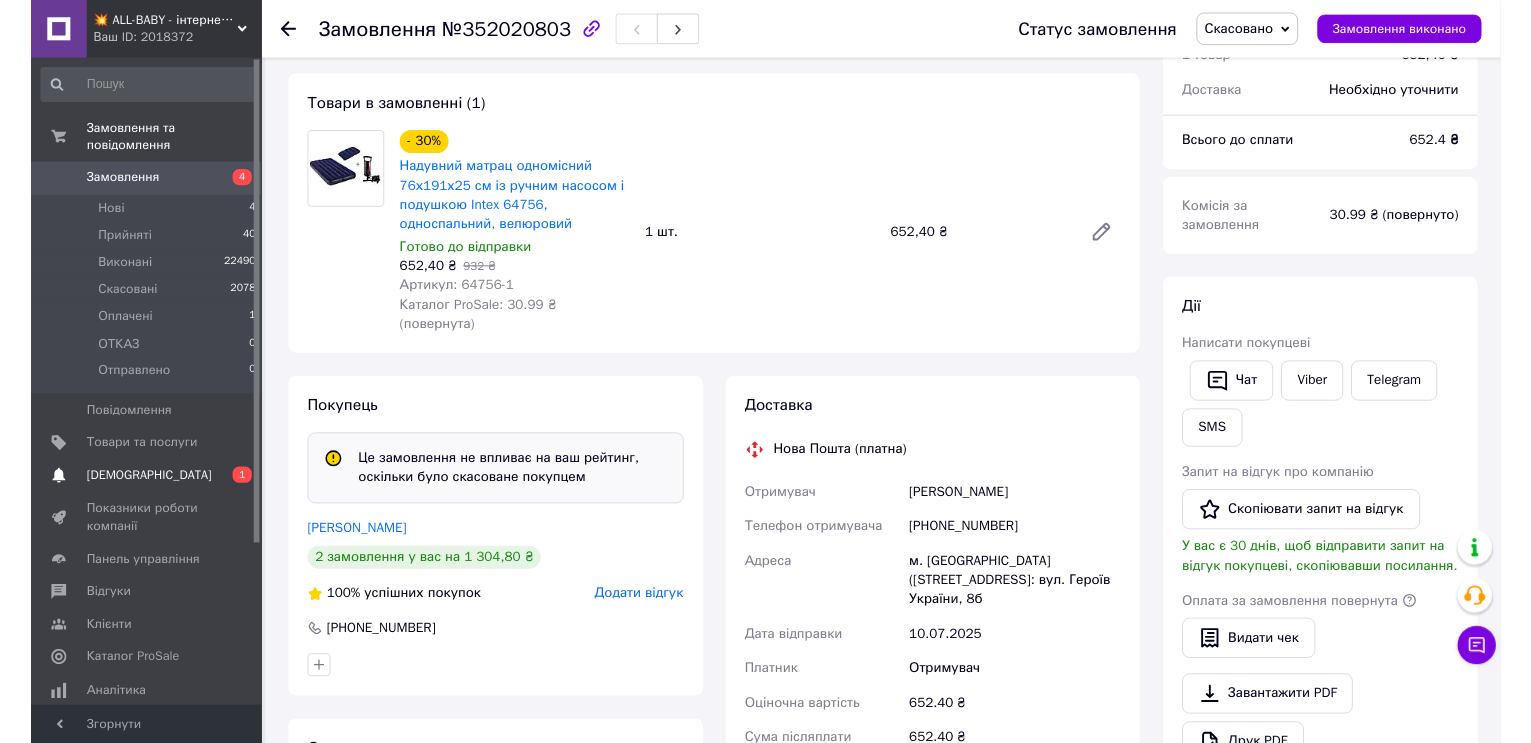 scroll, scrollTop: 0, scrollLeft: 0, axis: both 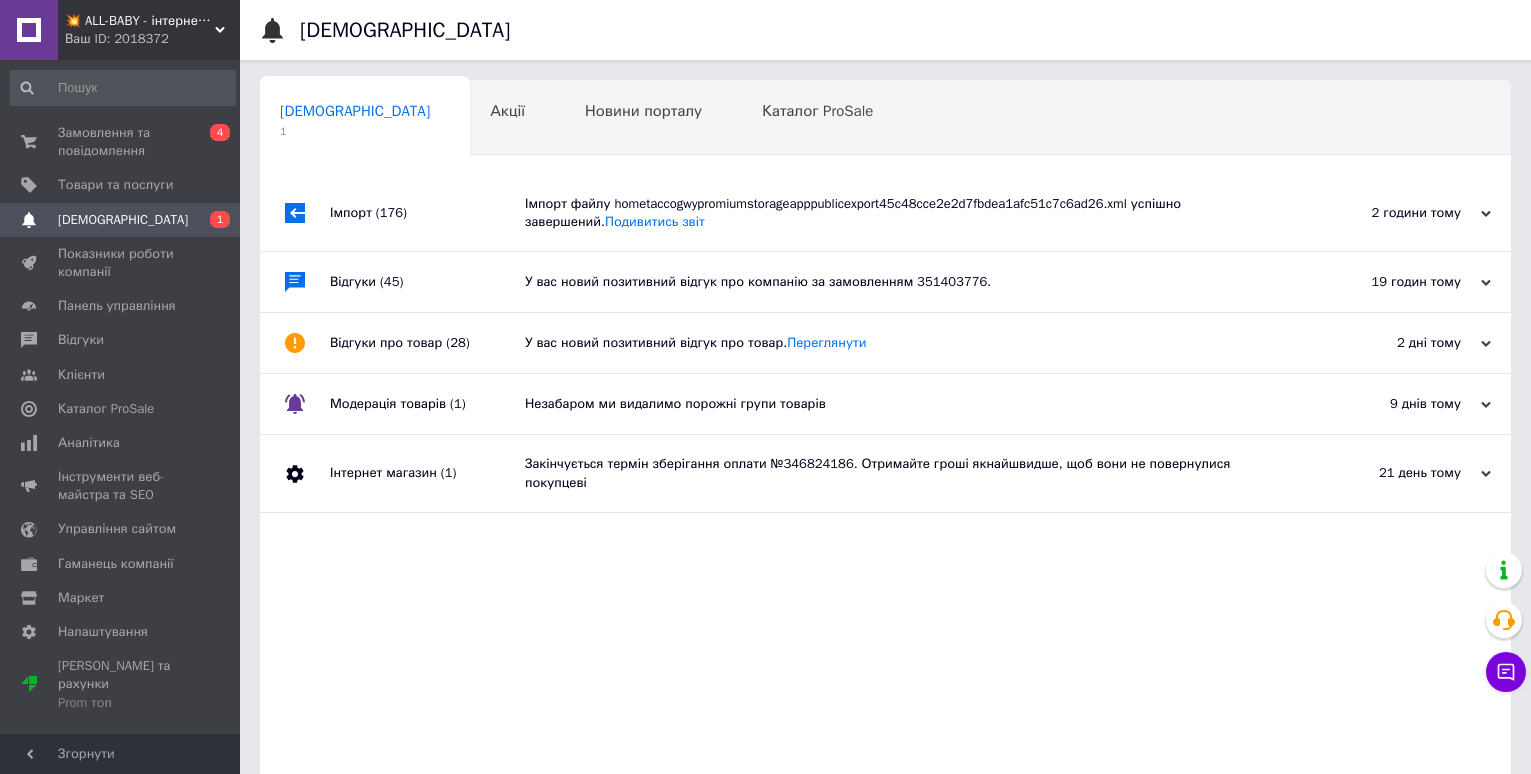 click on "Імпорт файлу hometaccogwypromiumstorageapppublicexport45c48cce2e2d7fbdea1afc51c7c6ad26.xml успішно завершений.  Подивитись звіт" at bounding box center [908, 213] 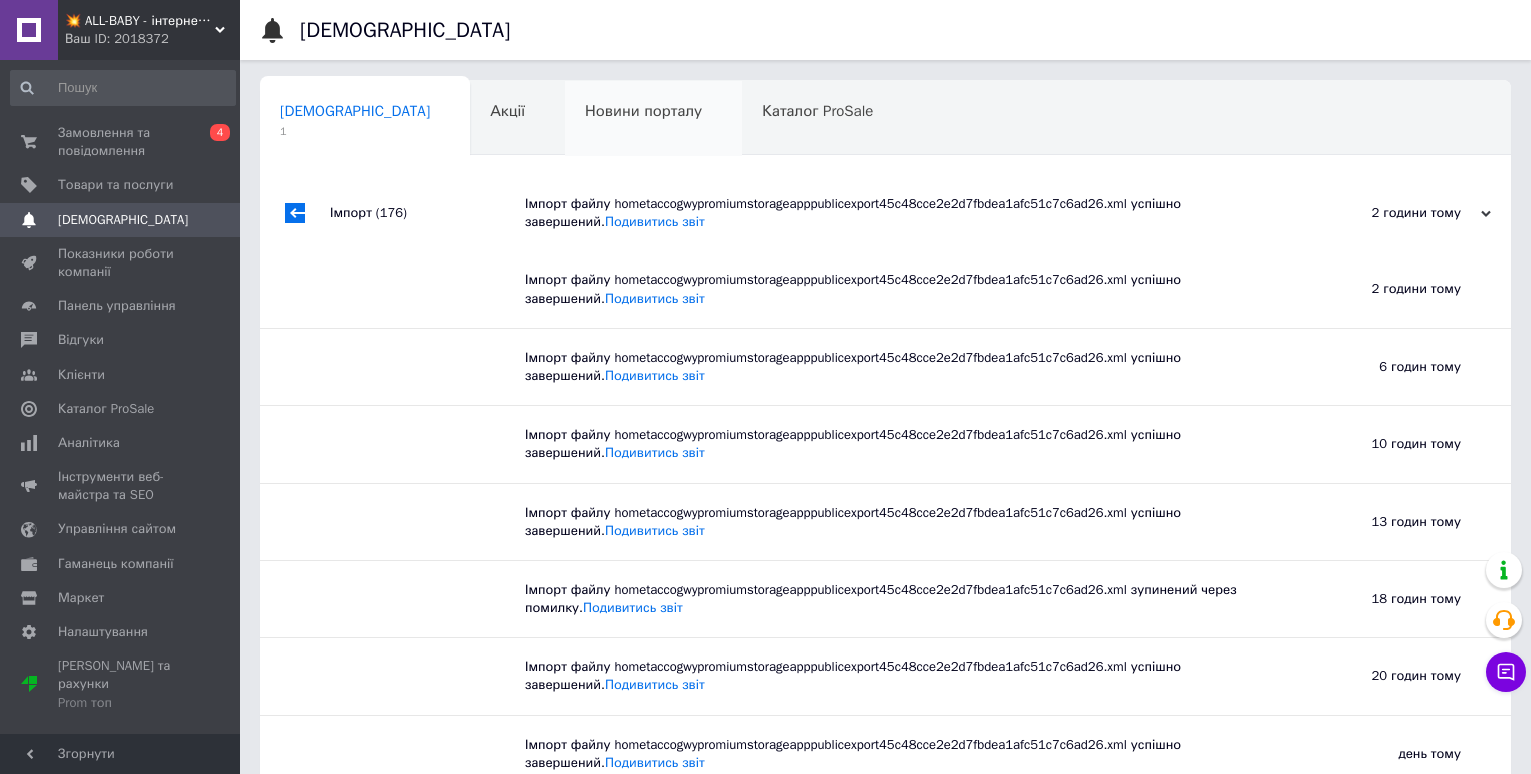 click on "Новини порталу 0" at bounding box center [653, 119] 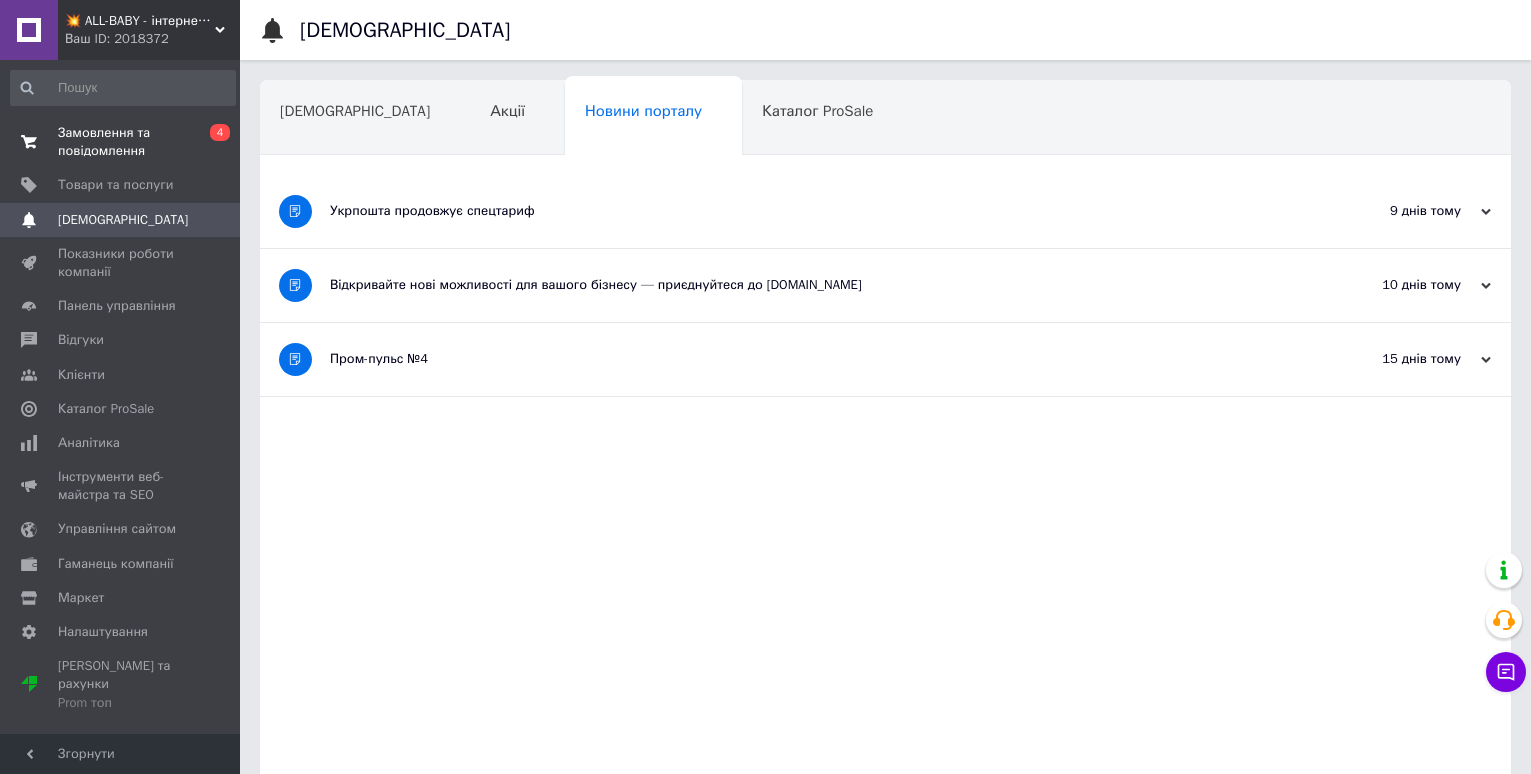 click on "Замовлення та повідомлення" at bounding box center (121, 142) 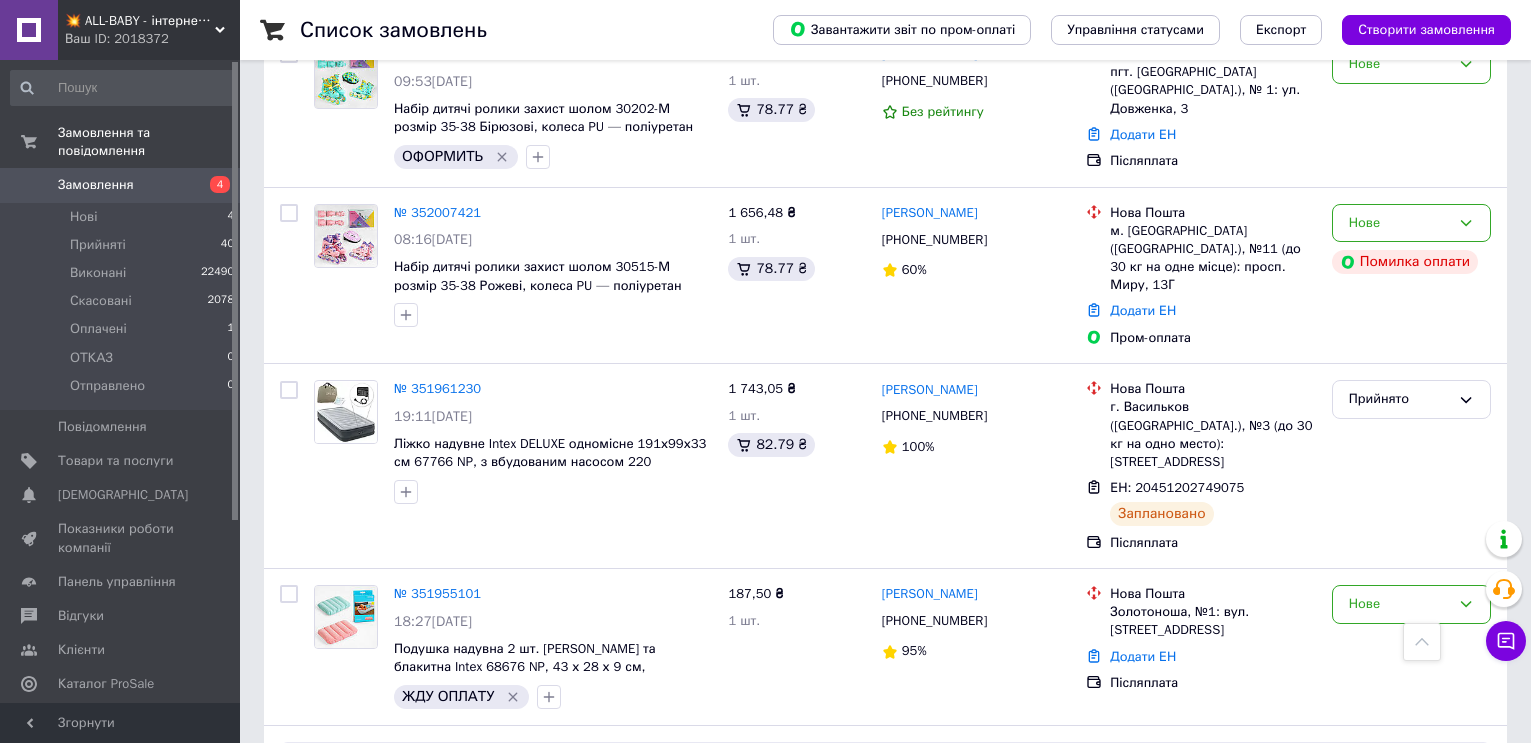 scroll, scrollTop: 0, scrollLeft: 0, axis: both 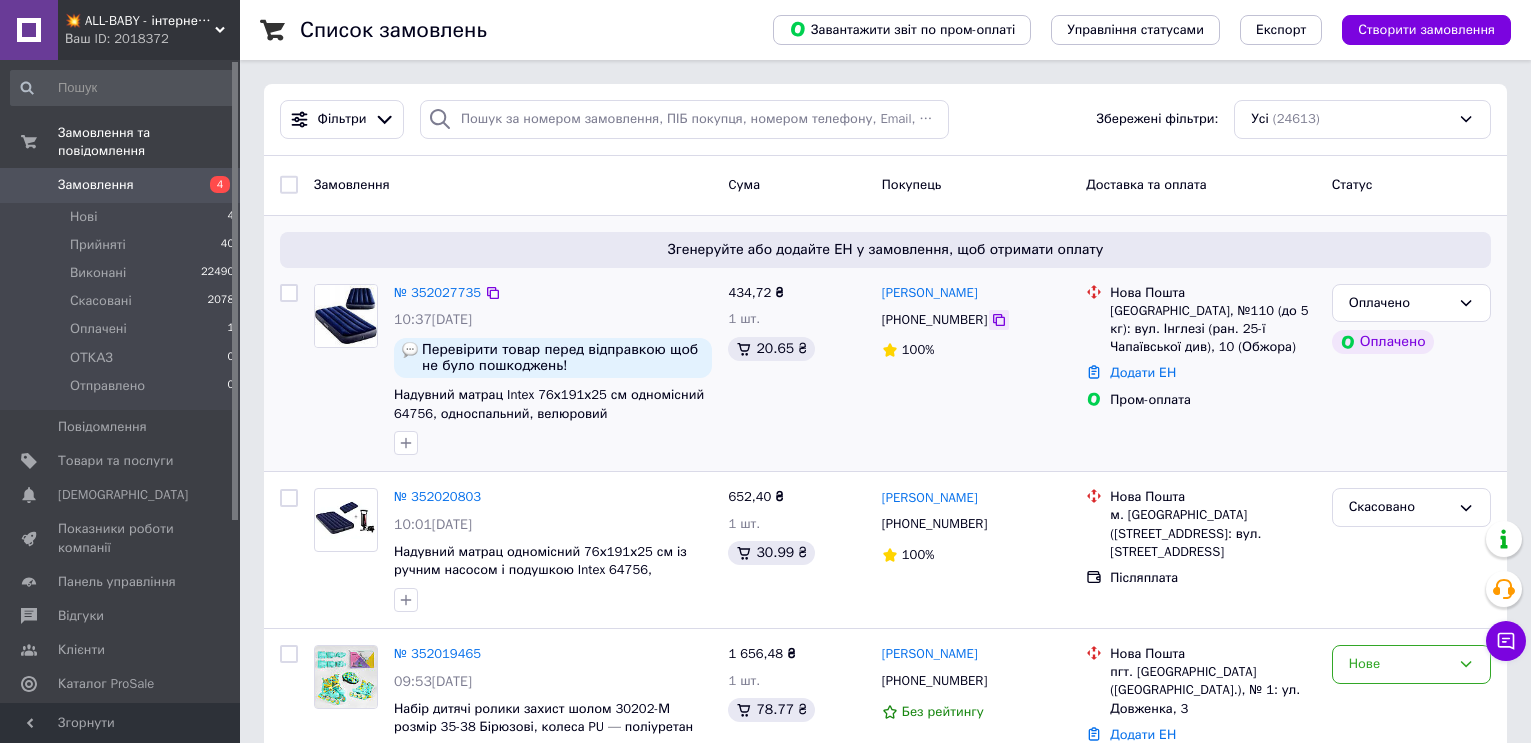 click 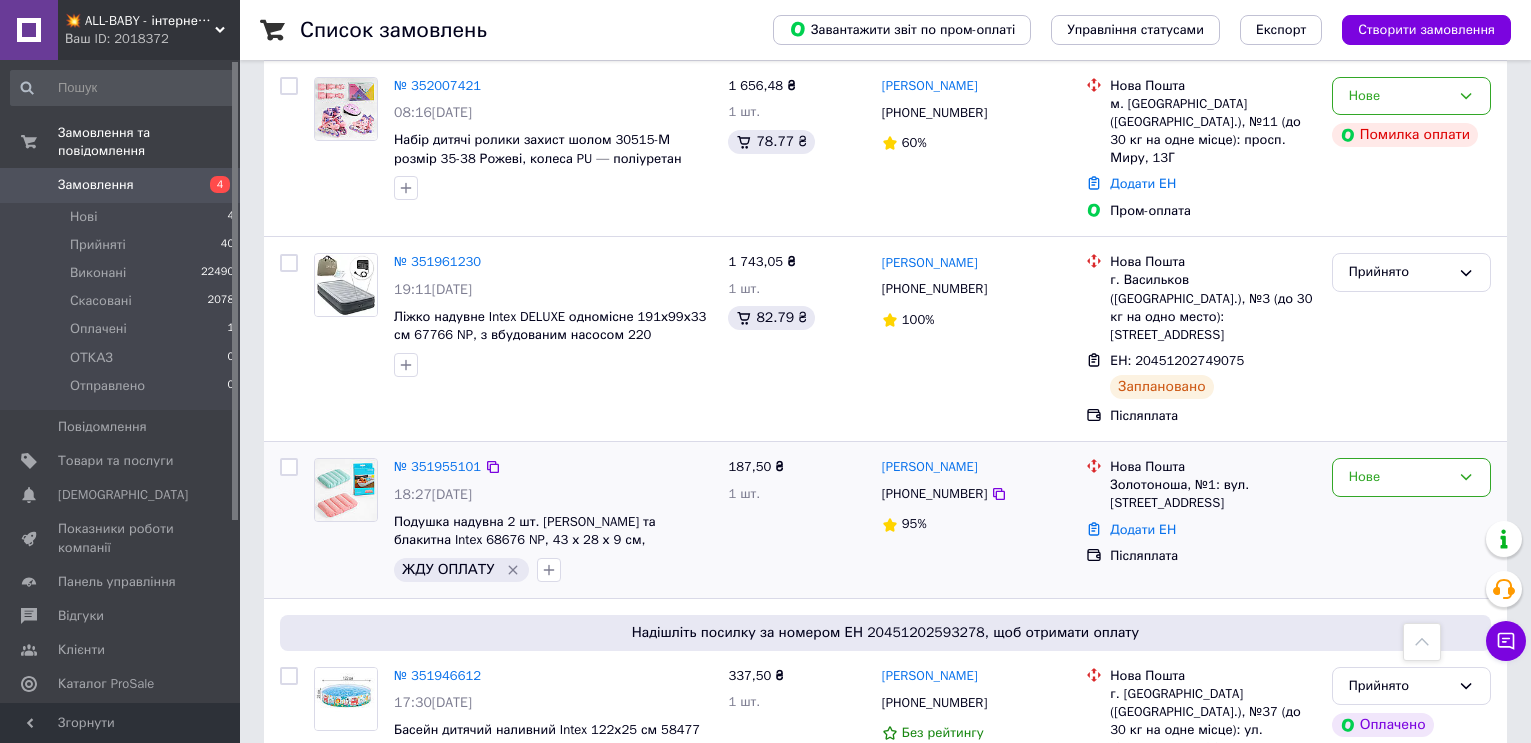 scroll, scrollTop: 800, scrollLeft: 0, axis: vertical 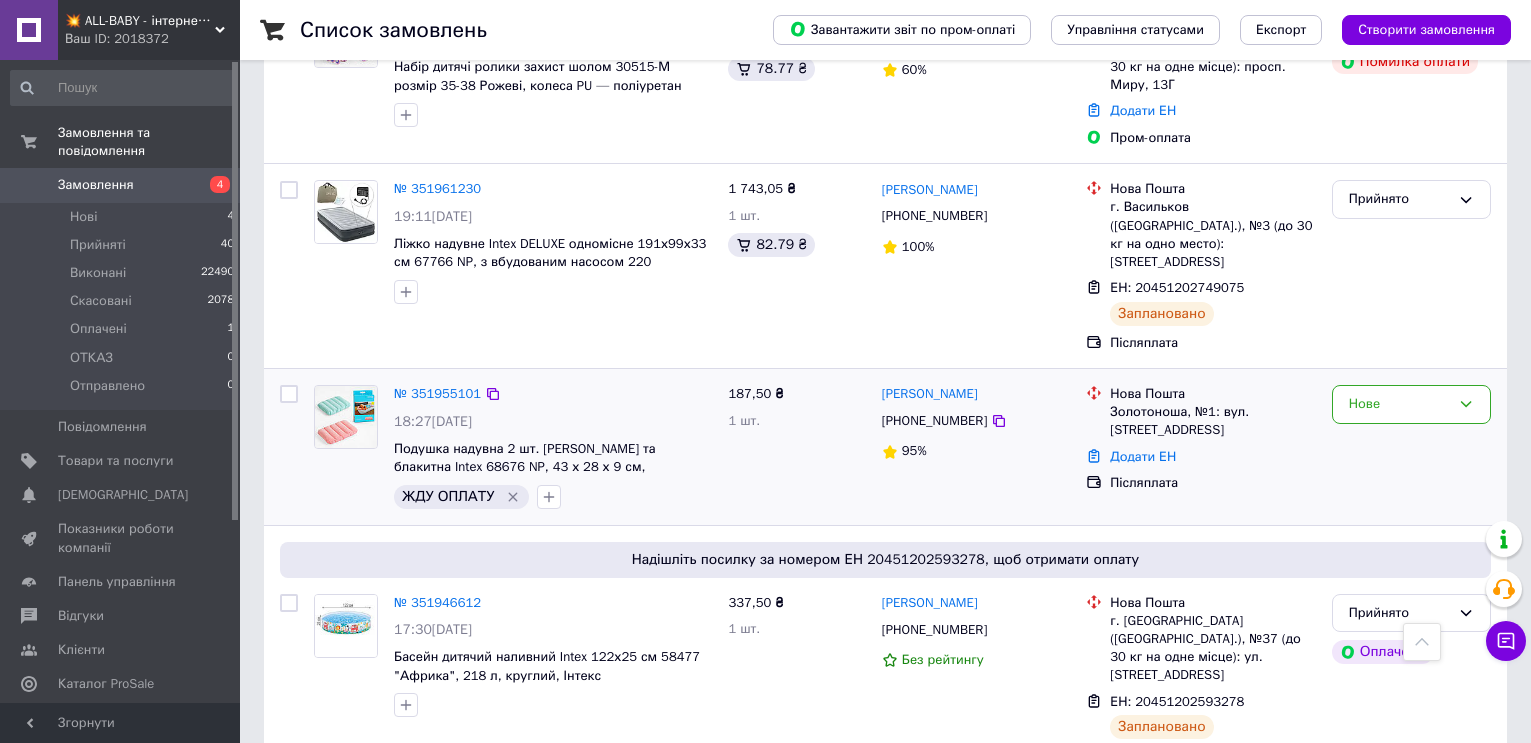 click 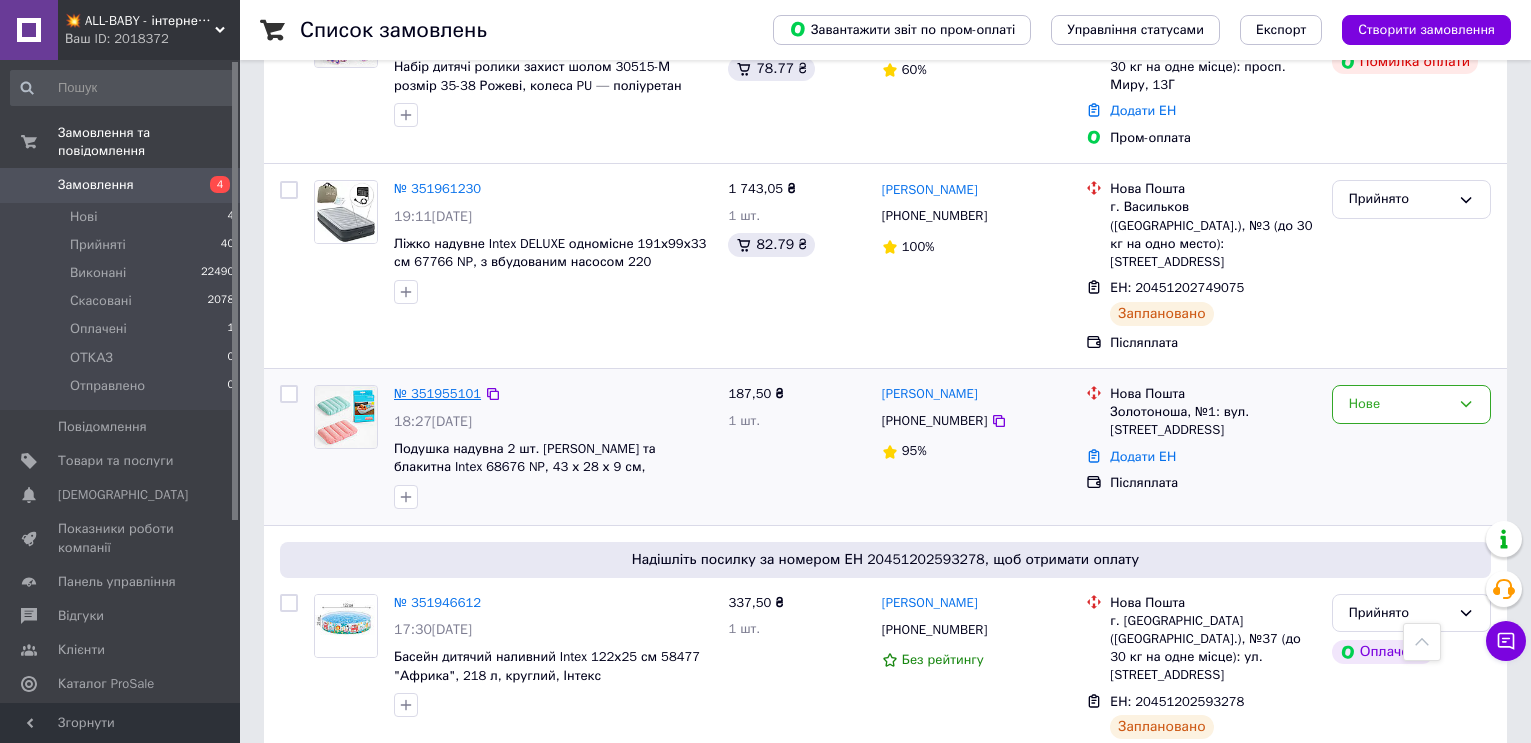 click on "№ 351955101" at bounding box center (437, 393) 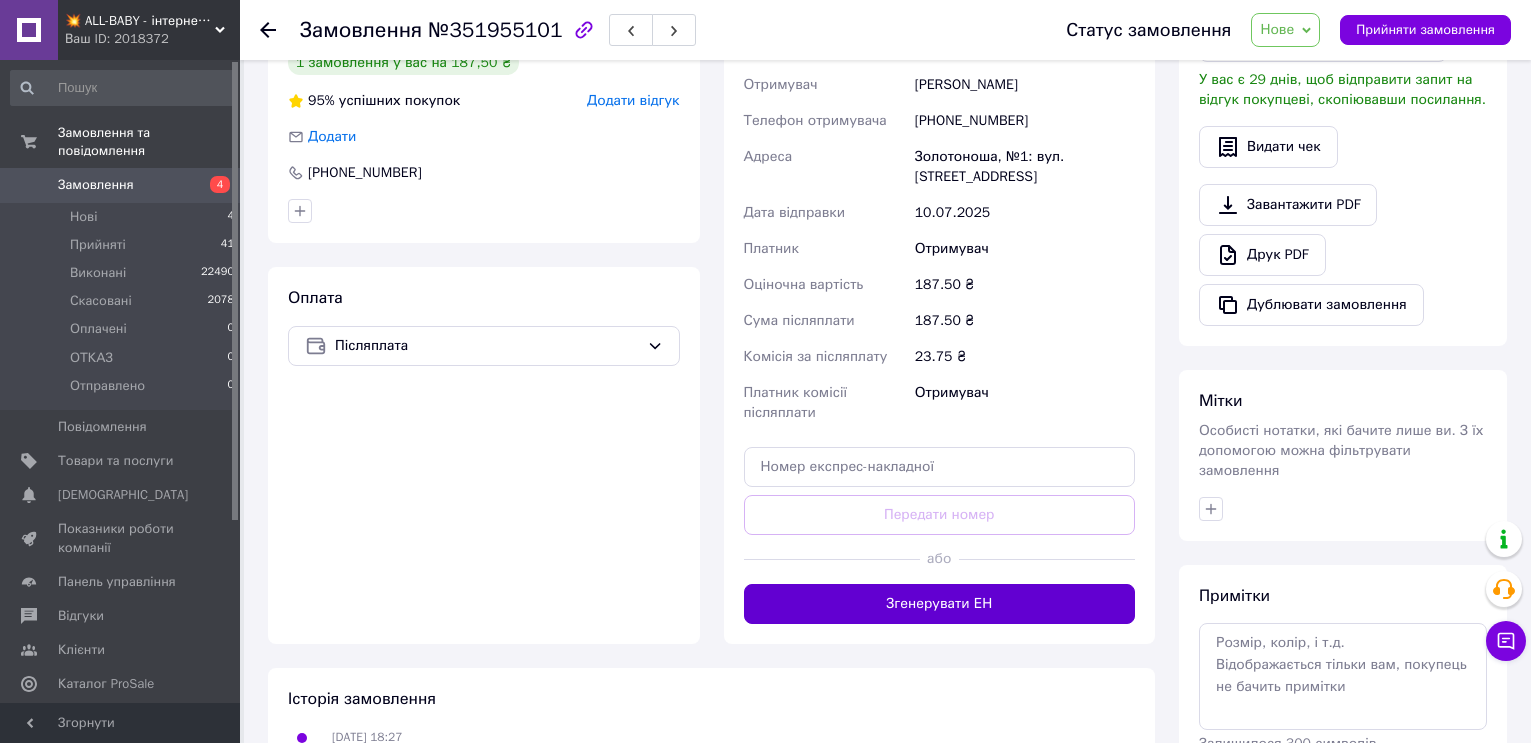scroll, scrollTop: 275, scrollLeft: 0, axis: vertical 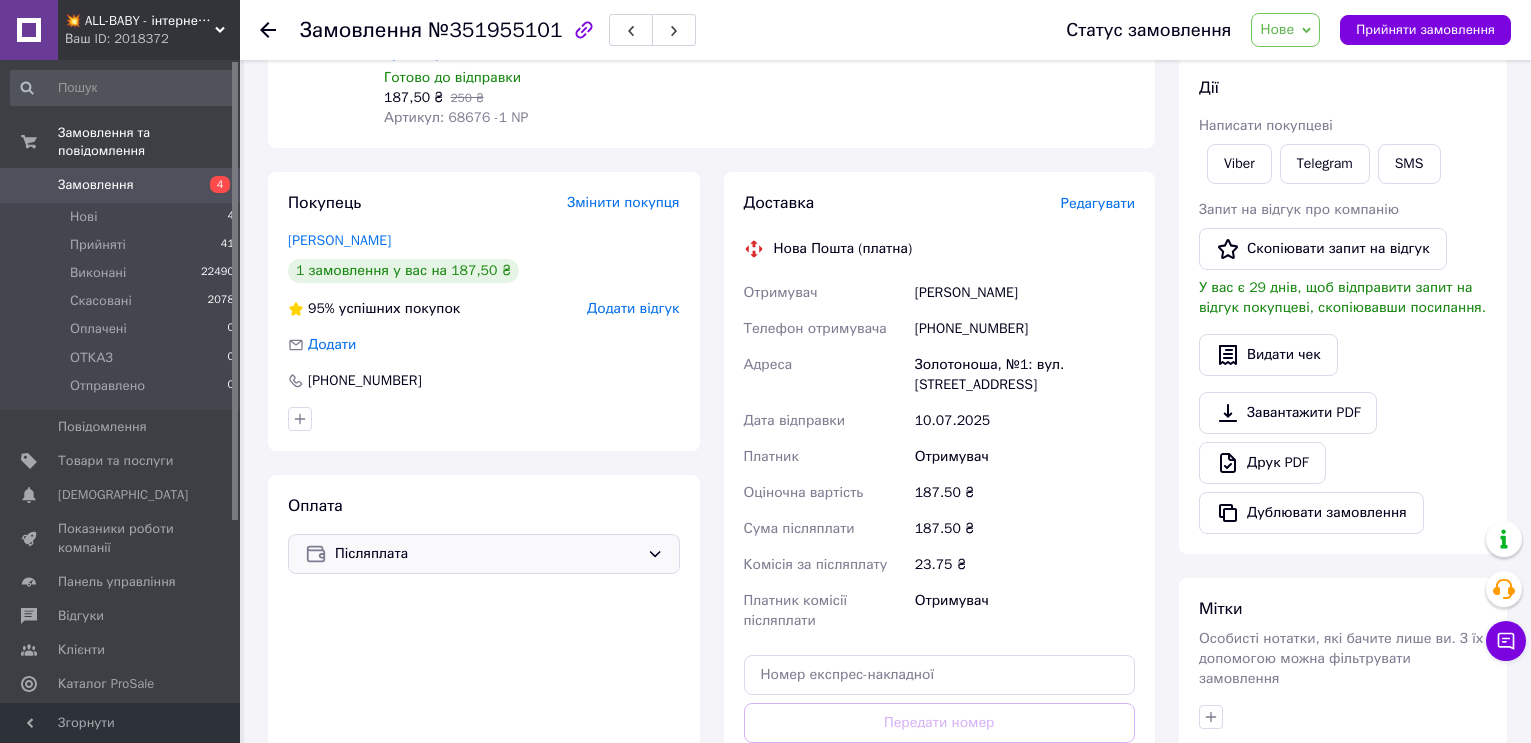 click on "Післяплата" at bounding box center (487, 554) 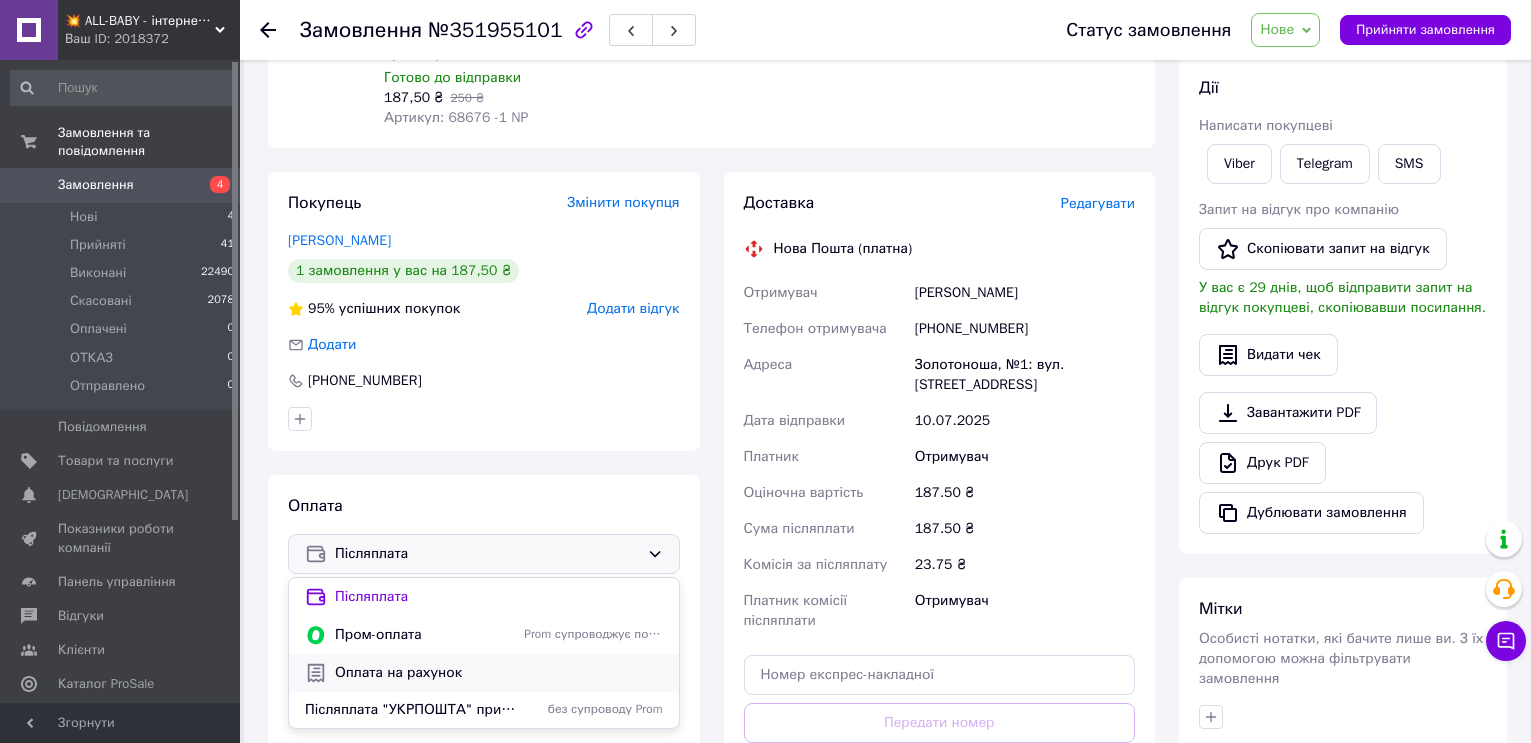 click on "Оплата на рахунок" at bounding box center (499, 673) 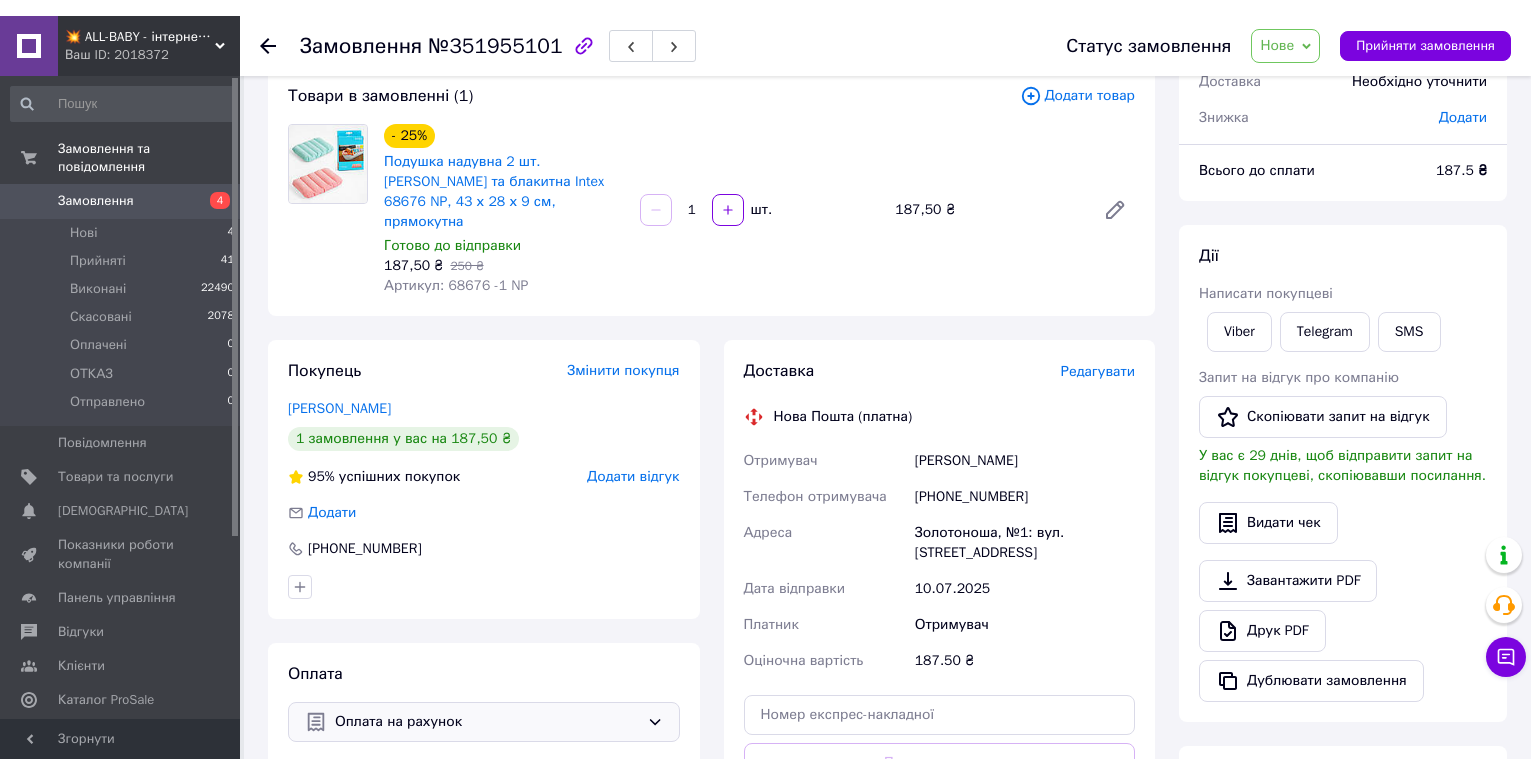 scroll, scrollTop: 0, scrollLeft: 0, axis: both 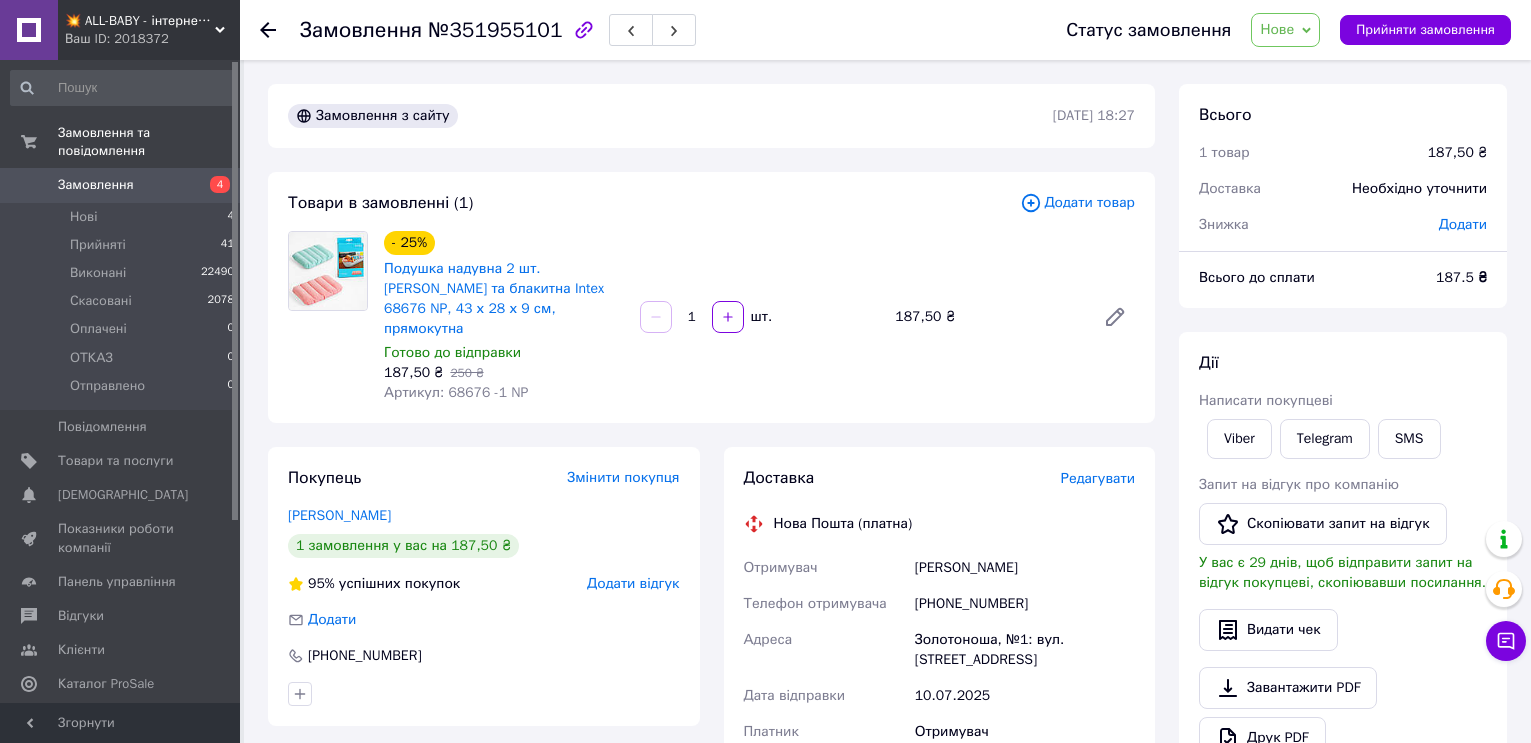 click on "Замовлення" at bounding box center (96, 185) 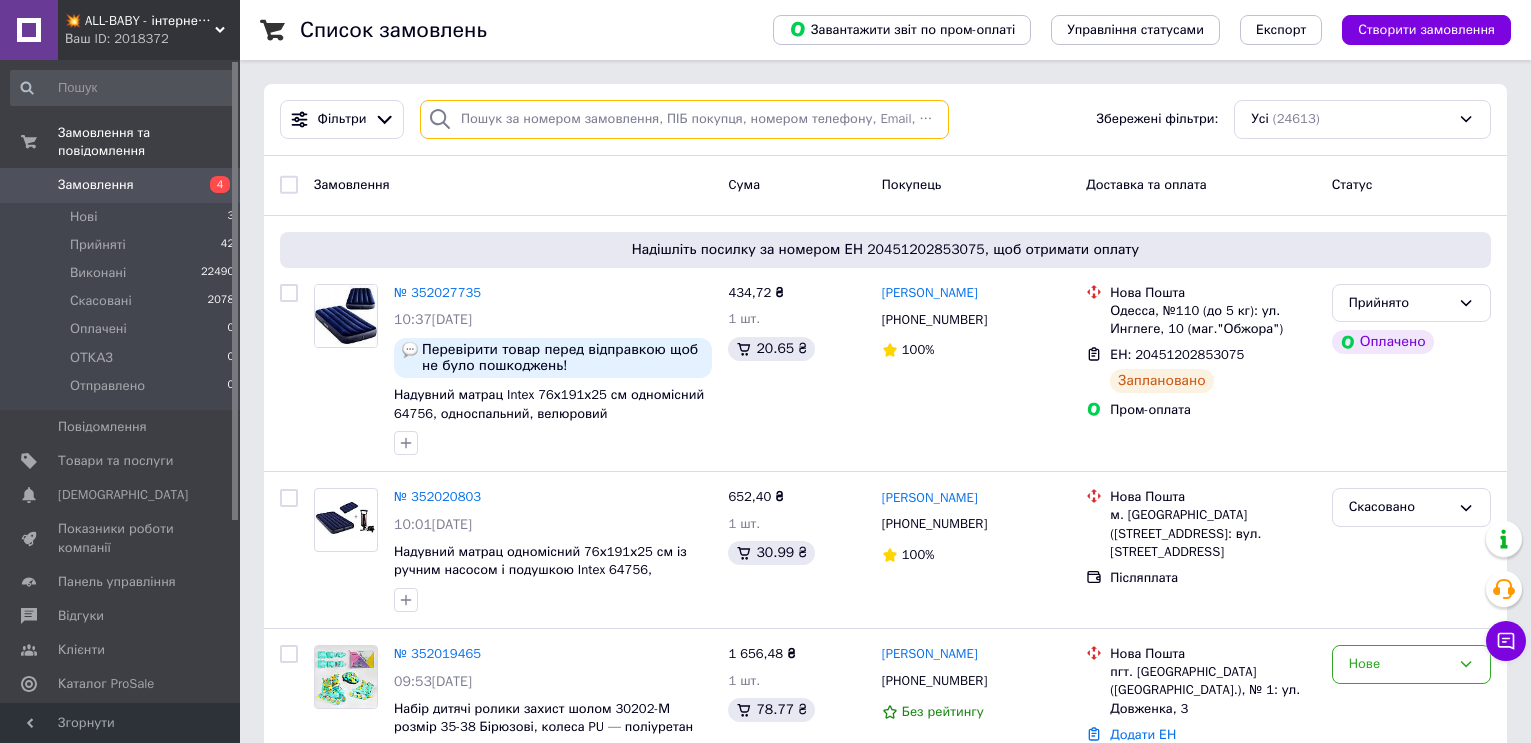 click at bounding box center (684, 119) 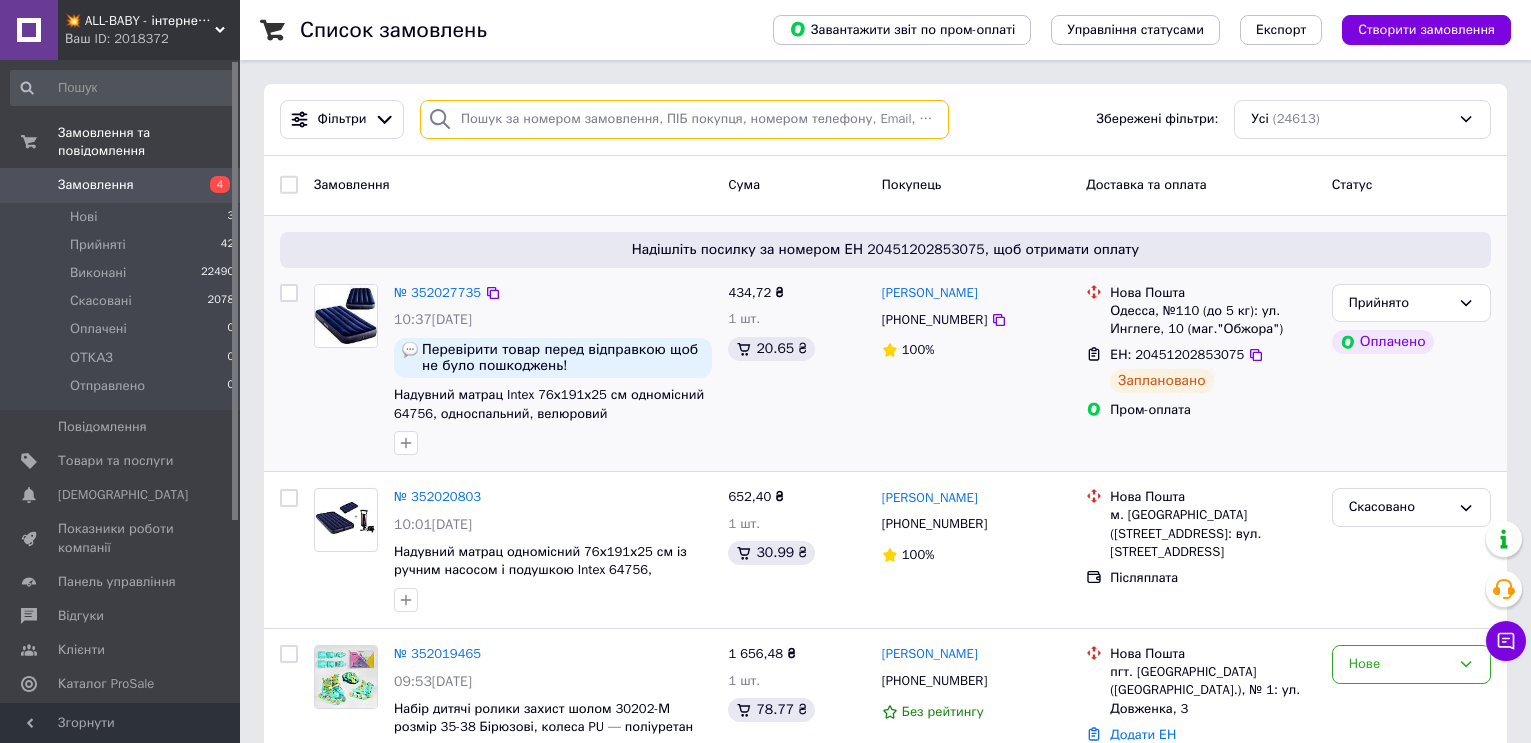 paste on "0663706296" 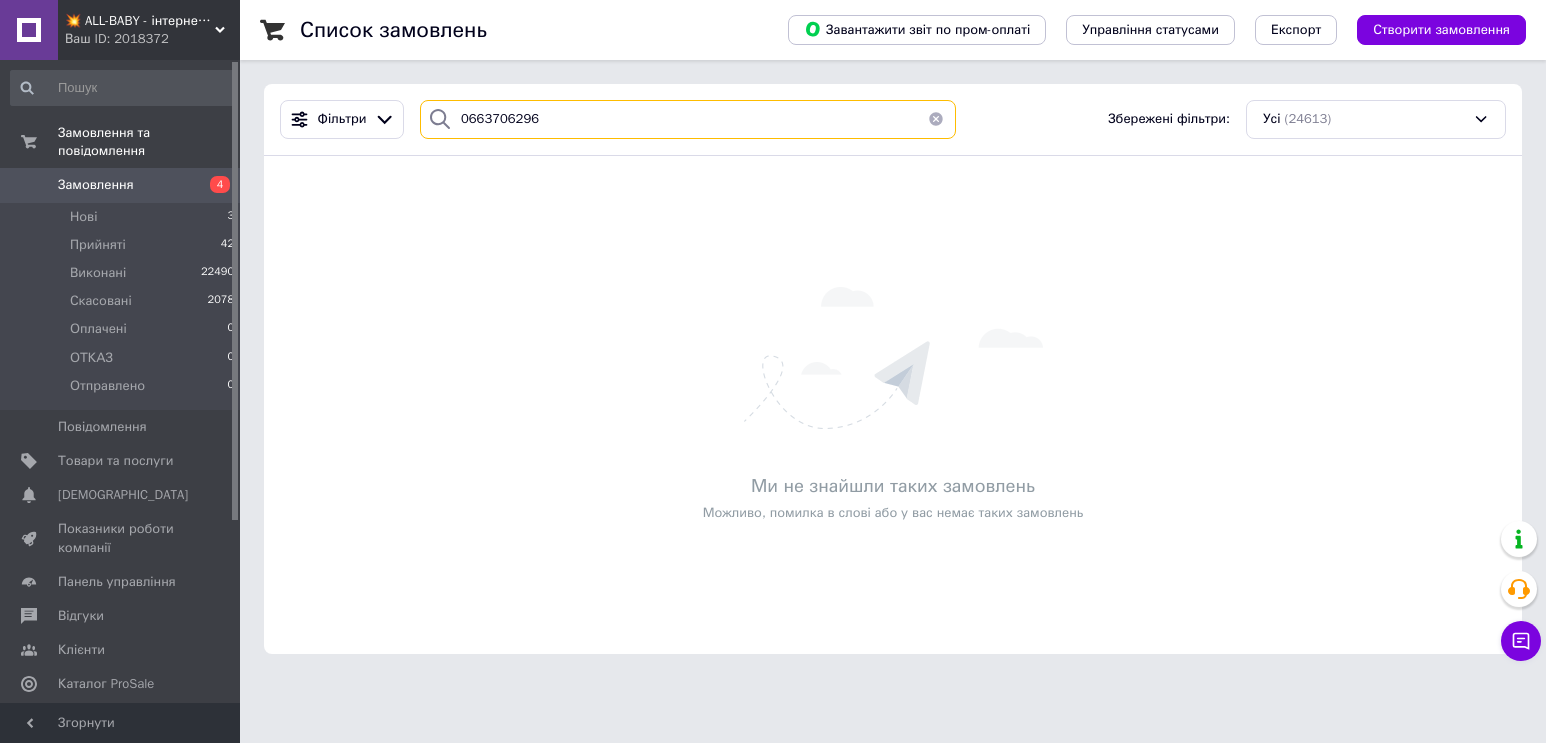 type on "0663706296" 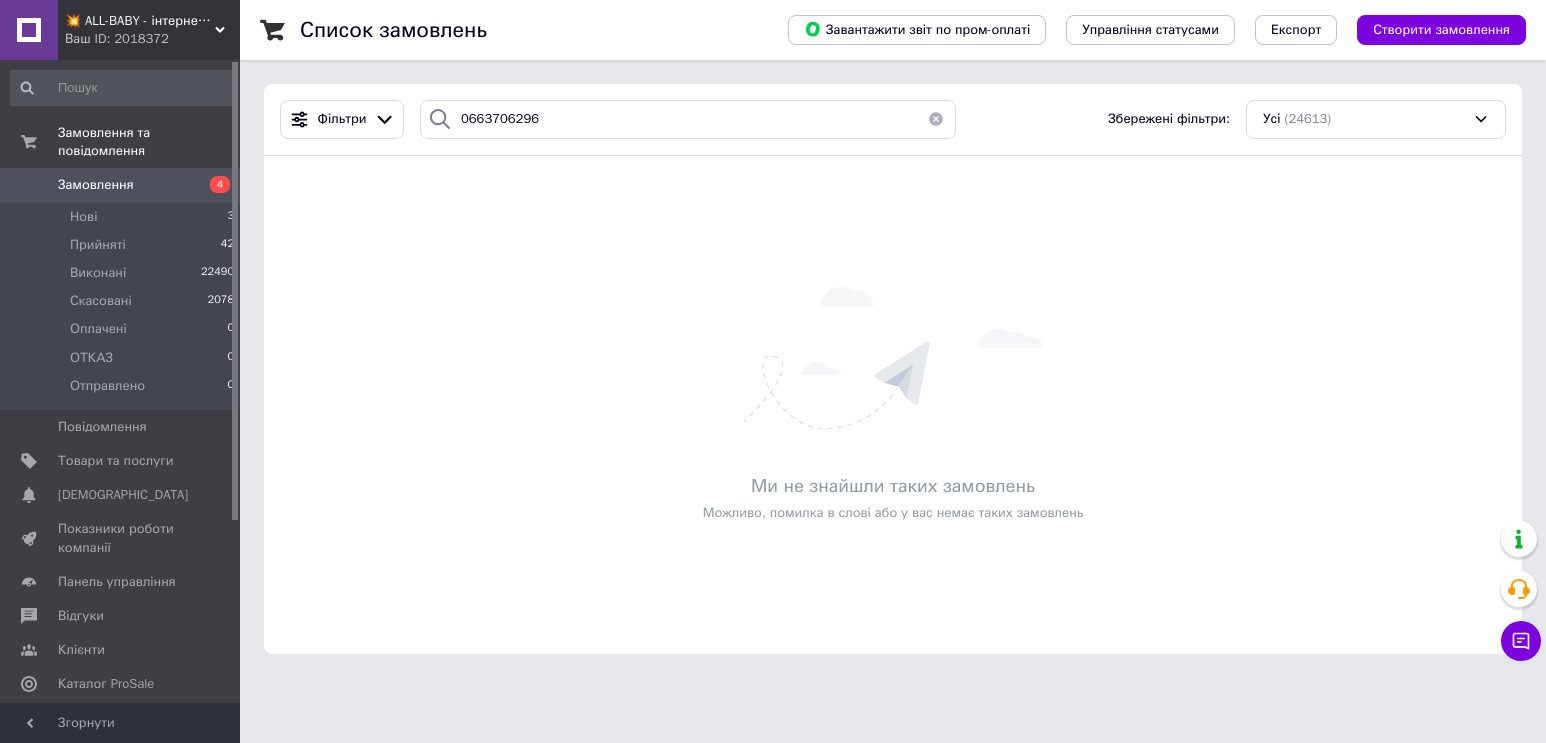 click at bounding box center [936, 119] 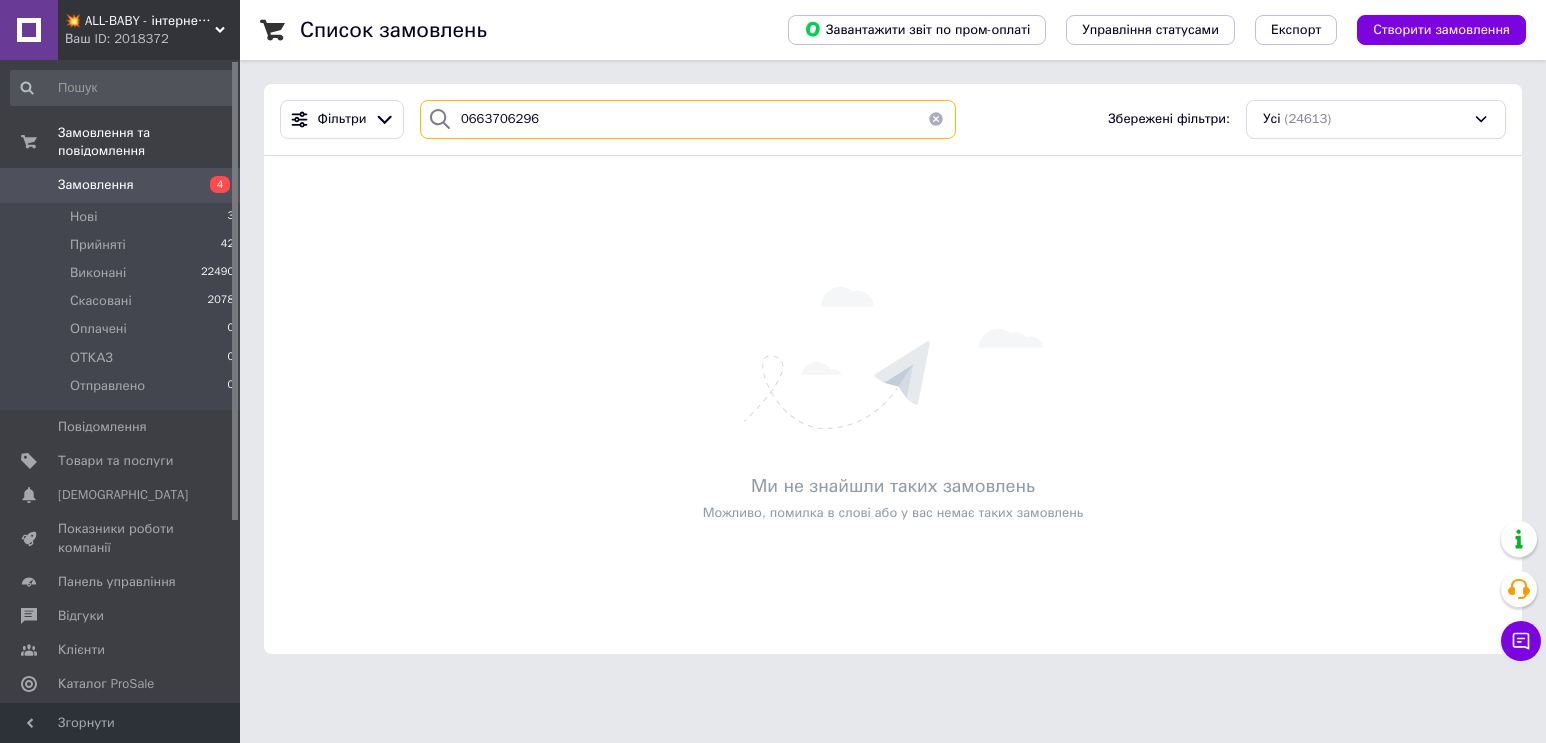 type 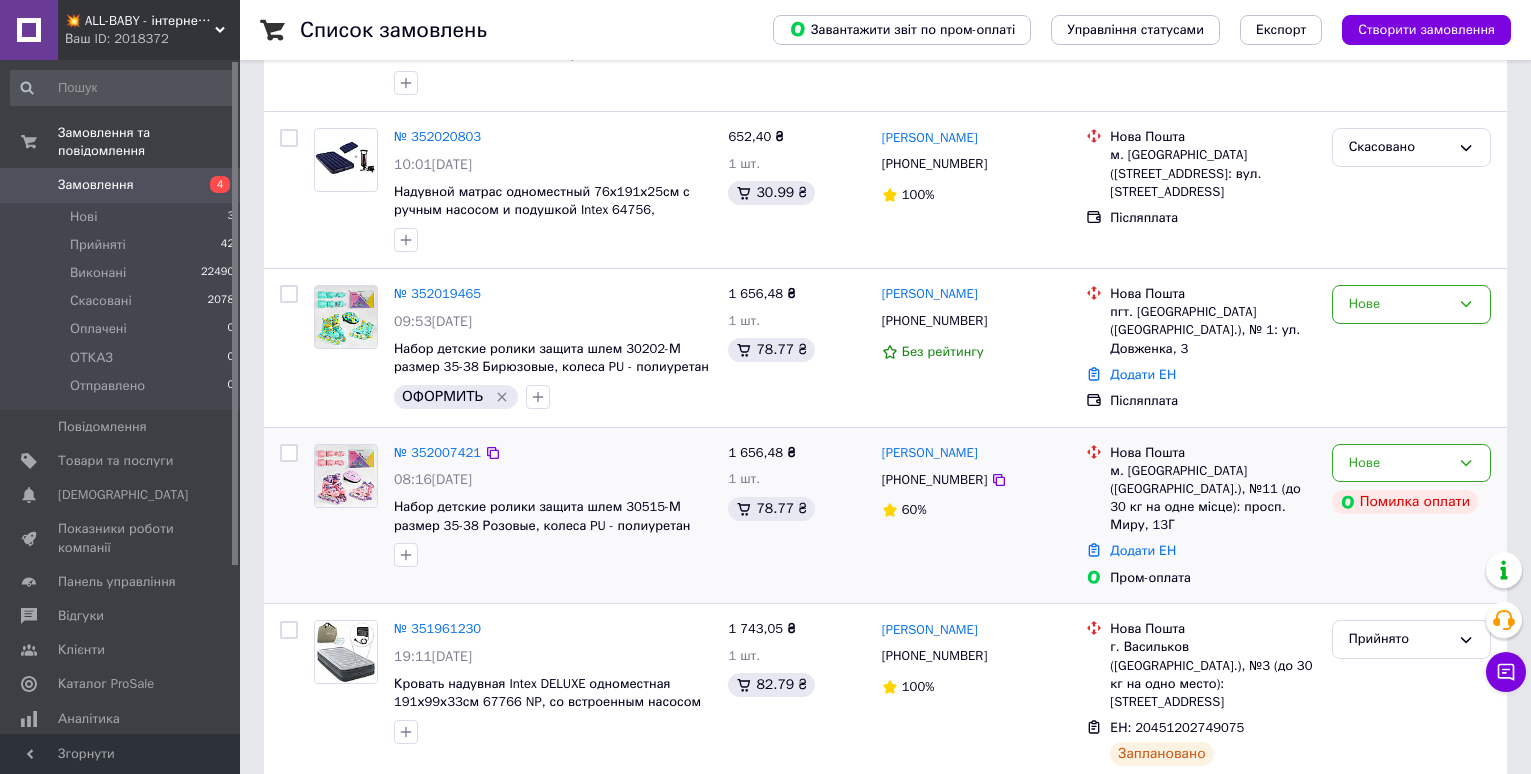 scroll, scrollTop: 400, scrollLeft: 0, axis: vertical 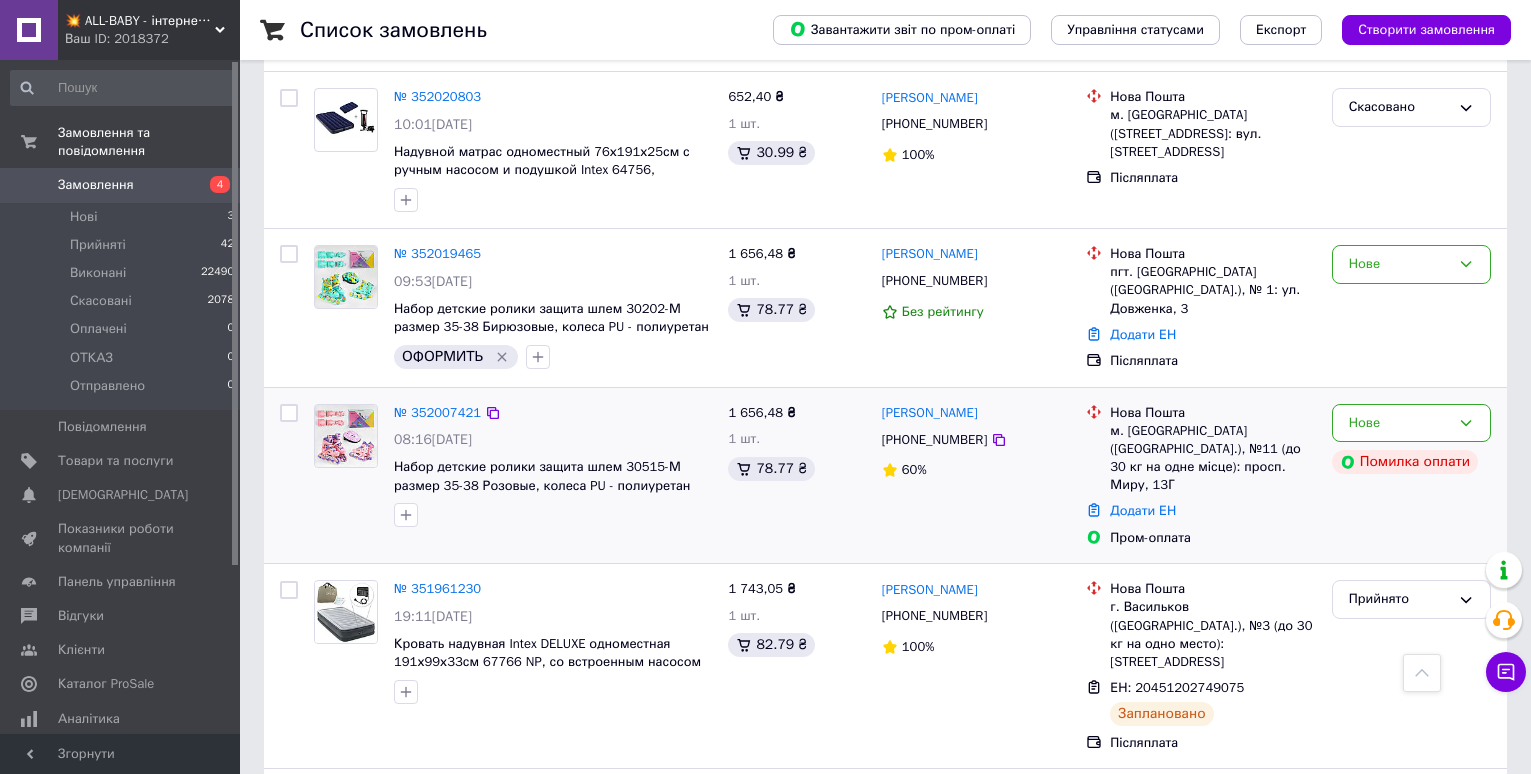 drag, startPoint x: 407, startPoint y: 515, endPoint x: 377, endPoint y: 491, distance: 38.418747 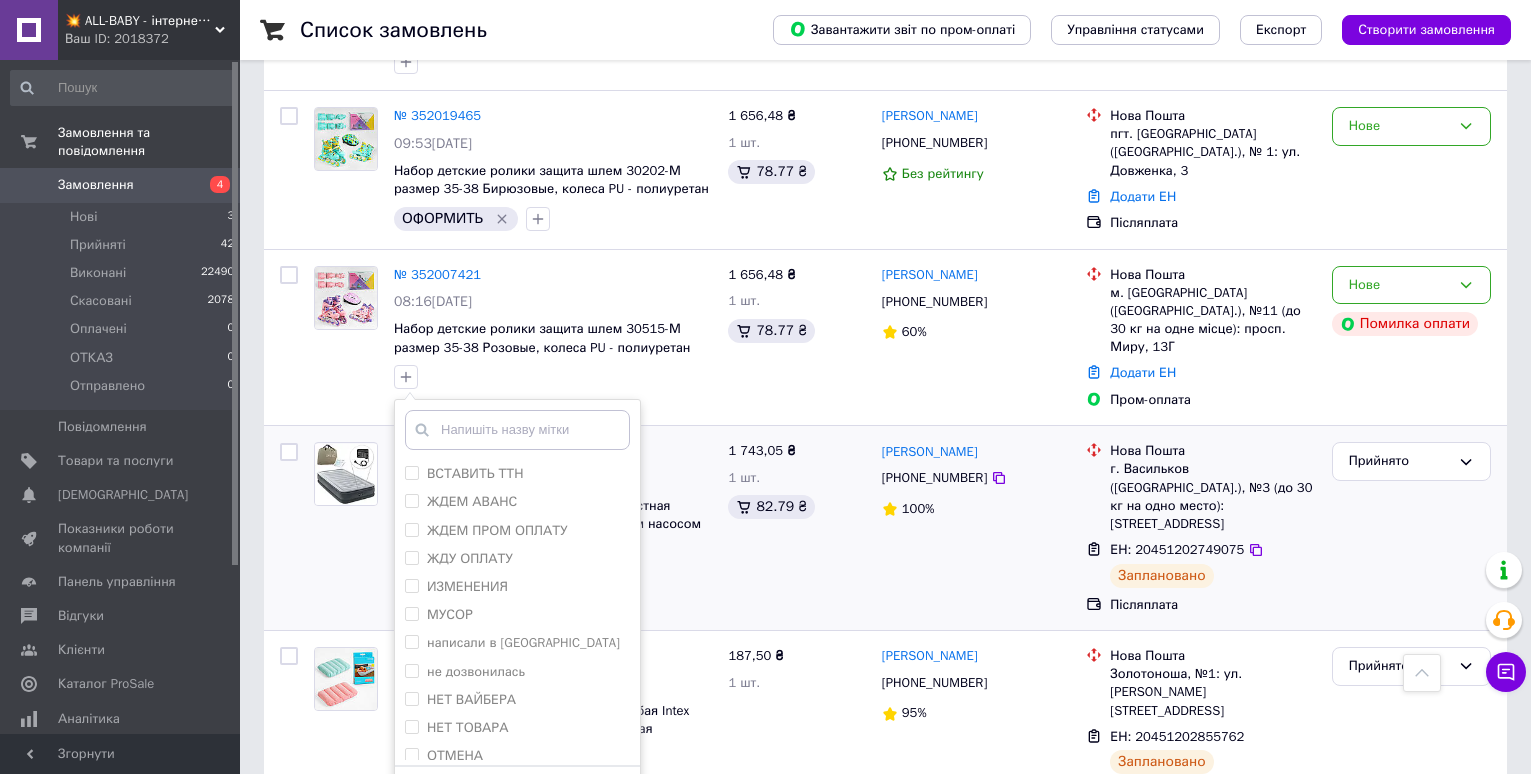 scroll, scrollTop: 600, scrollLeft: 0, axis: vertical 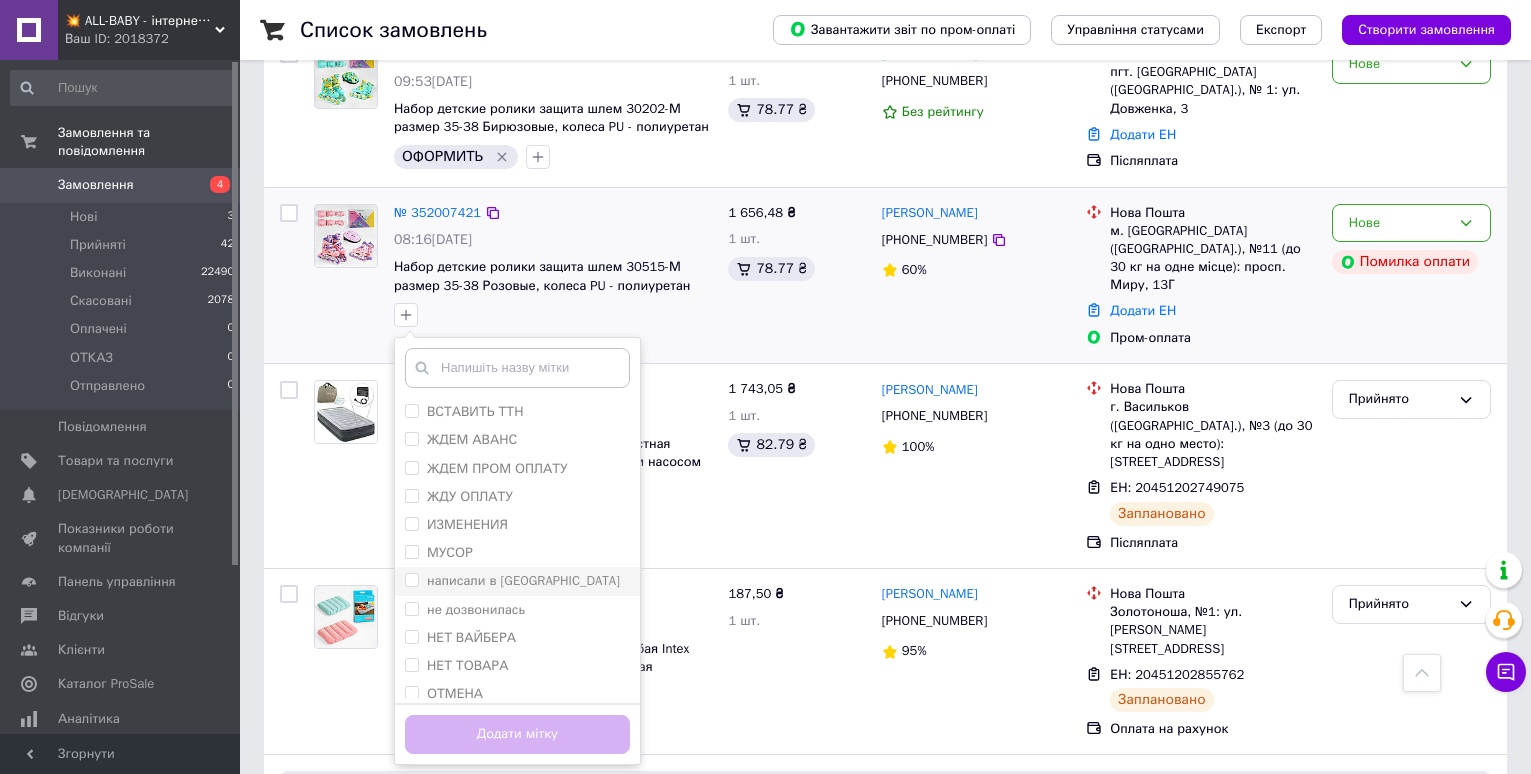 click on "написали в [GEOGRAPHIC_DATA]" at bounding box center (411, 579) 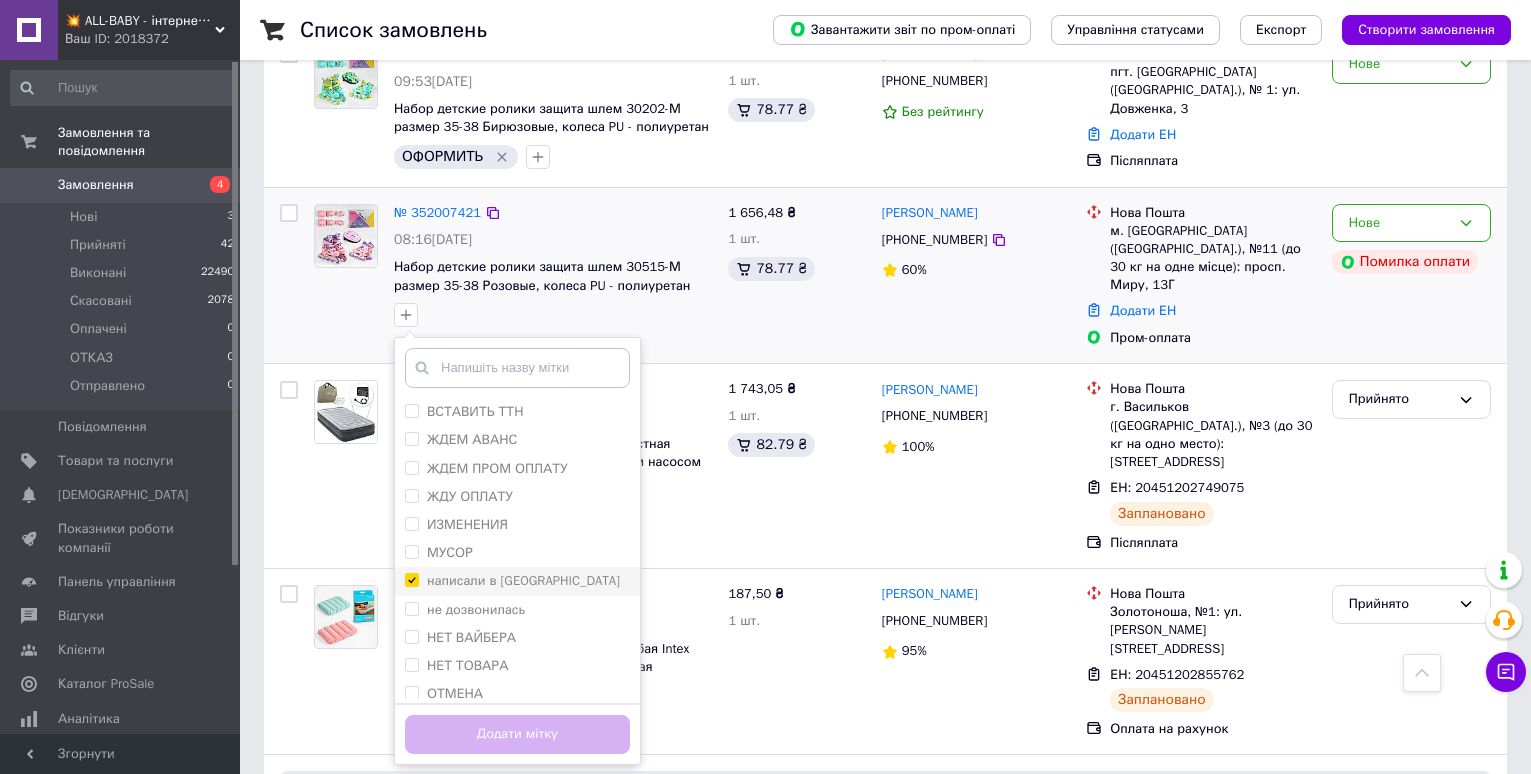 checkbox on "true" 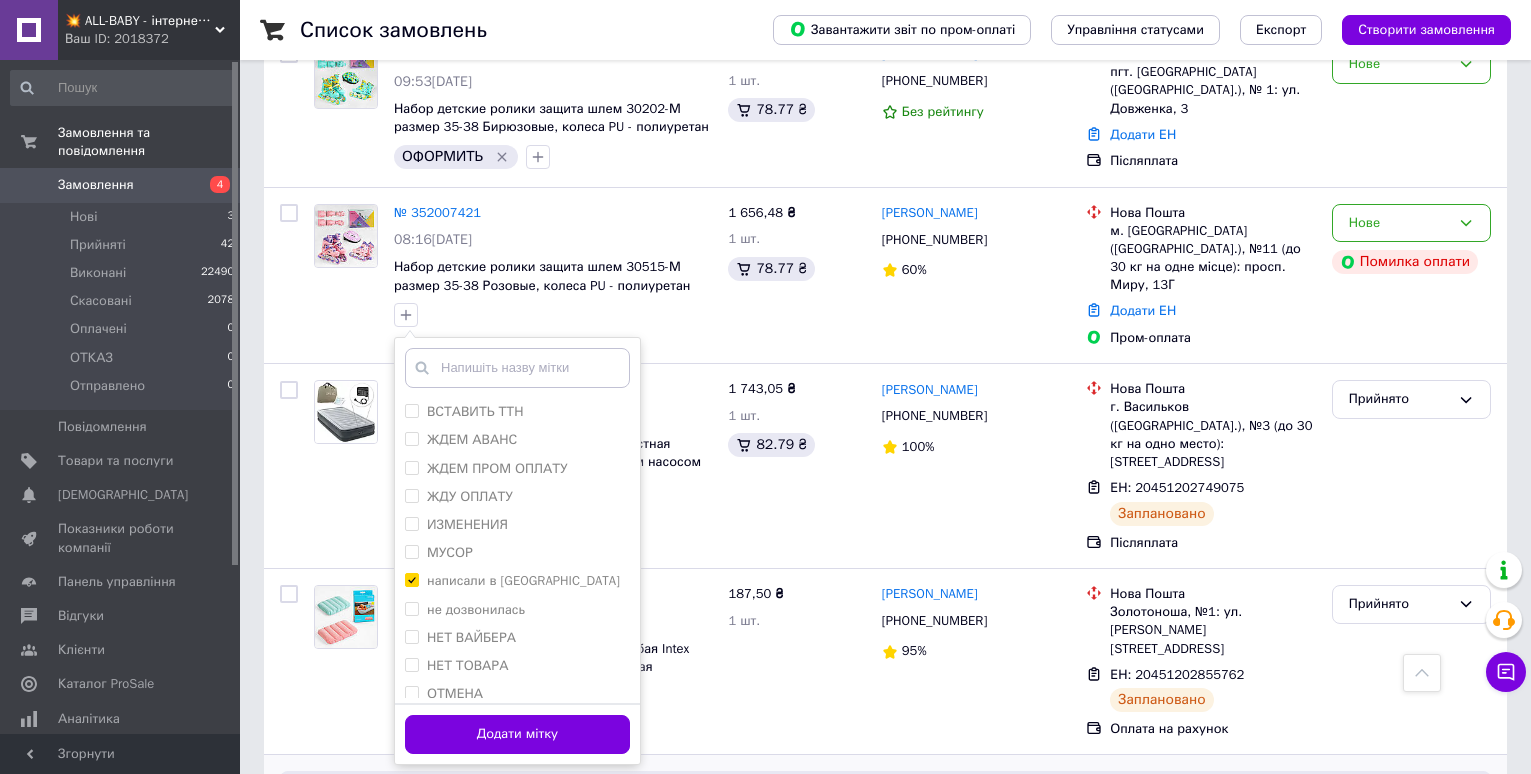 click on "Додати мітку" at bounding box center (517, 734) 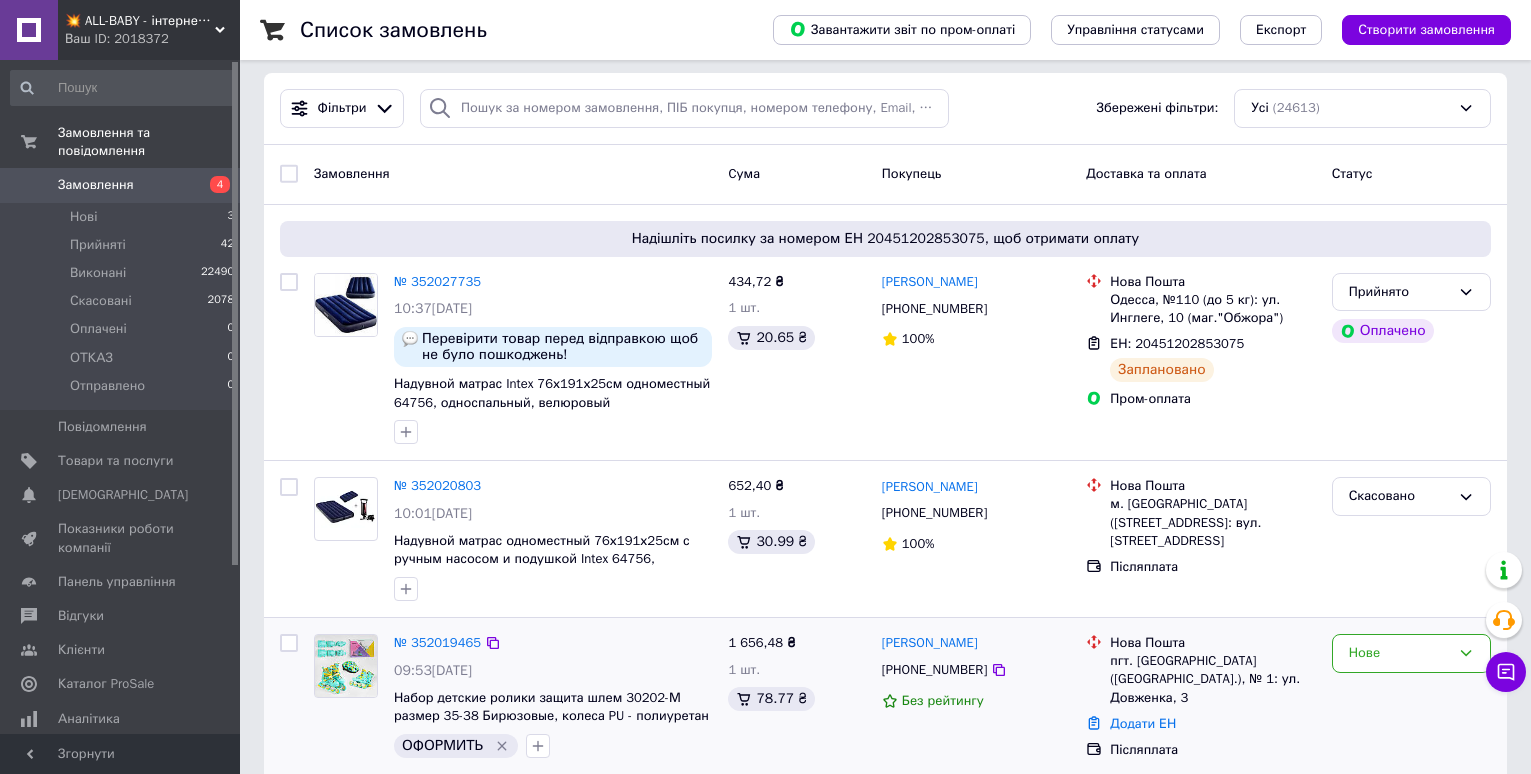 scroll, scrollTop: 0, scrollLeft: 0, axis: both 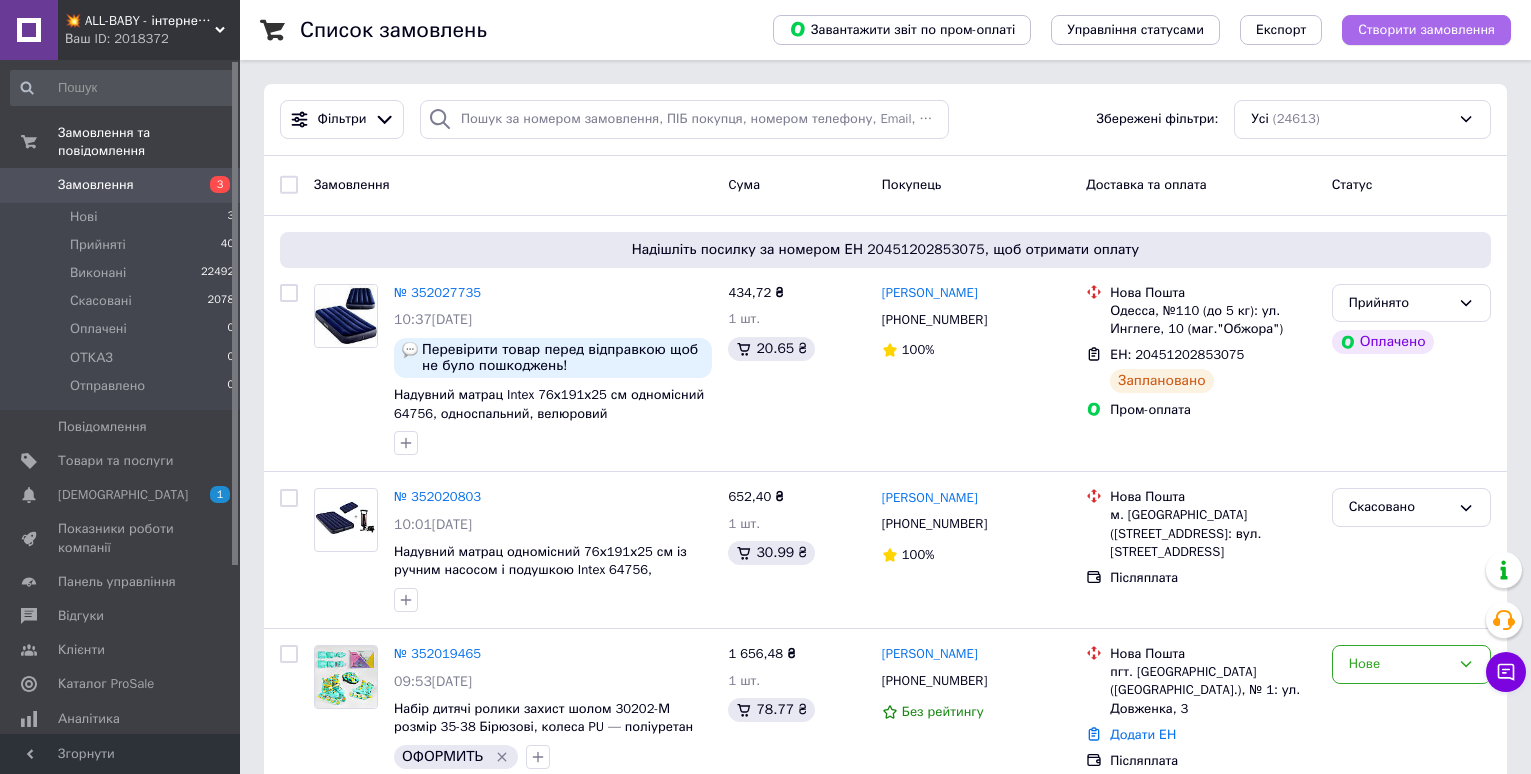 click on "Створити замовлення" at bounding box center (1426, 30) 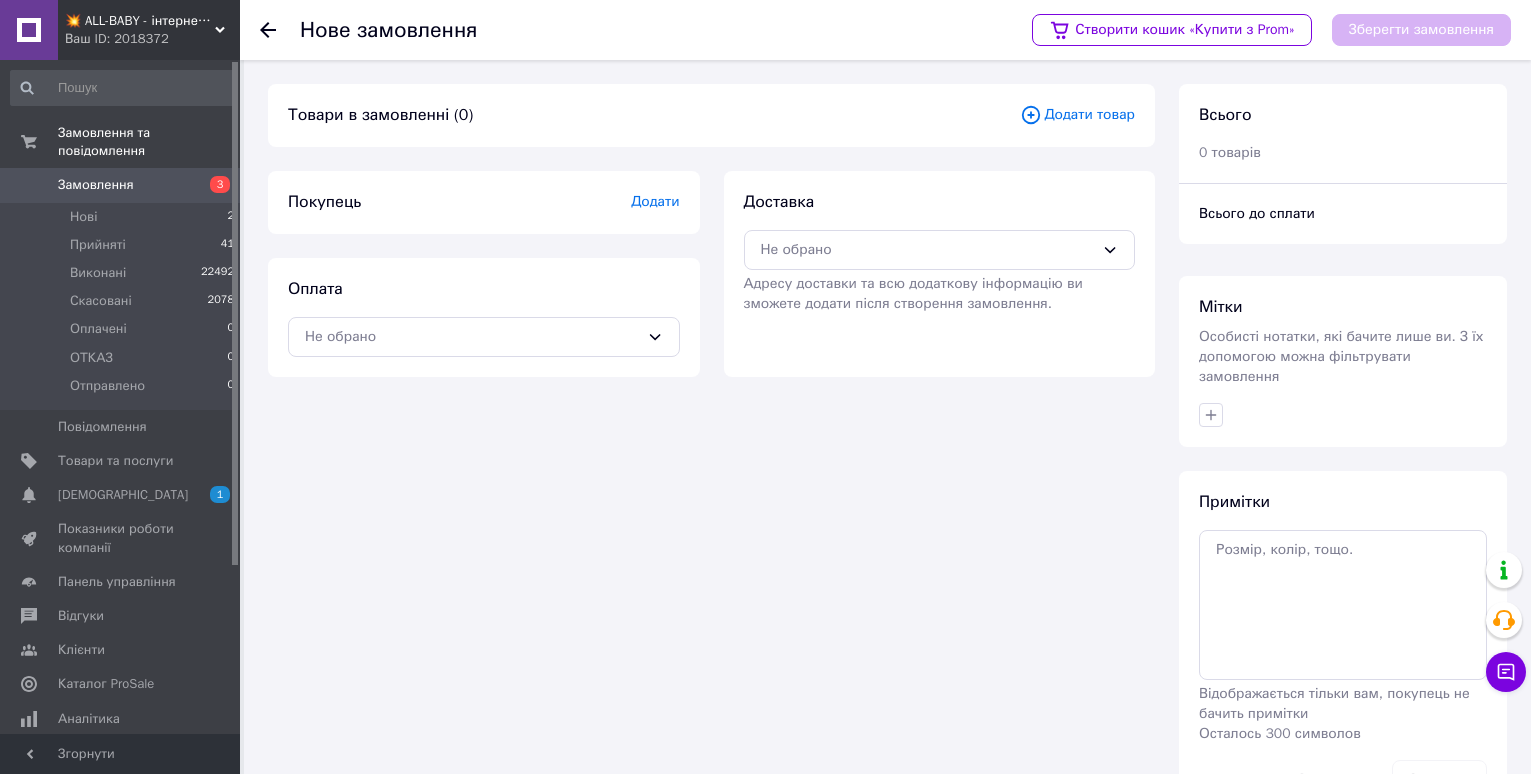 click on "Додати товар" at bounding box center [1077, 115] 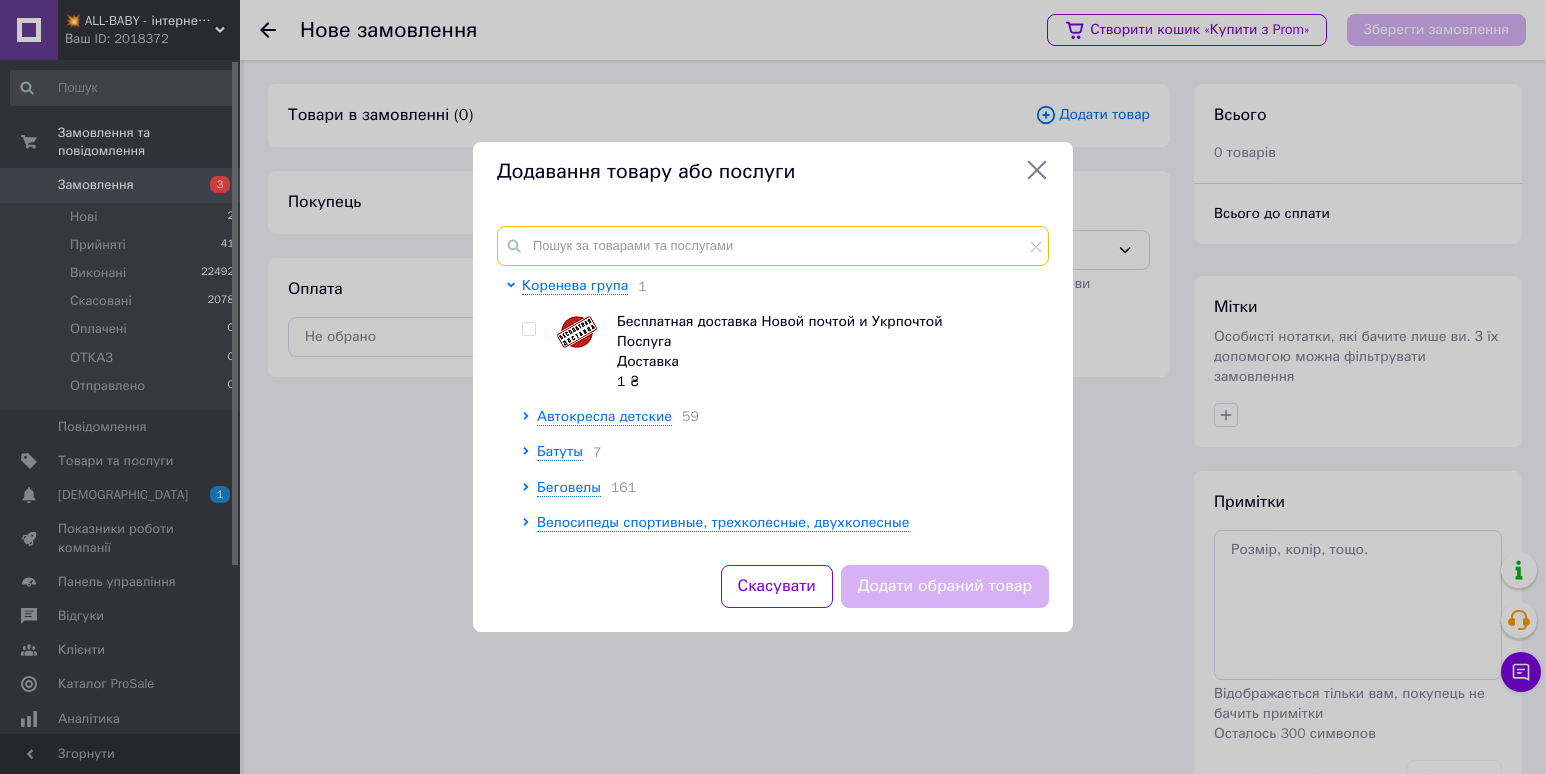 drag, startPoint x: 549, startPoint y: 252, endPoint x: 734, endPoint y: 224, distance: 187.10692 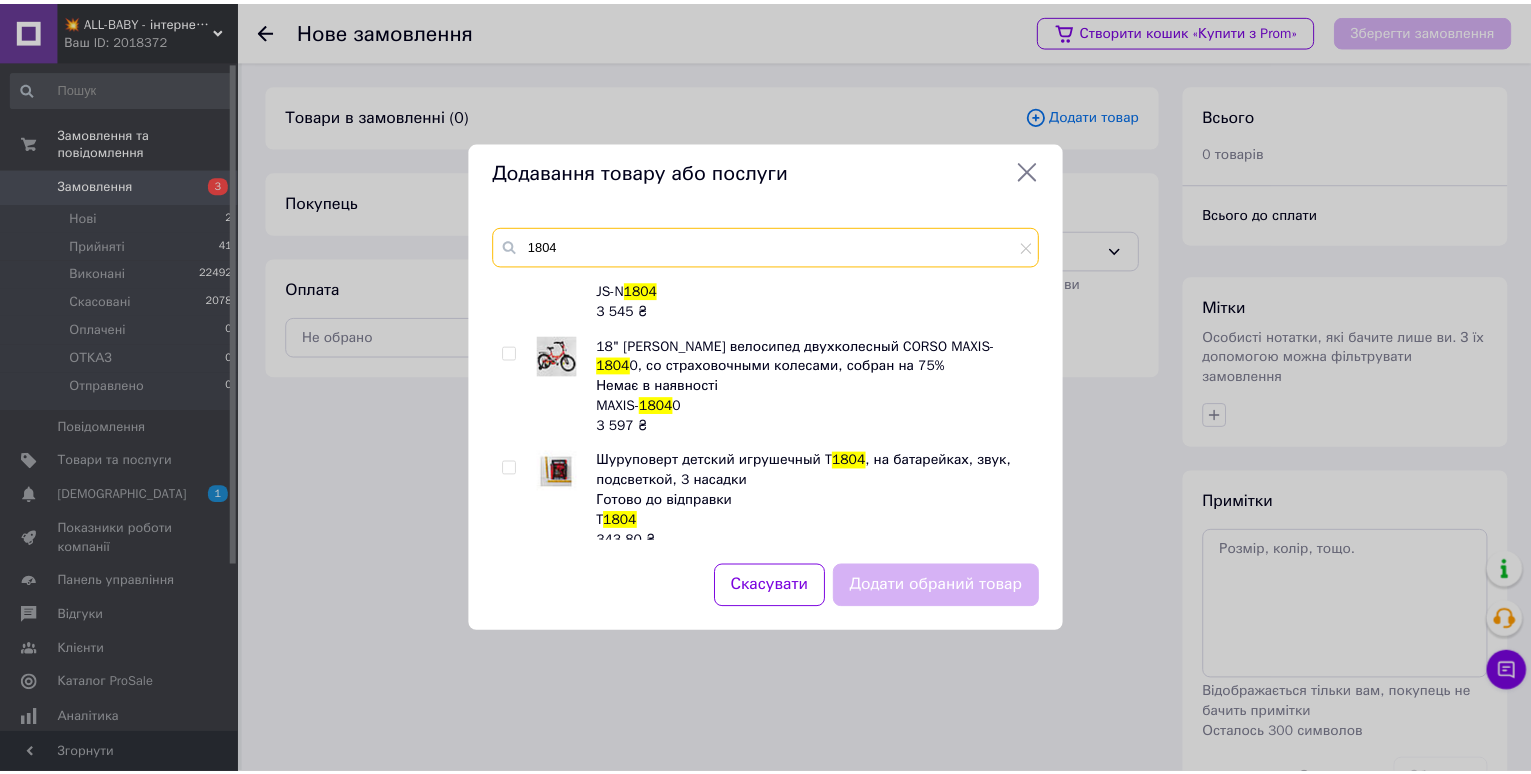 scroll, scrollTop: 85, scrollLeft: 0, axis: vertical 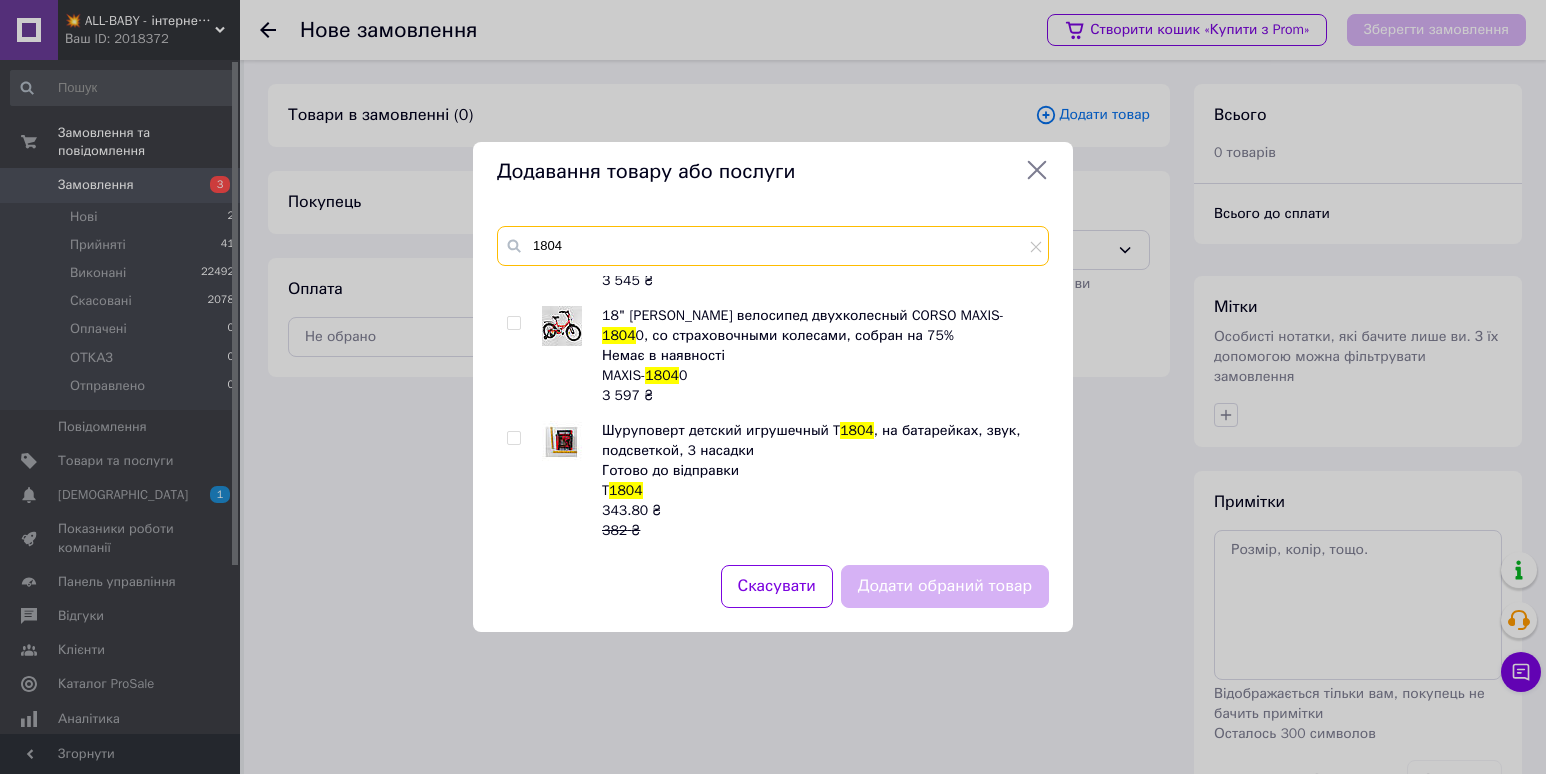 type on "1804" 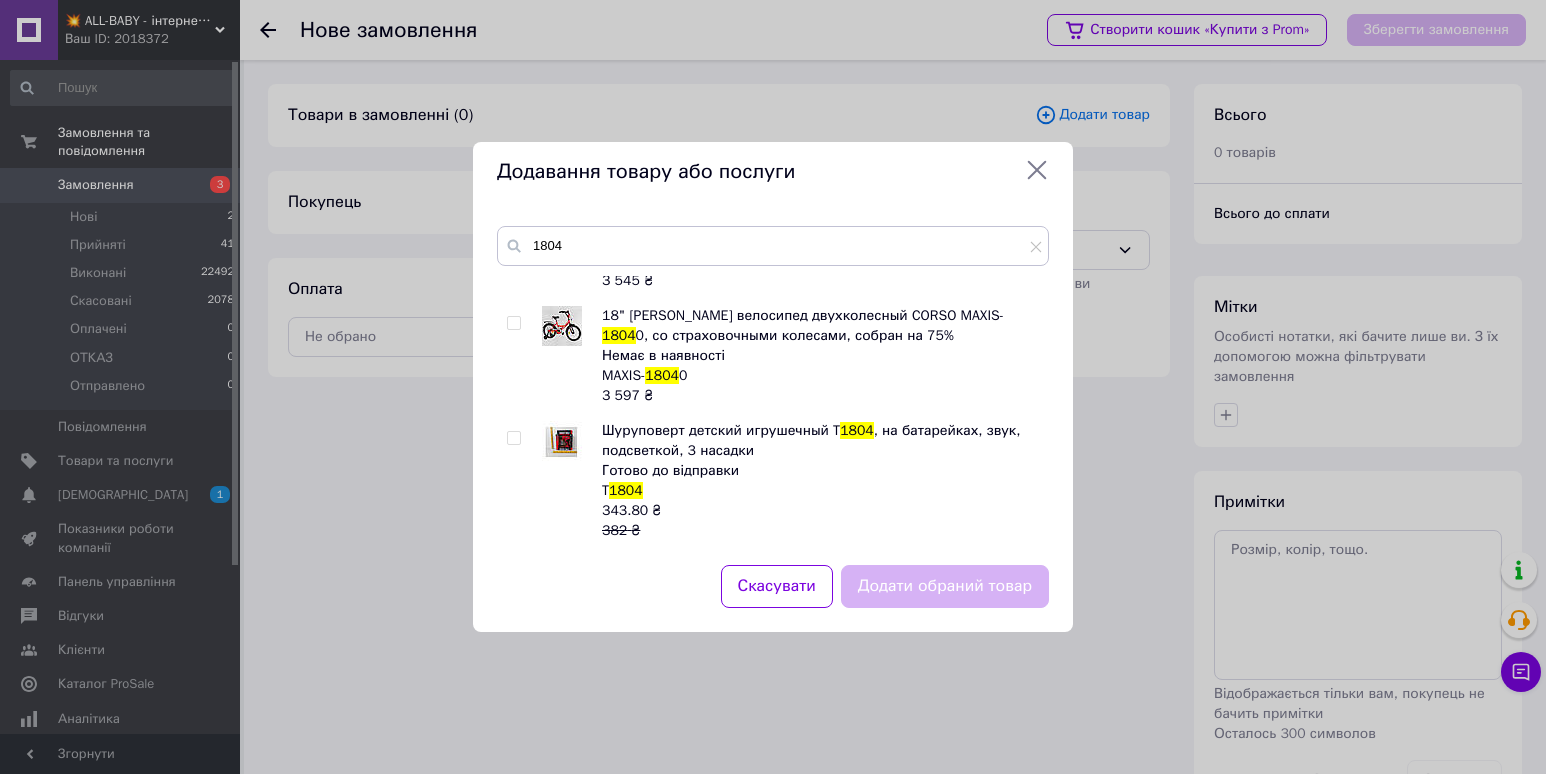 click on "Детский двухколесный велосипед колеса 18 дюймов Jet Set JS-N 1804 , со страховочными колесами, собран на 75% Немає в наявності JS-N 1804 3 545   ₴ 18" дюймов велосипед двухколесный CORSO MAXIS- 1804 0, со страховочными колесами, собран на 75% Немає в наявності MAXIS- 1804 0 3 597   ₴ Шуруповерт детский игрушечный T  1804 , на батарейках, звук, подсветкой, 3 насадки Готово до відправки T  1804 343.80   ₴ 382   ₴" at bounding box center [772, 408] 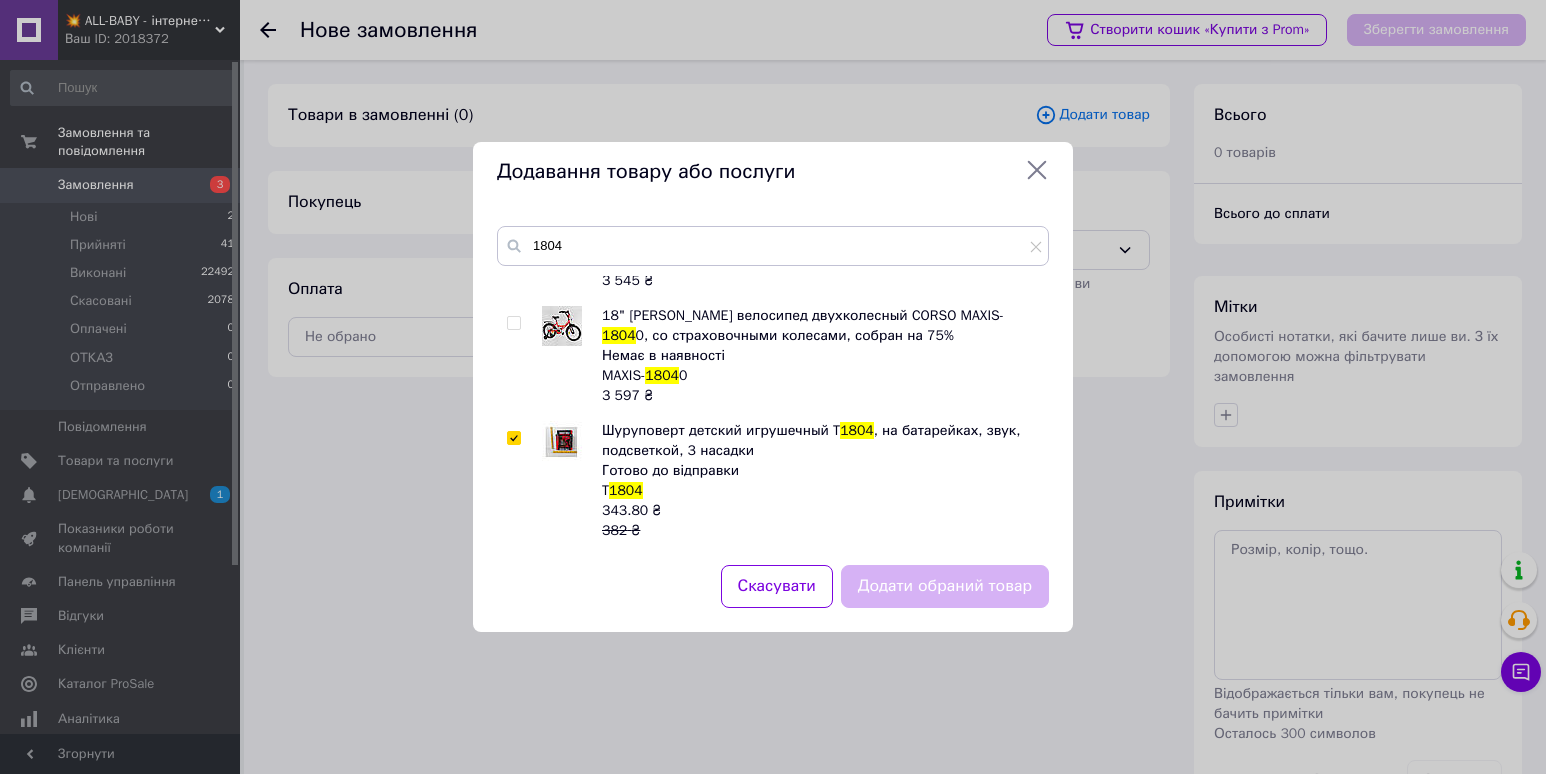 checkbox on "true" 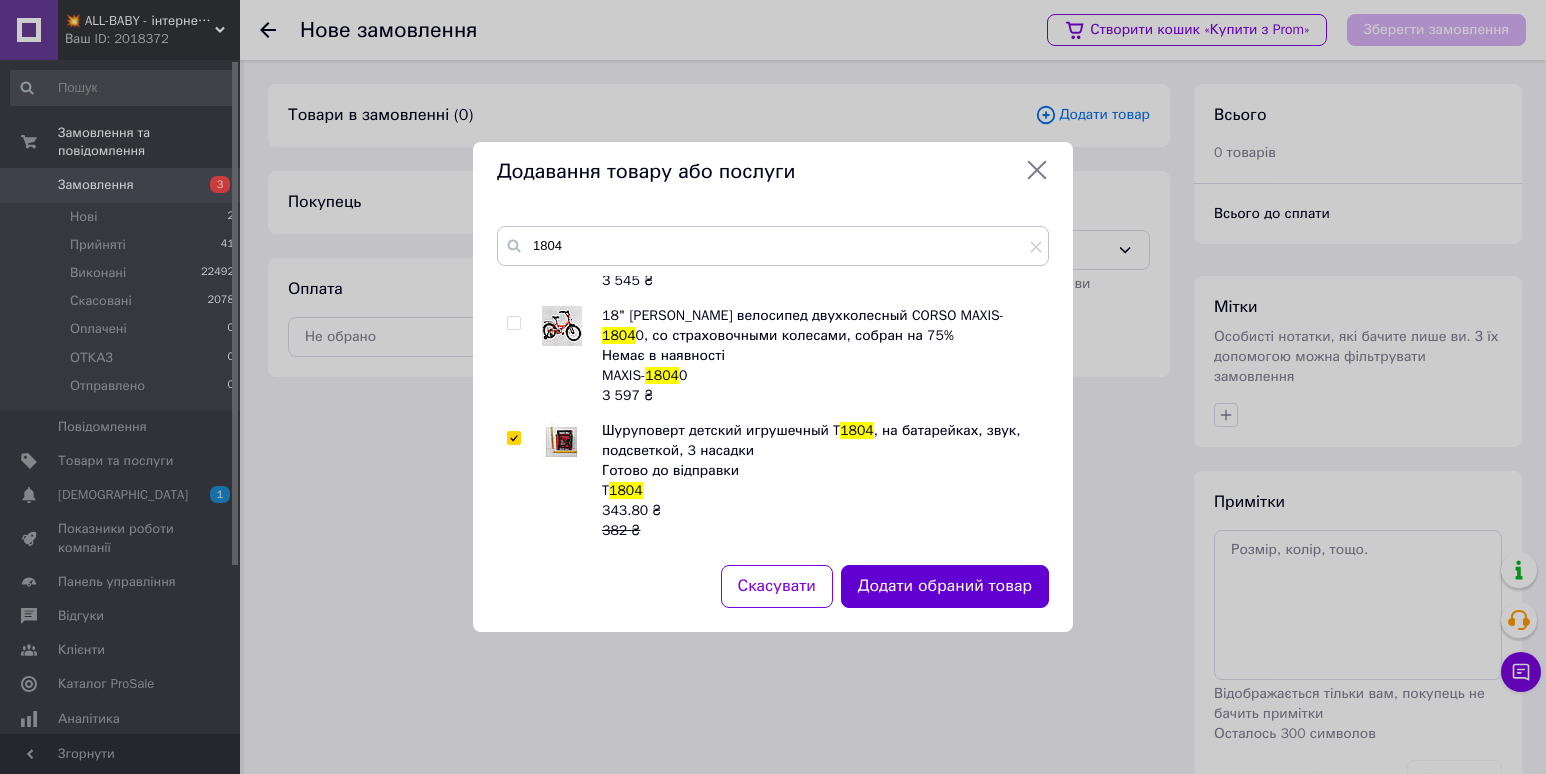 click on "Додати обраний товар" at bounding box center (945, 586) 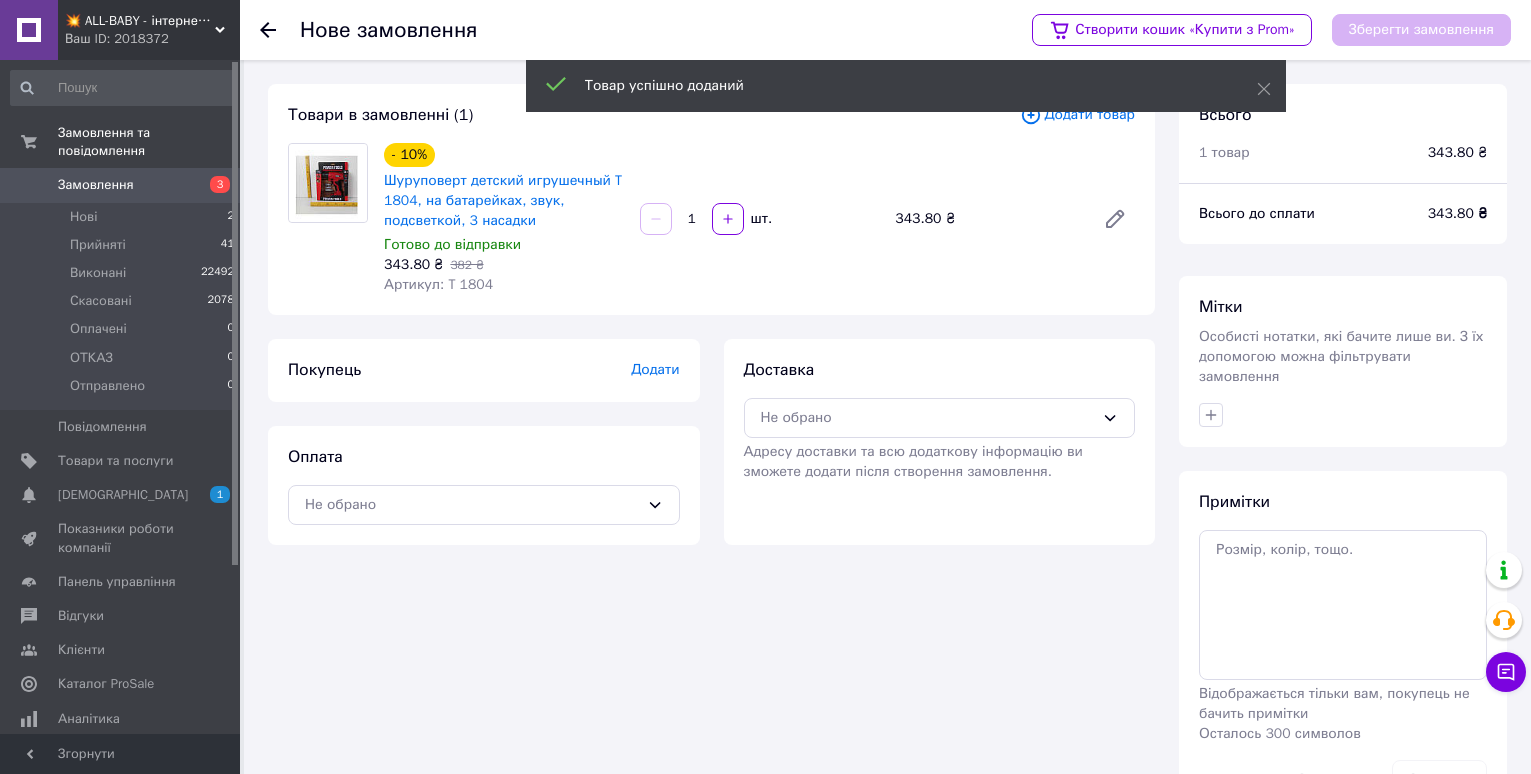 click on "Покупець Додати" at bounding box center [484, 370] 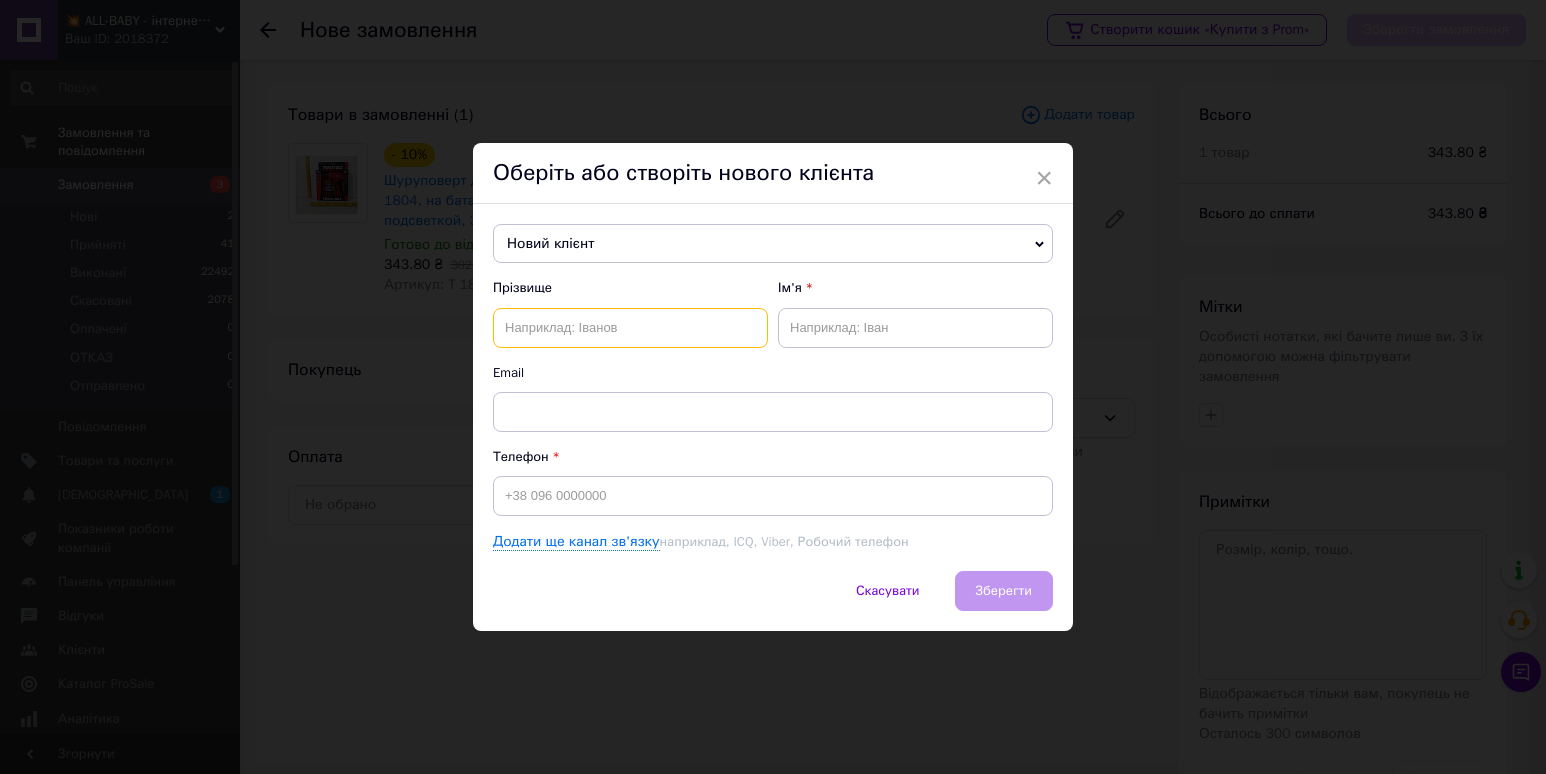 click at bounding box center (630, 328) 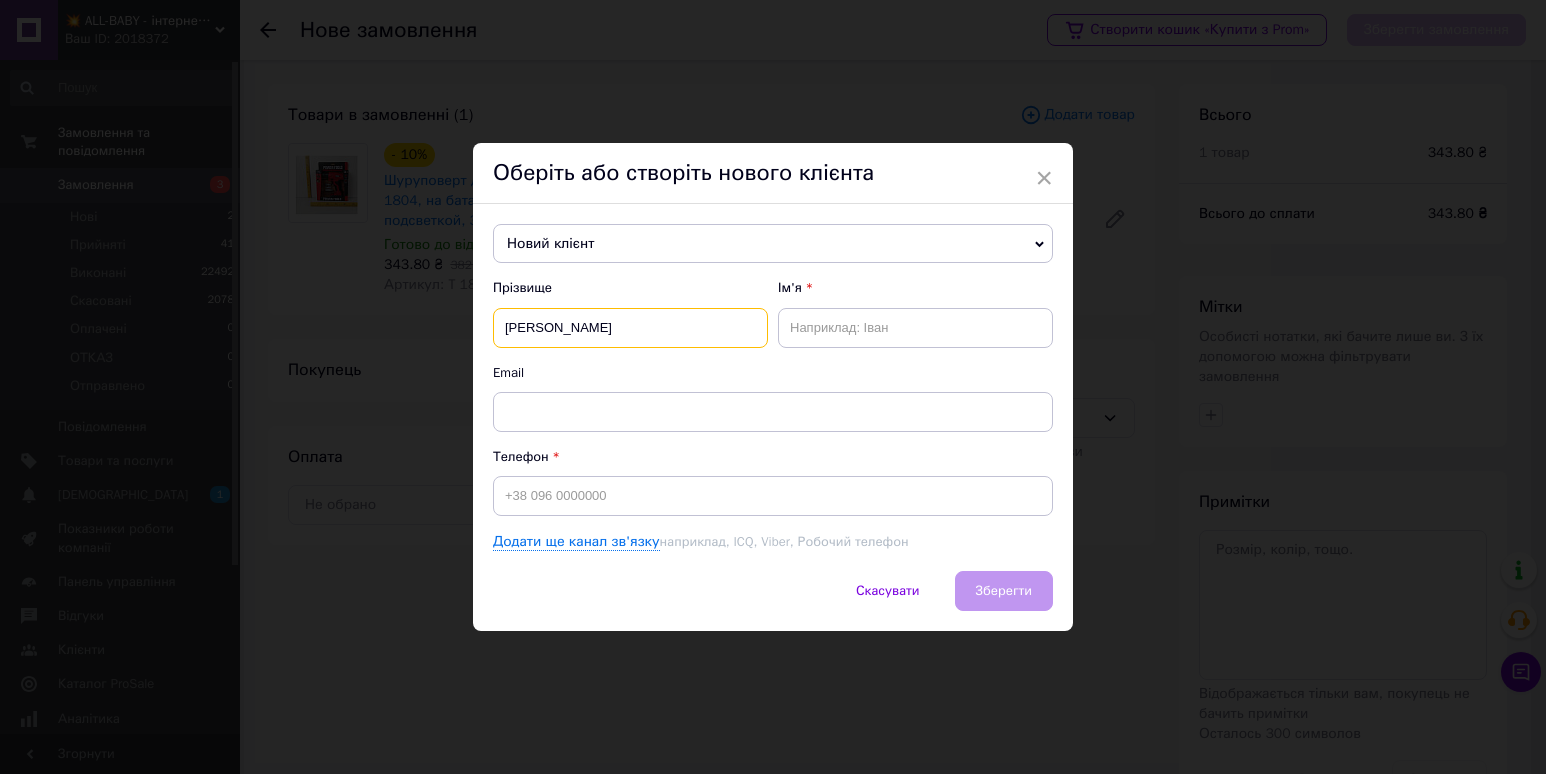 type on "Тітаренко" 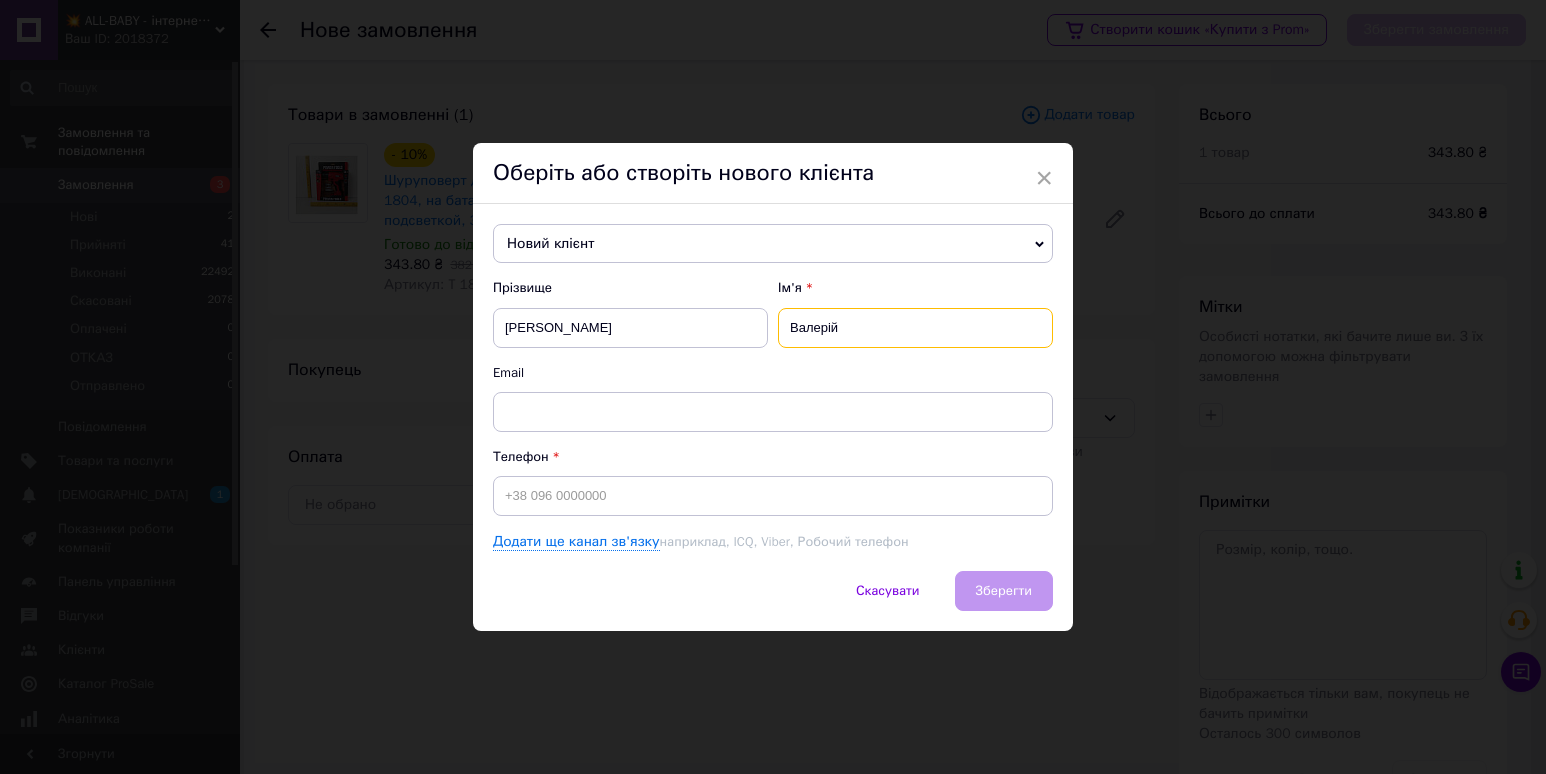 type on "Валерій" 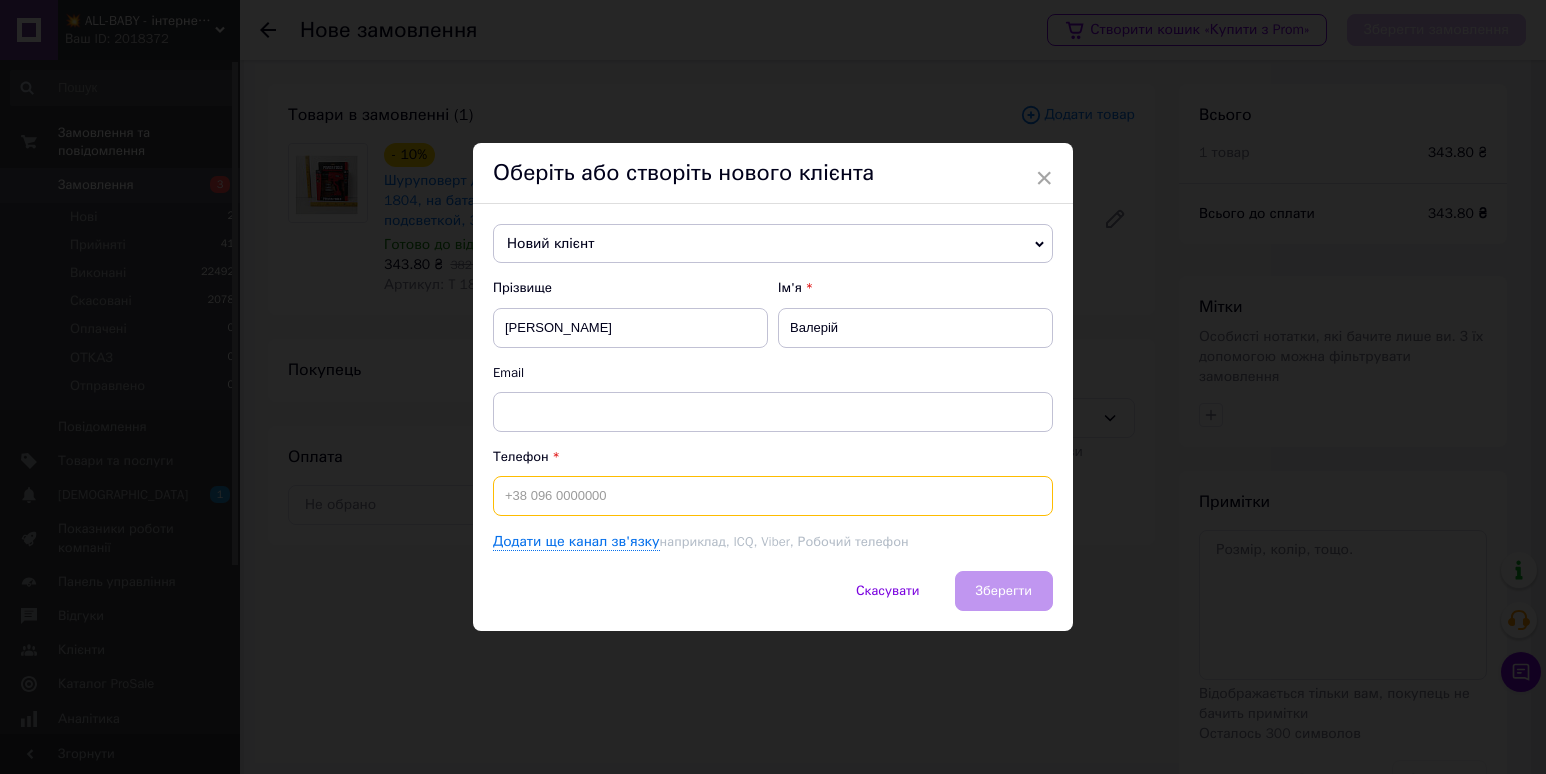 click at bounding box center (773, 496) 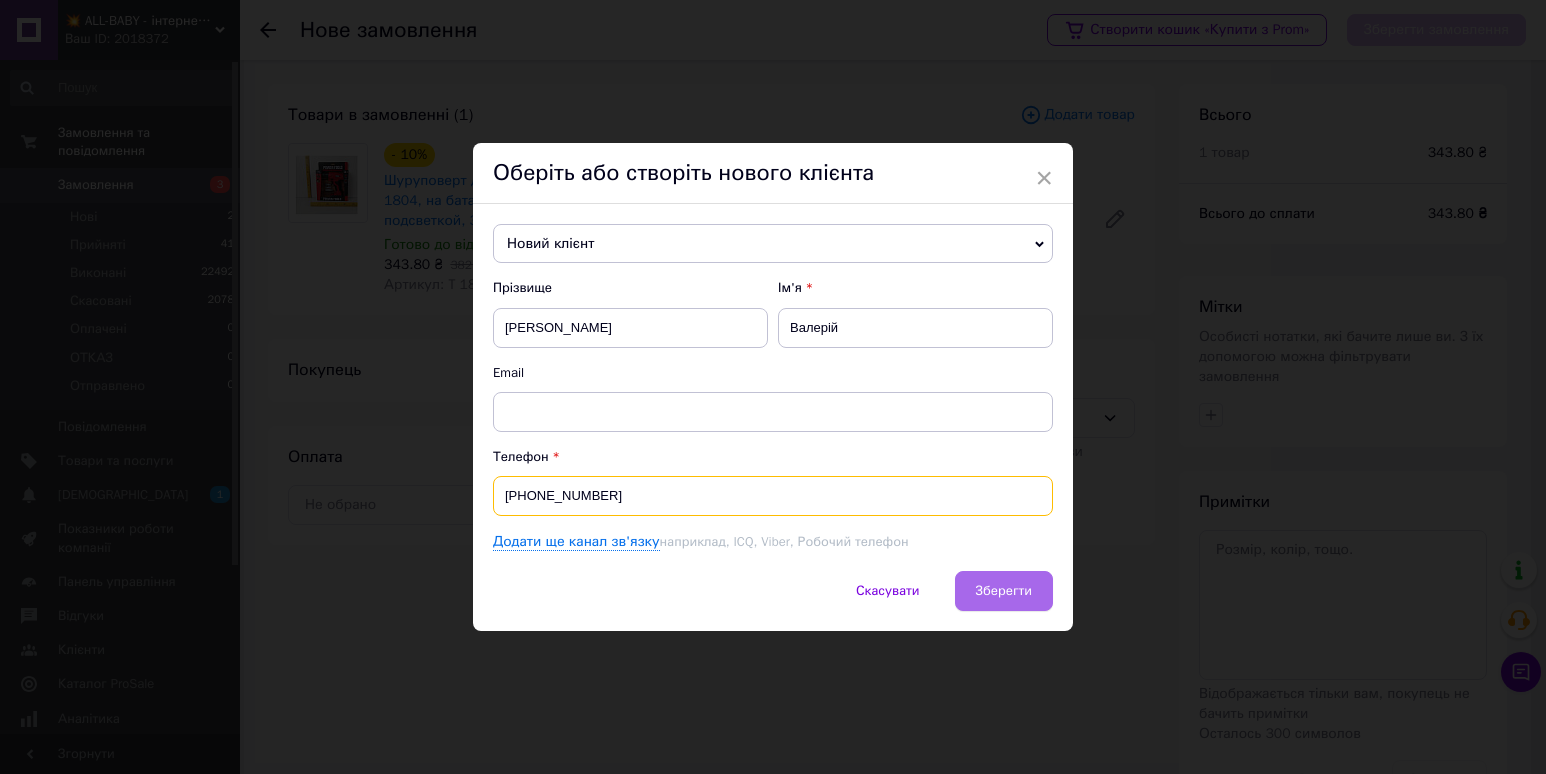 type on "[PHONE_NUMBER]" 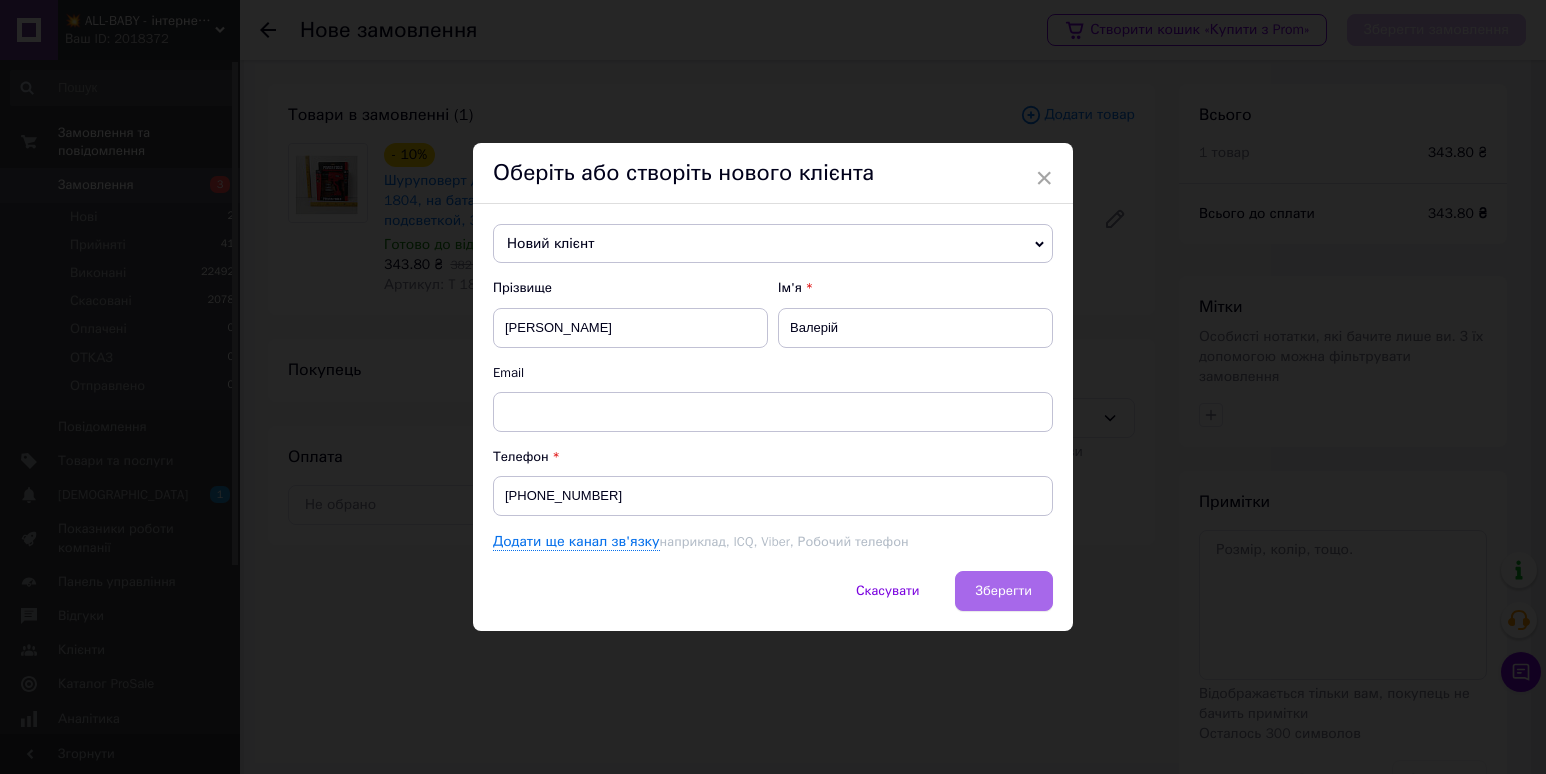 click on "Зберегти" at bounding box center (1004, 590) 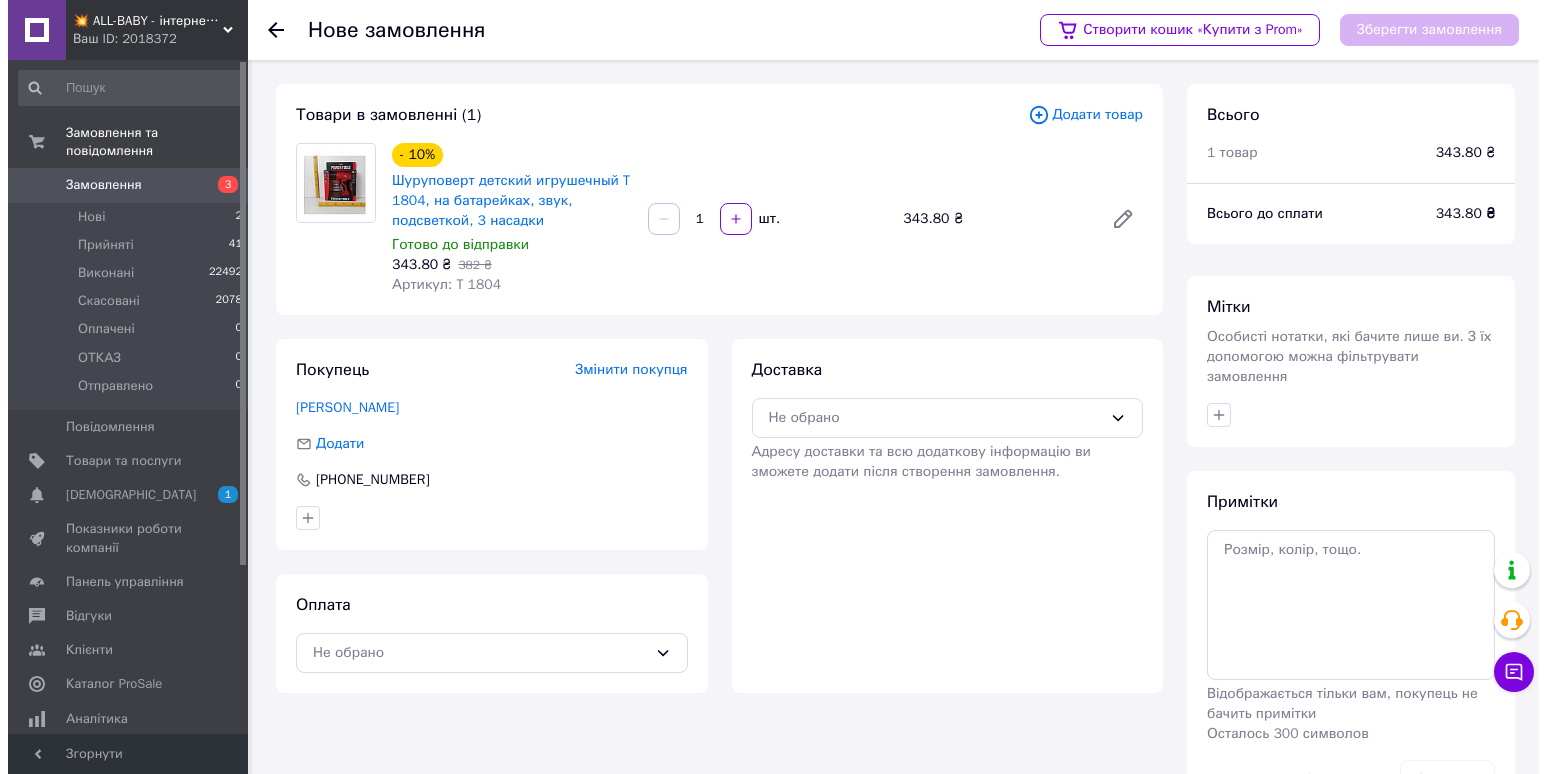 scroll, scrollTop: 50, scrollLeft: 0, axis: vertical 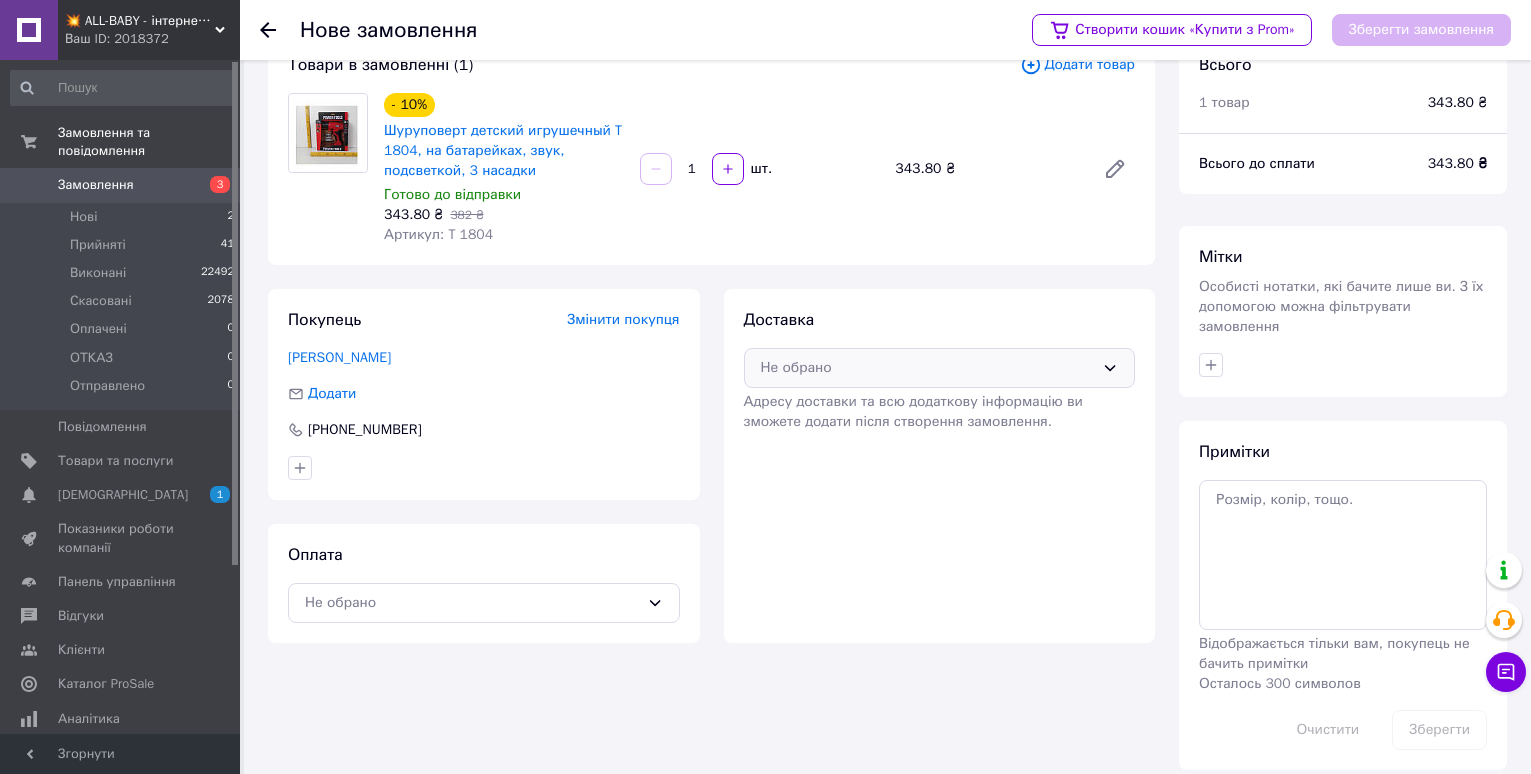 click on "Не обрано" at bounding box center (928, 368) 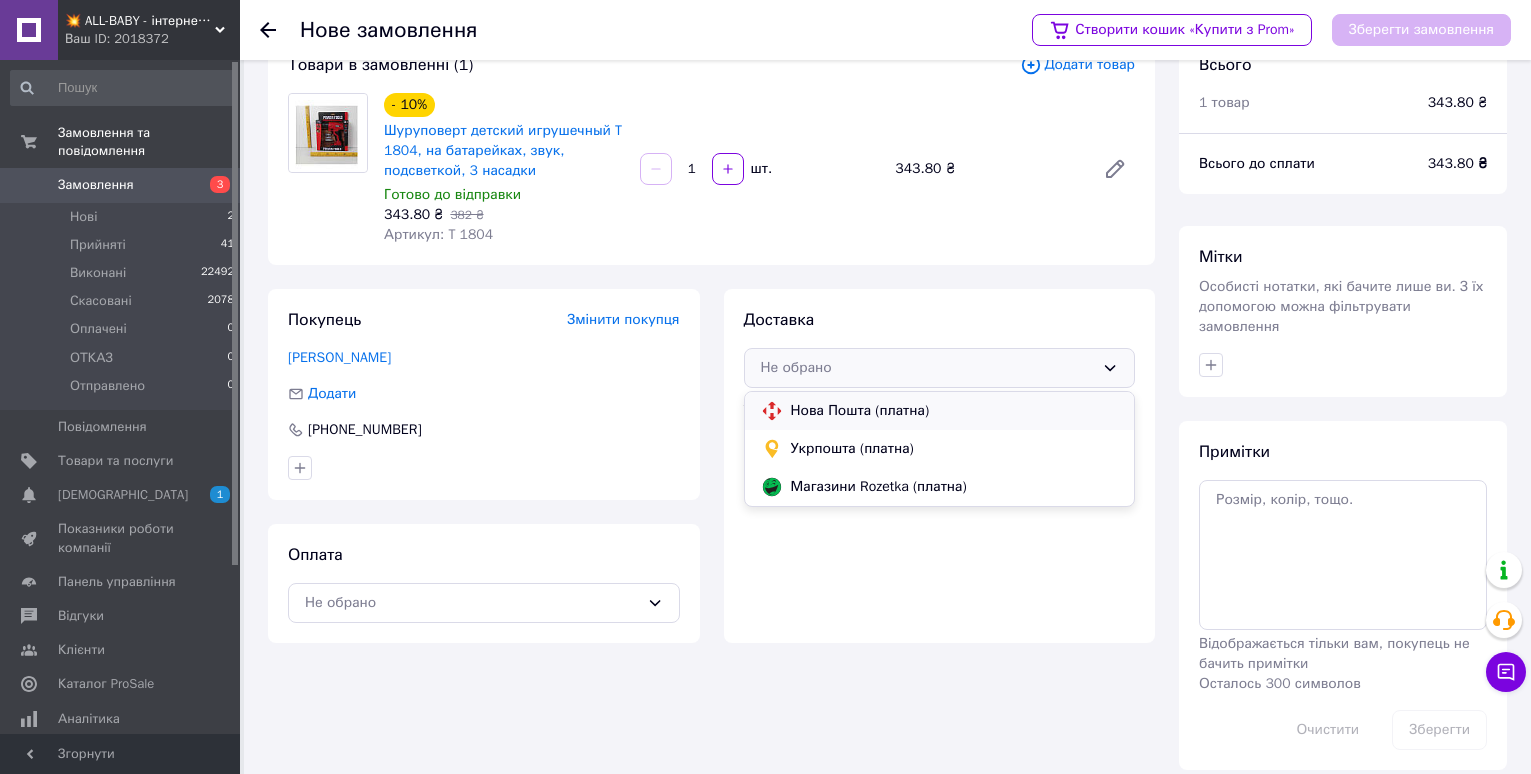 click on "Нова Пошта (платна)" at bounding box center (955, 411) 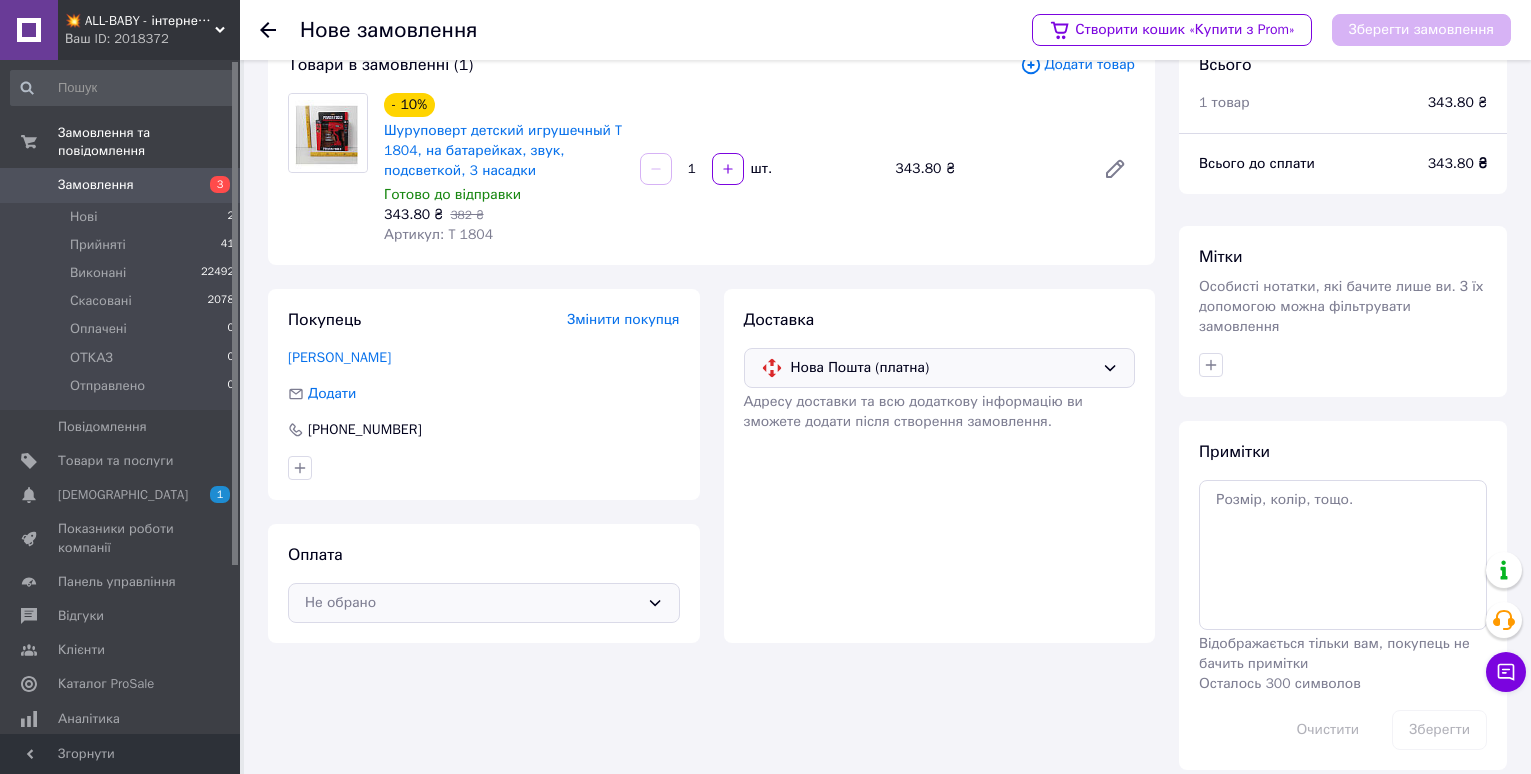 click on "Не обрано" at bounding box center (472, 603) 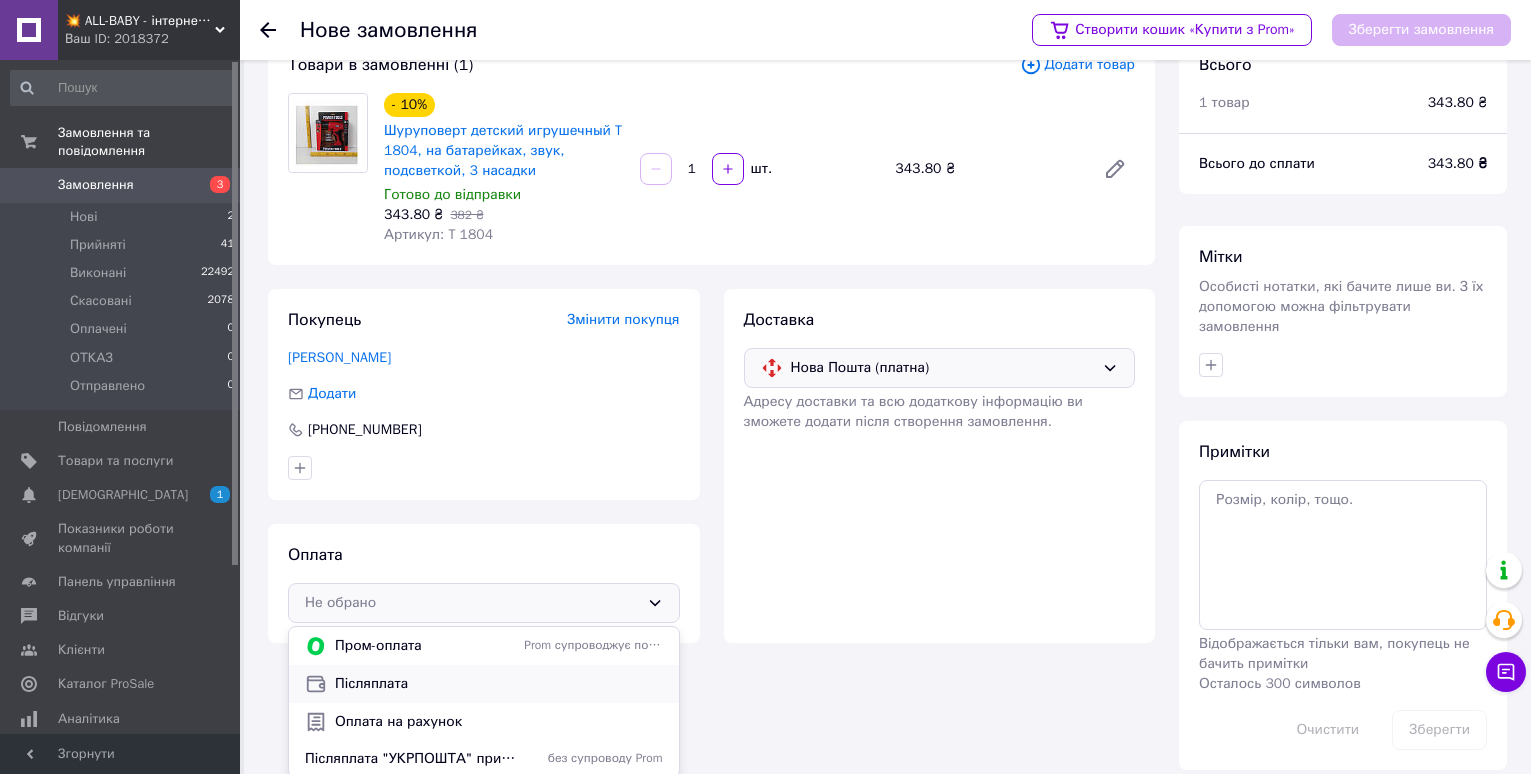 click on "Післяплата" at bounding box center [484, 684] 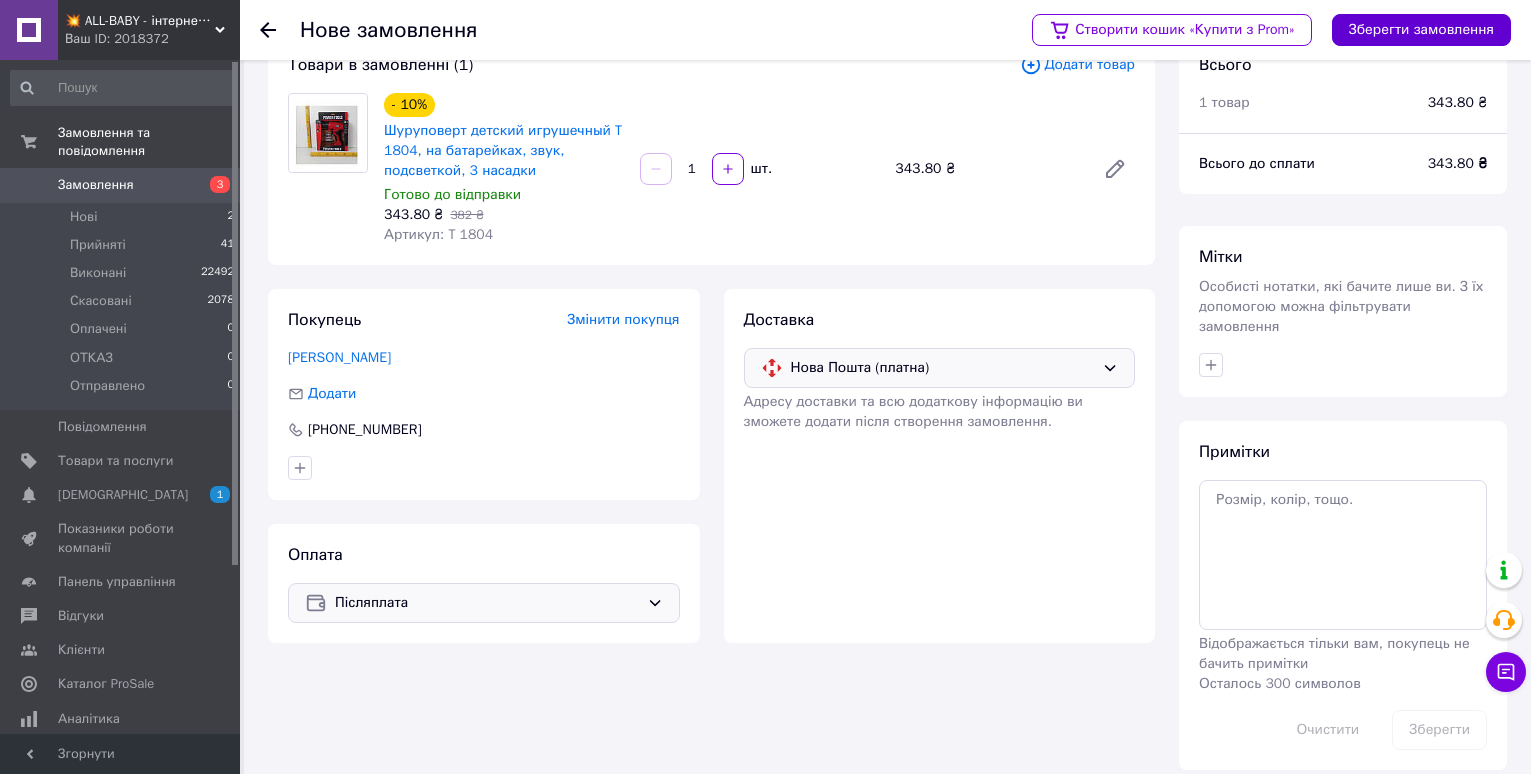 click on "Зберегти замовлення" at bounding box center (1421, 30) 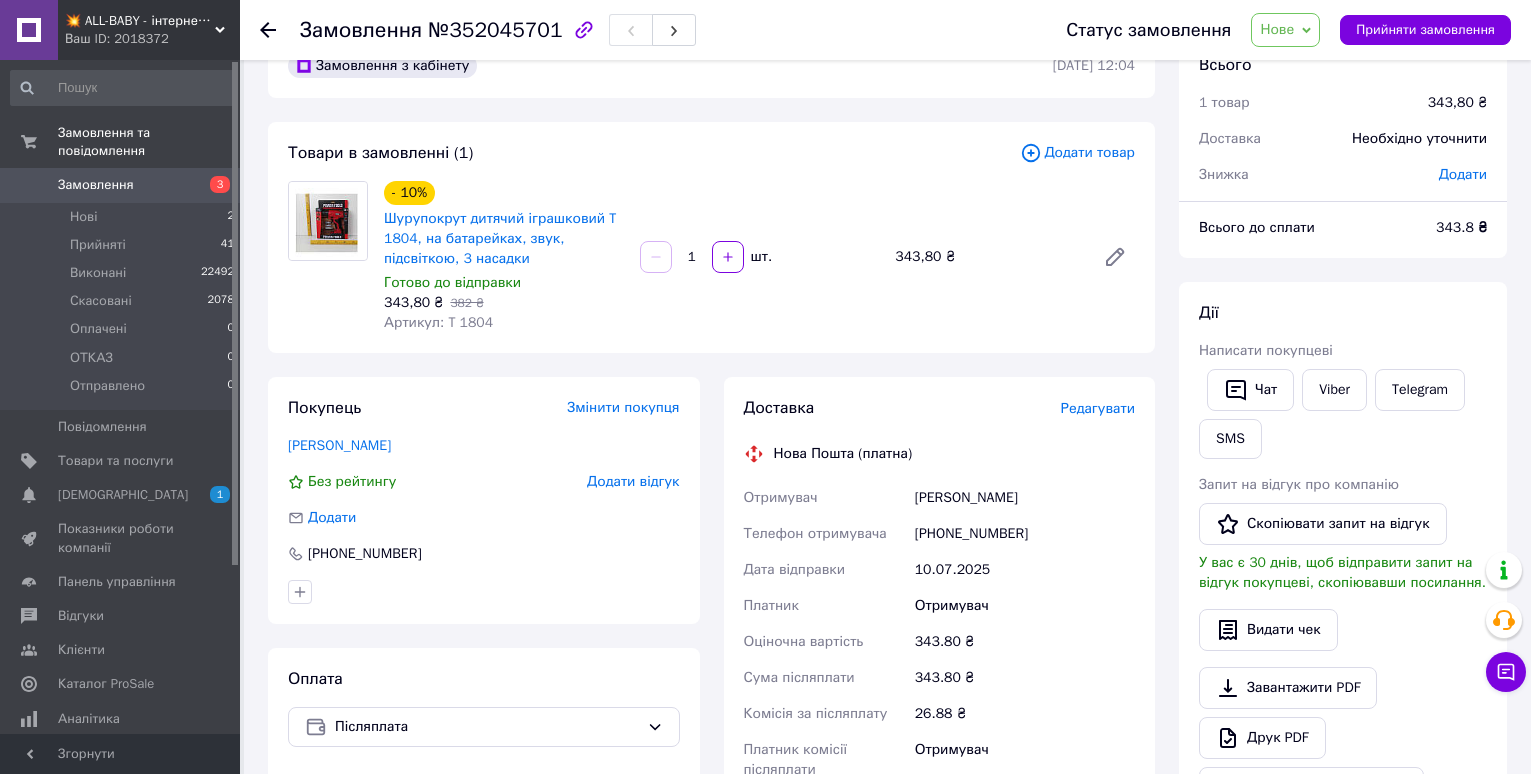 click on "Редагувати" at bounding box center [1098, 408] 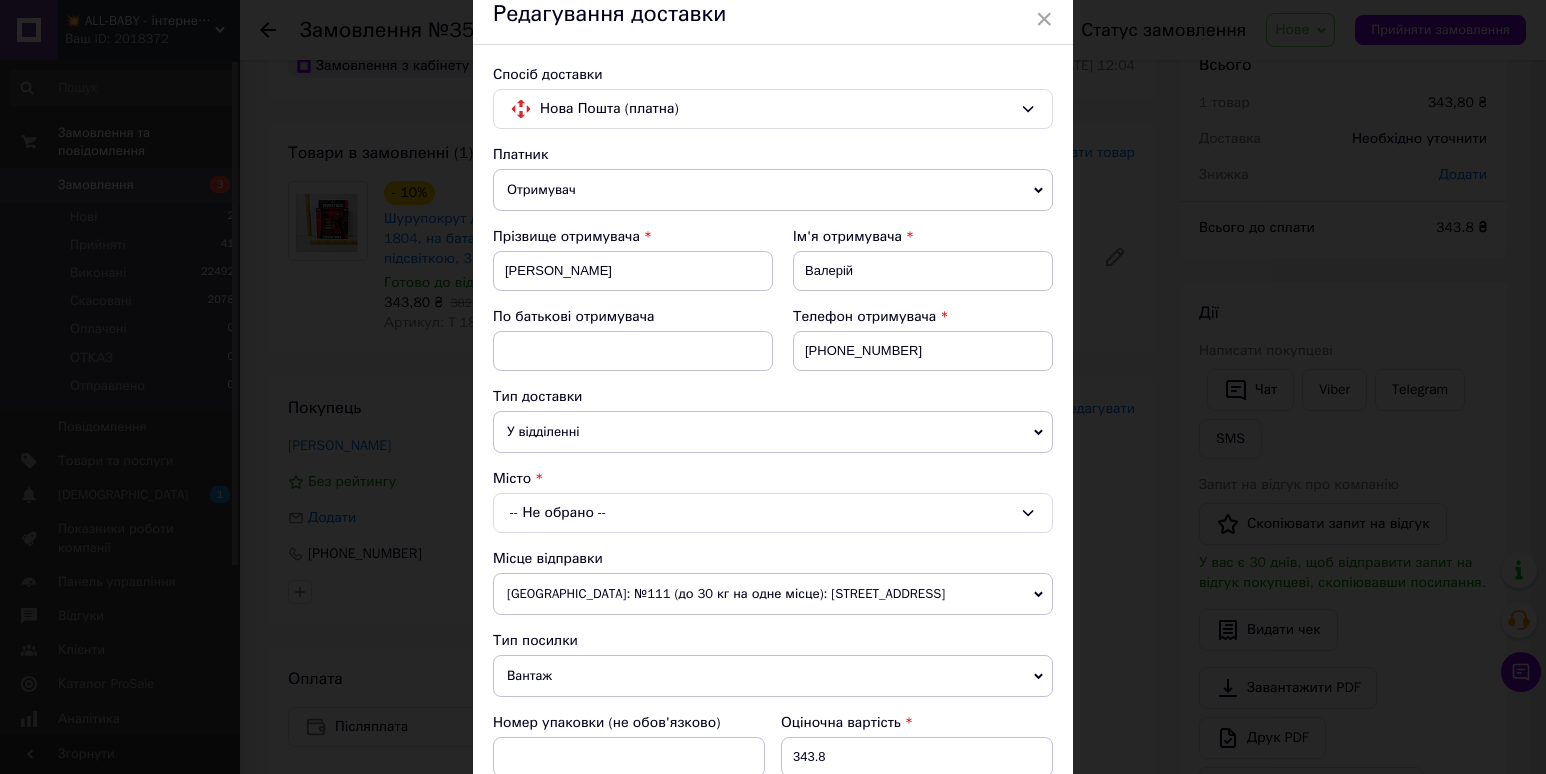 scroll, scrollTop: 200, scrollLeft: 0, axis: vertical 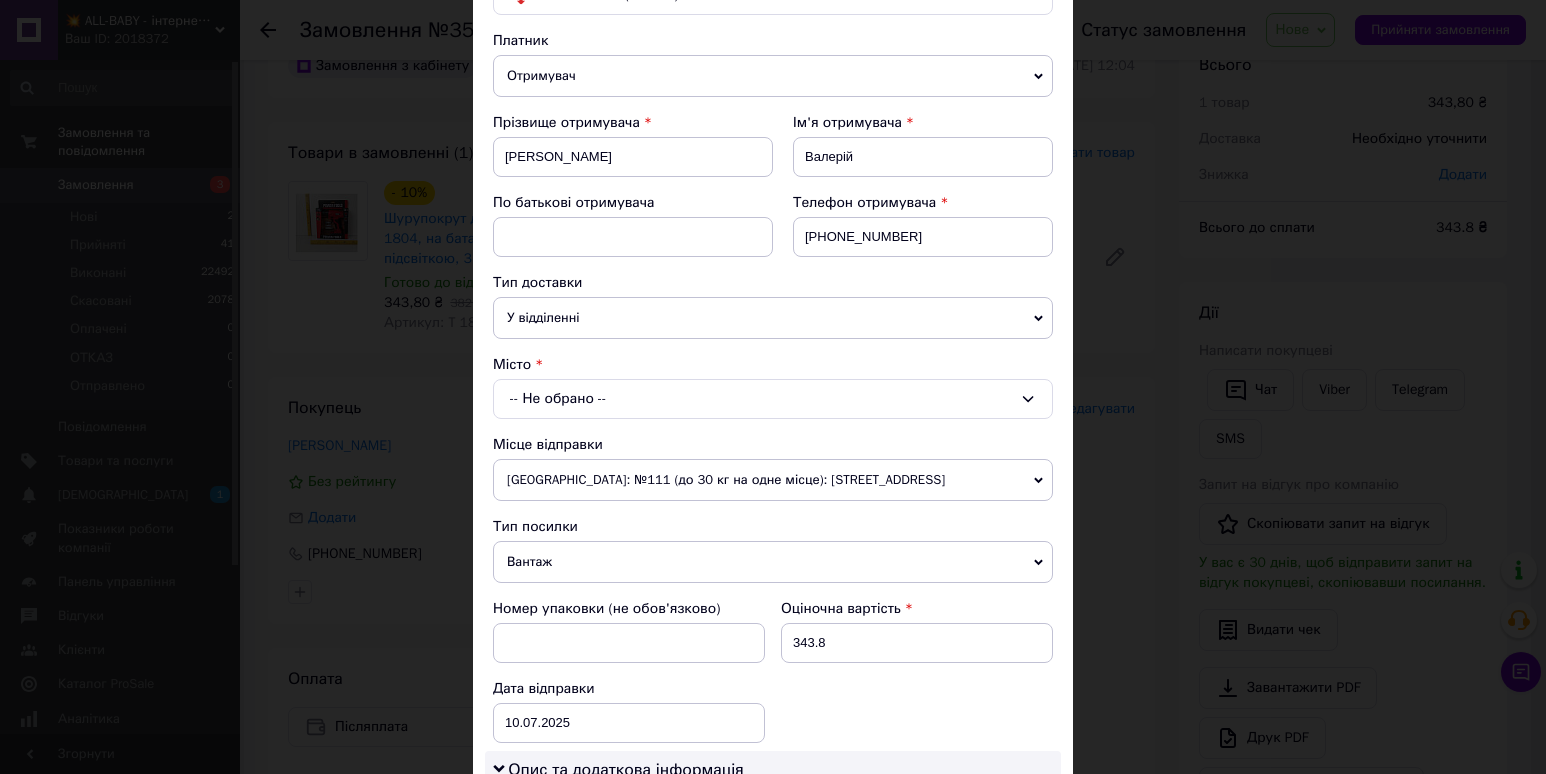click on "-- Не обрано --" at bounding box center [773, 399] 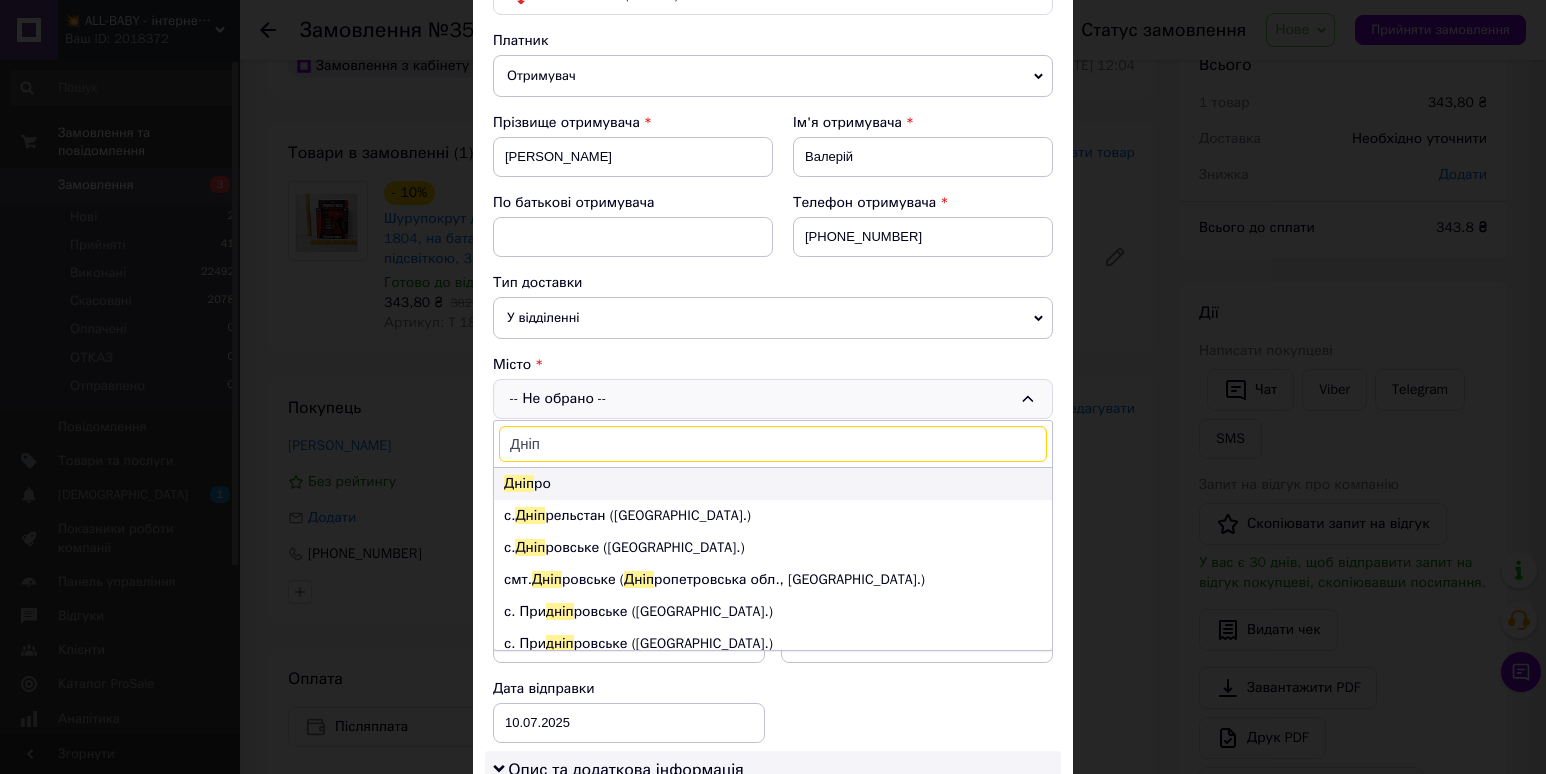 type on "Дніп" 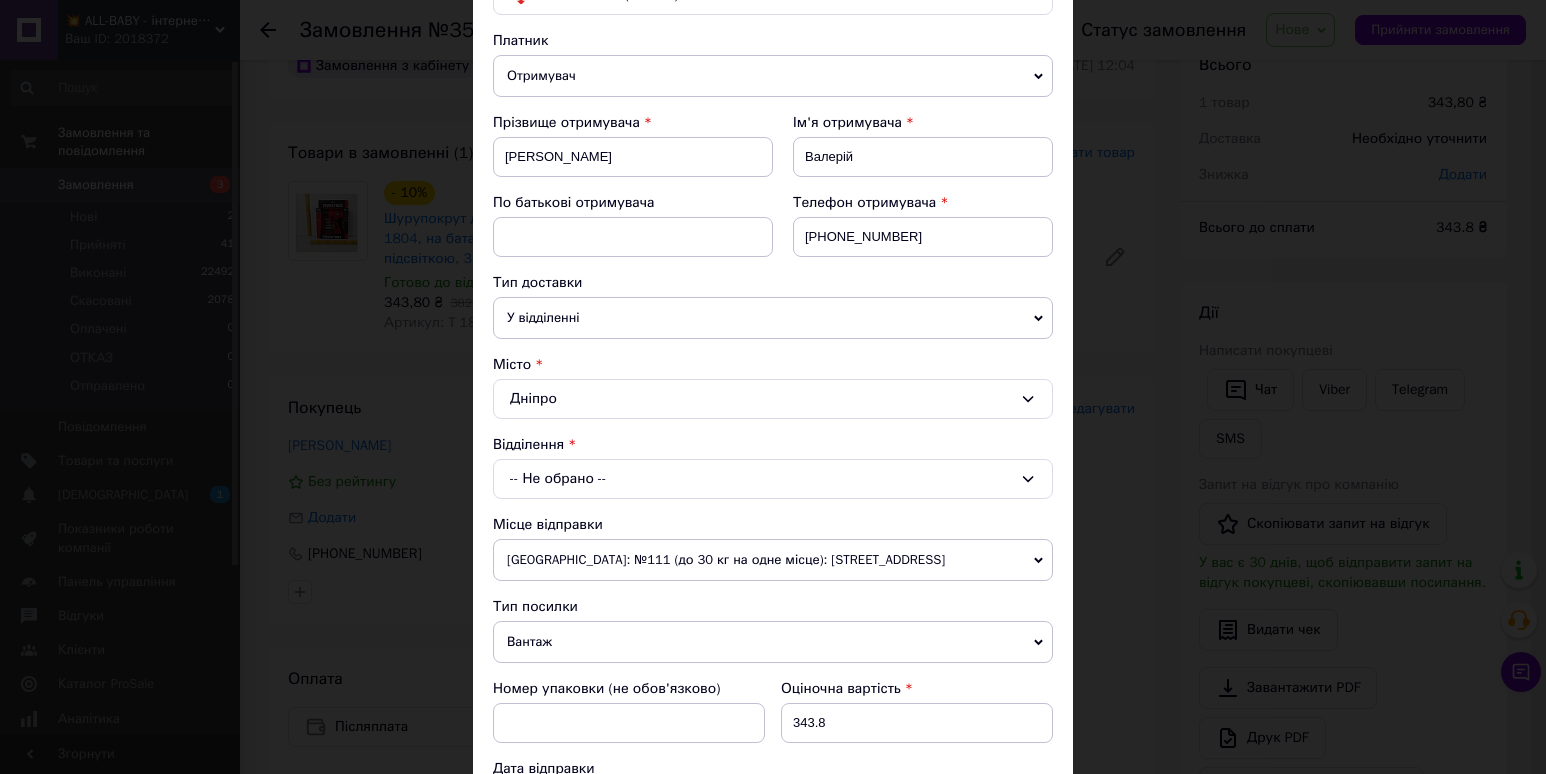 click on "-- Не обрано --" at bounding box center [773, 479] 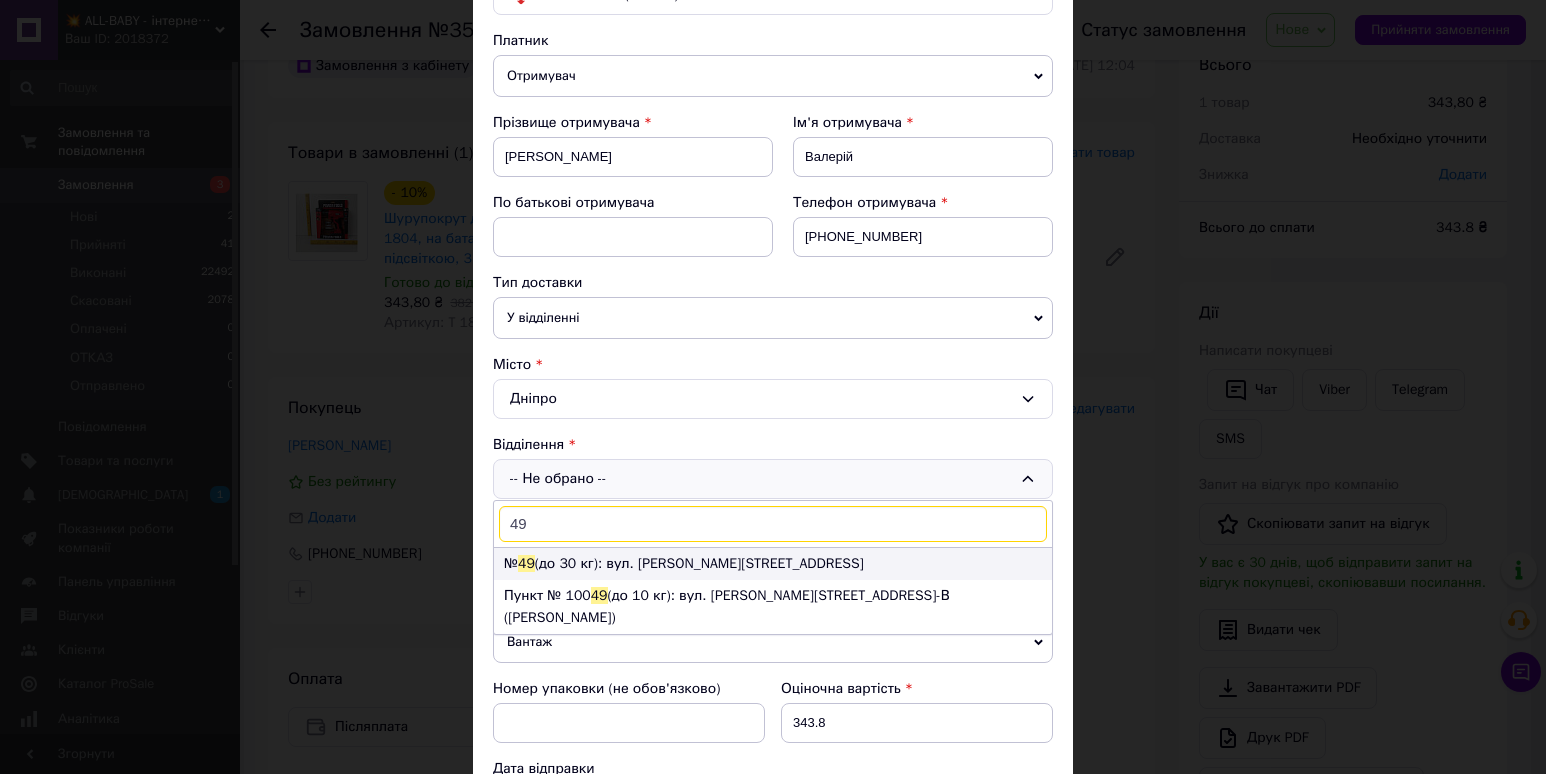 type on "49" 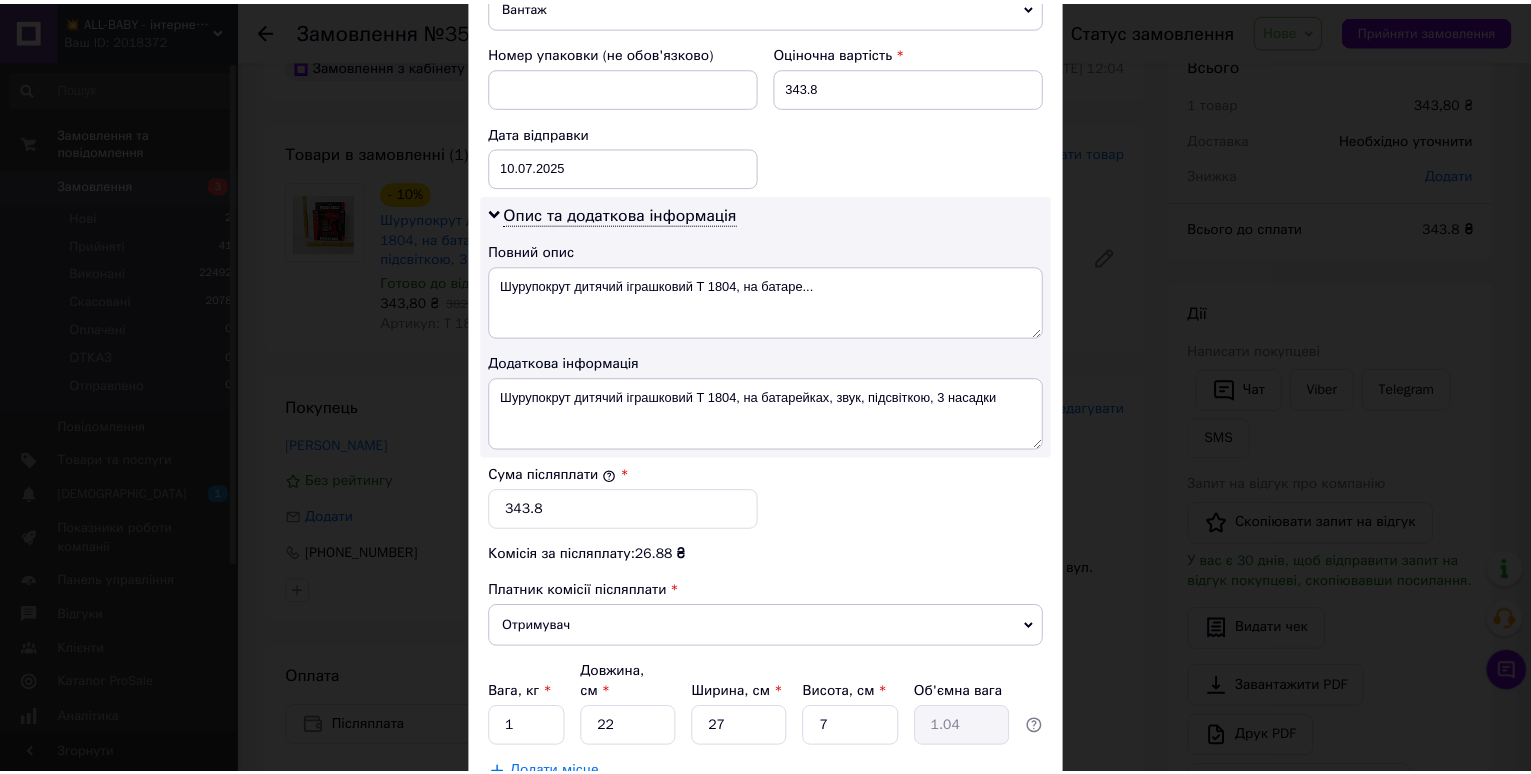 scroll, scrollTop: 976, scrollLeft: 0, axis: vertical 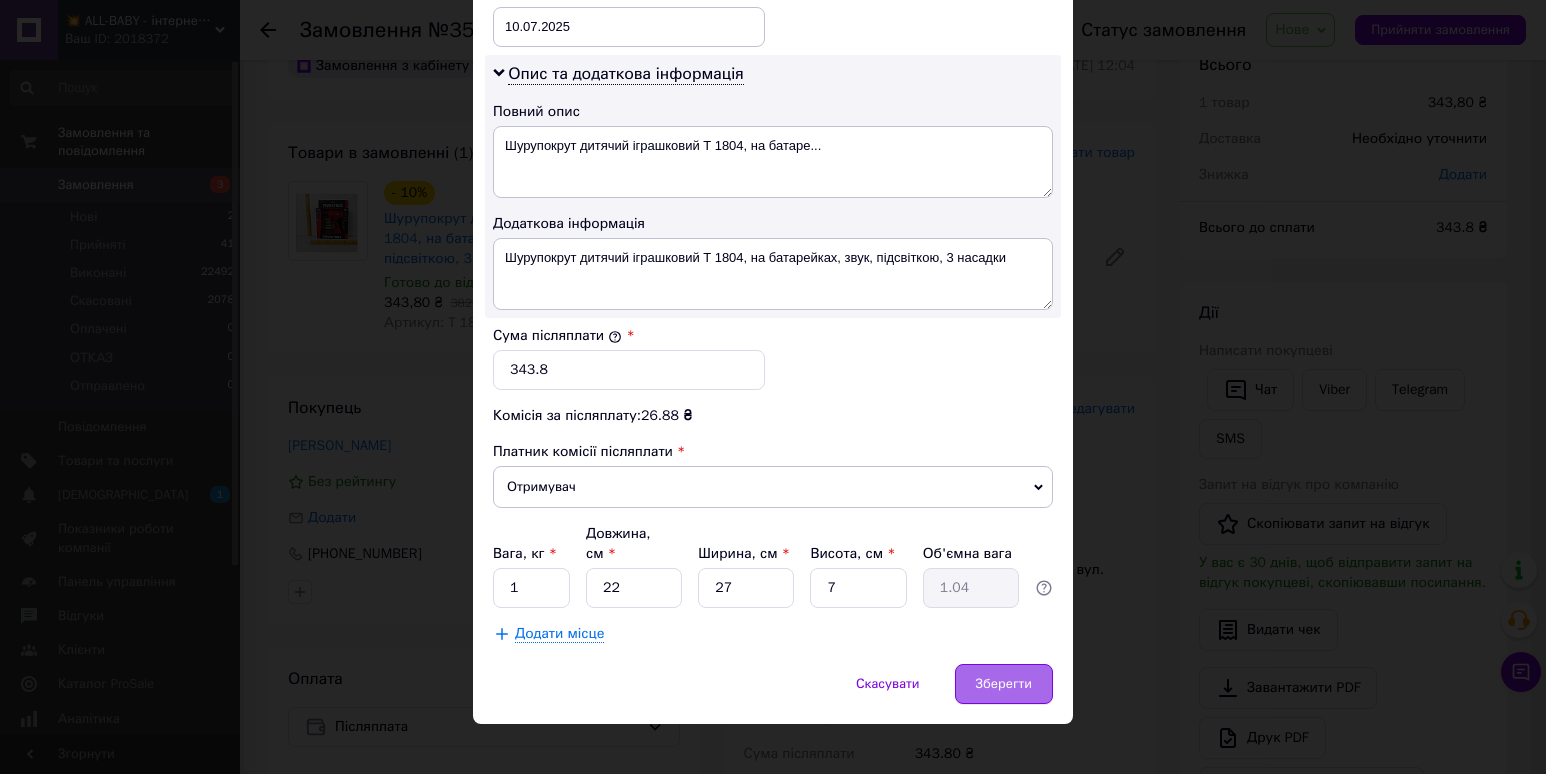 click on "Зберегти" at bounding box center [1004, 684] 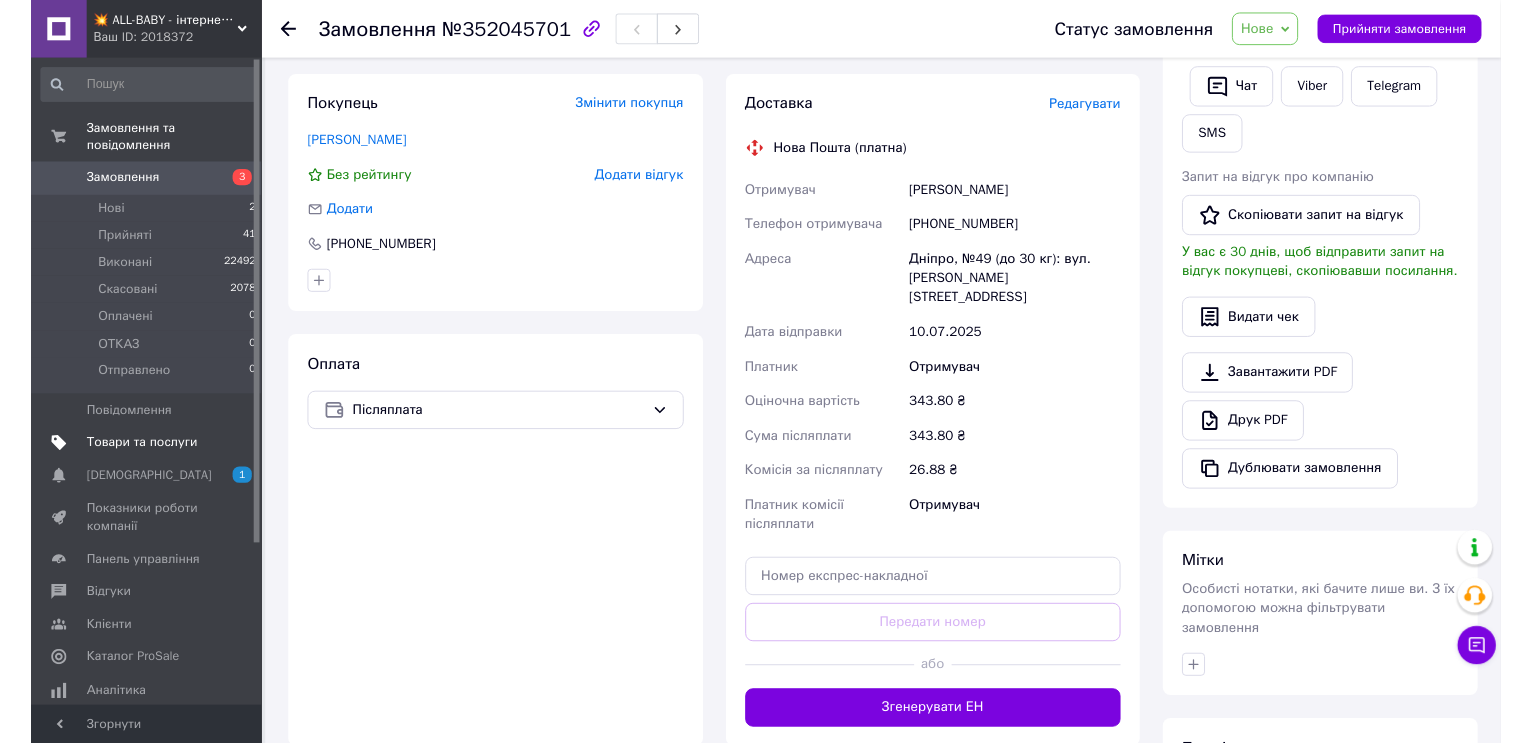 scroll, scrollTop: 0, scrollLeft: 0, axis: both 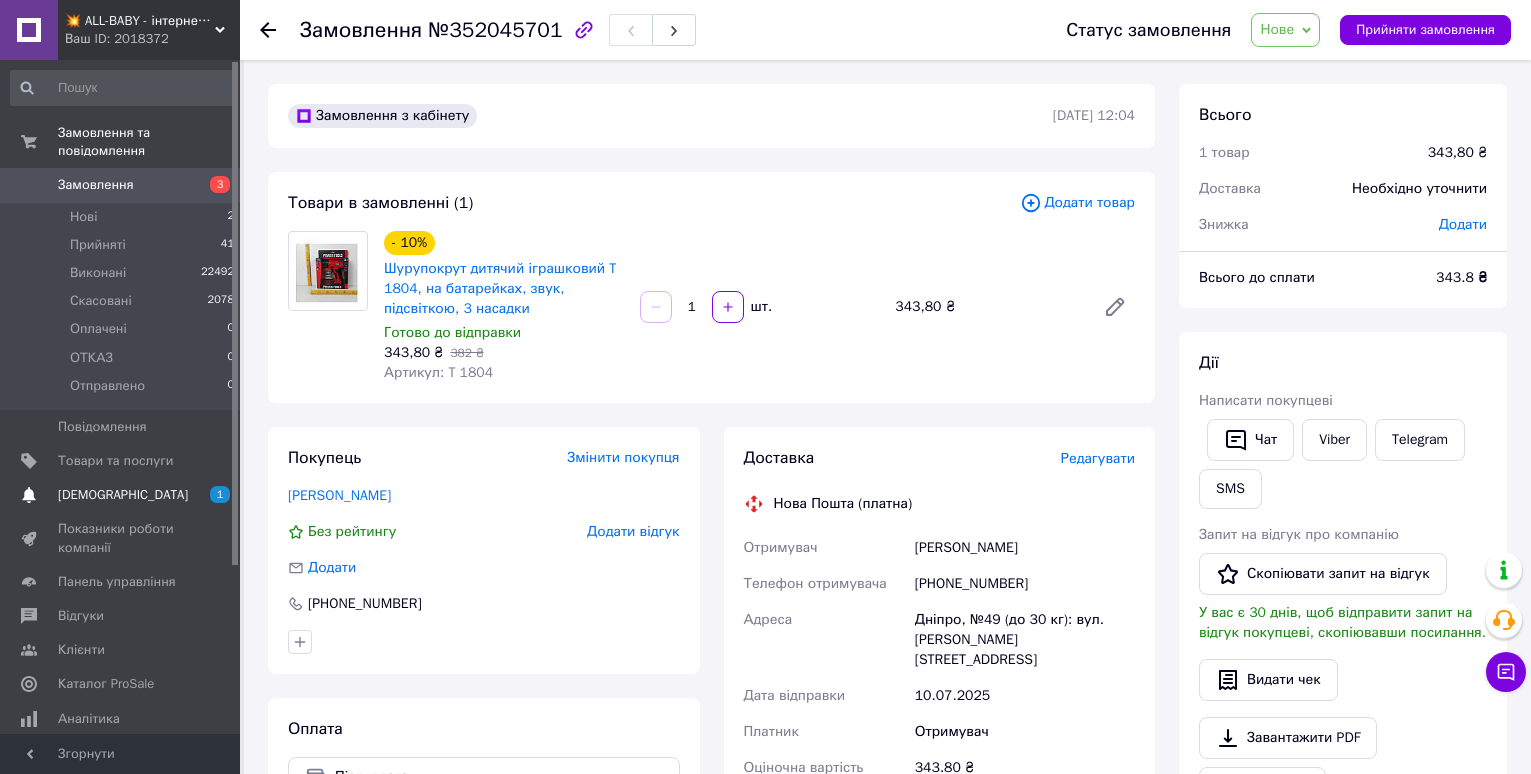 click on "[DEMOGRAPHIC_DATA]" at bounding box center (123, 495) 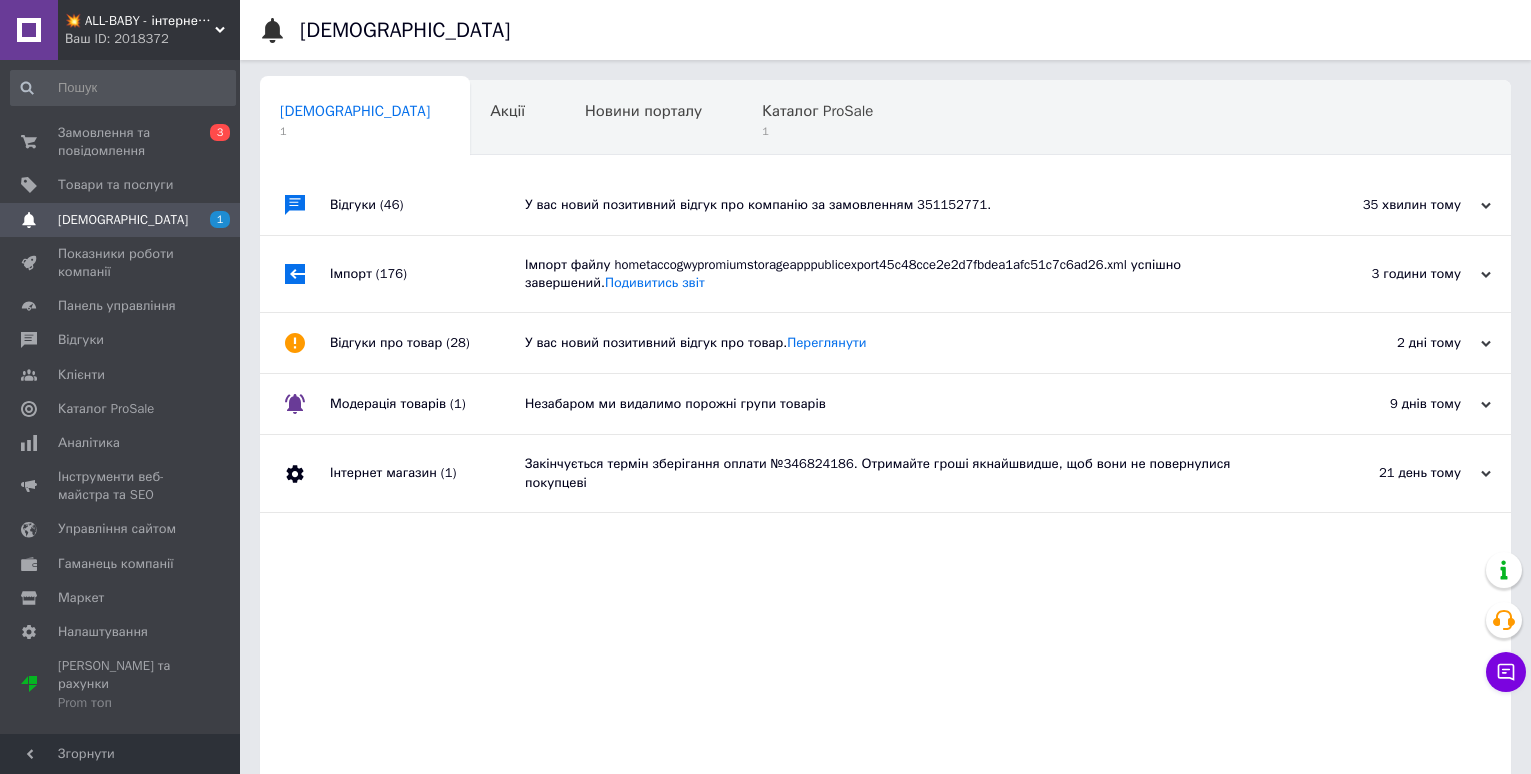 click on "У вас новий позитивний відгук про компанію за замовленням 351152771." at bounding box center (908, 205) 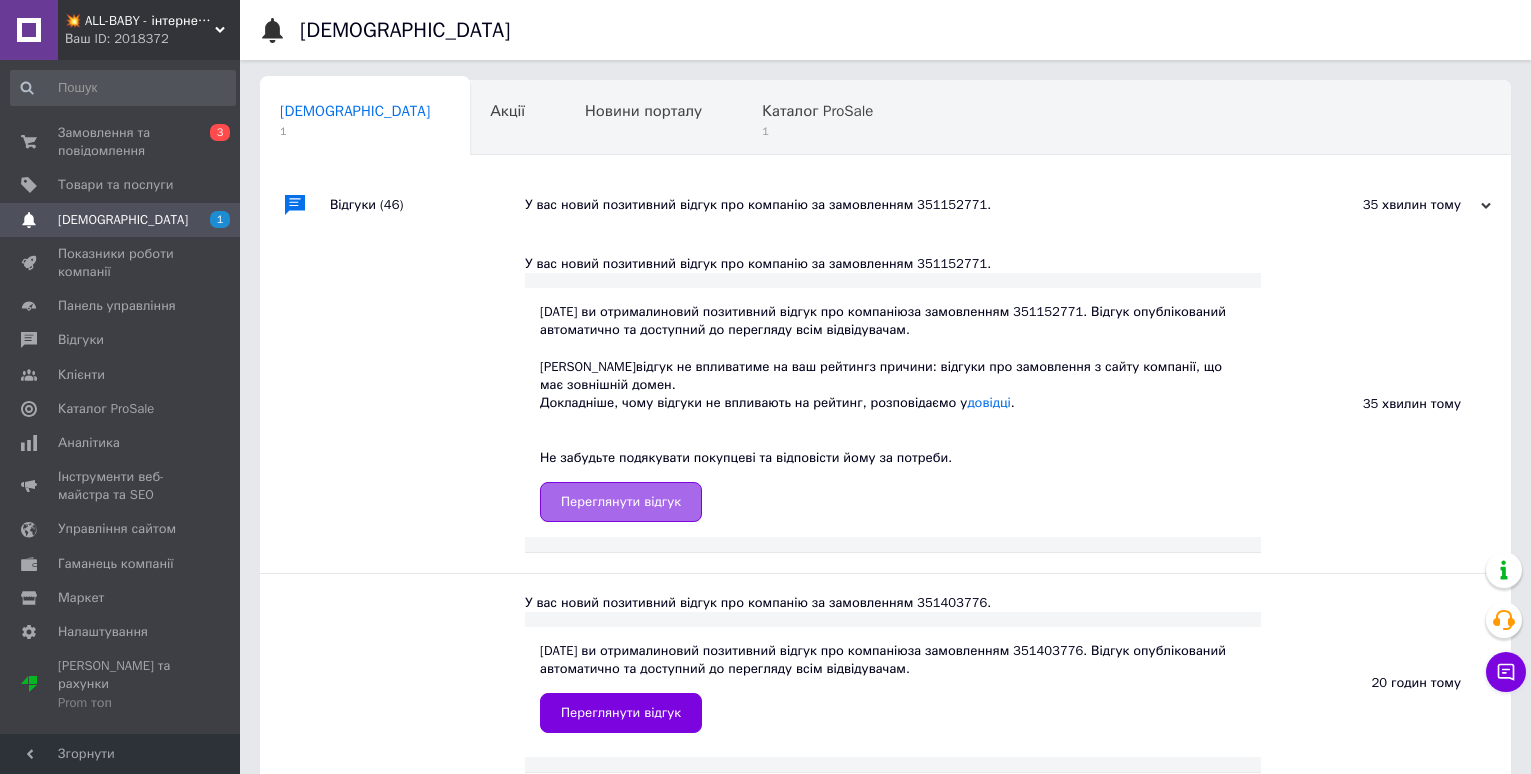 click on "Переглянути відгук" at bounding box center (621, 502) 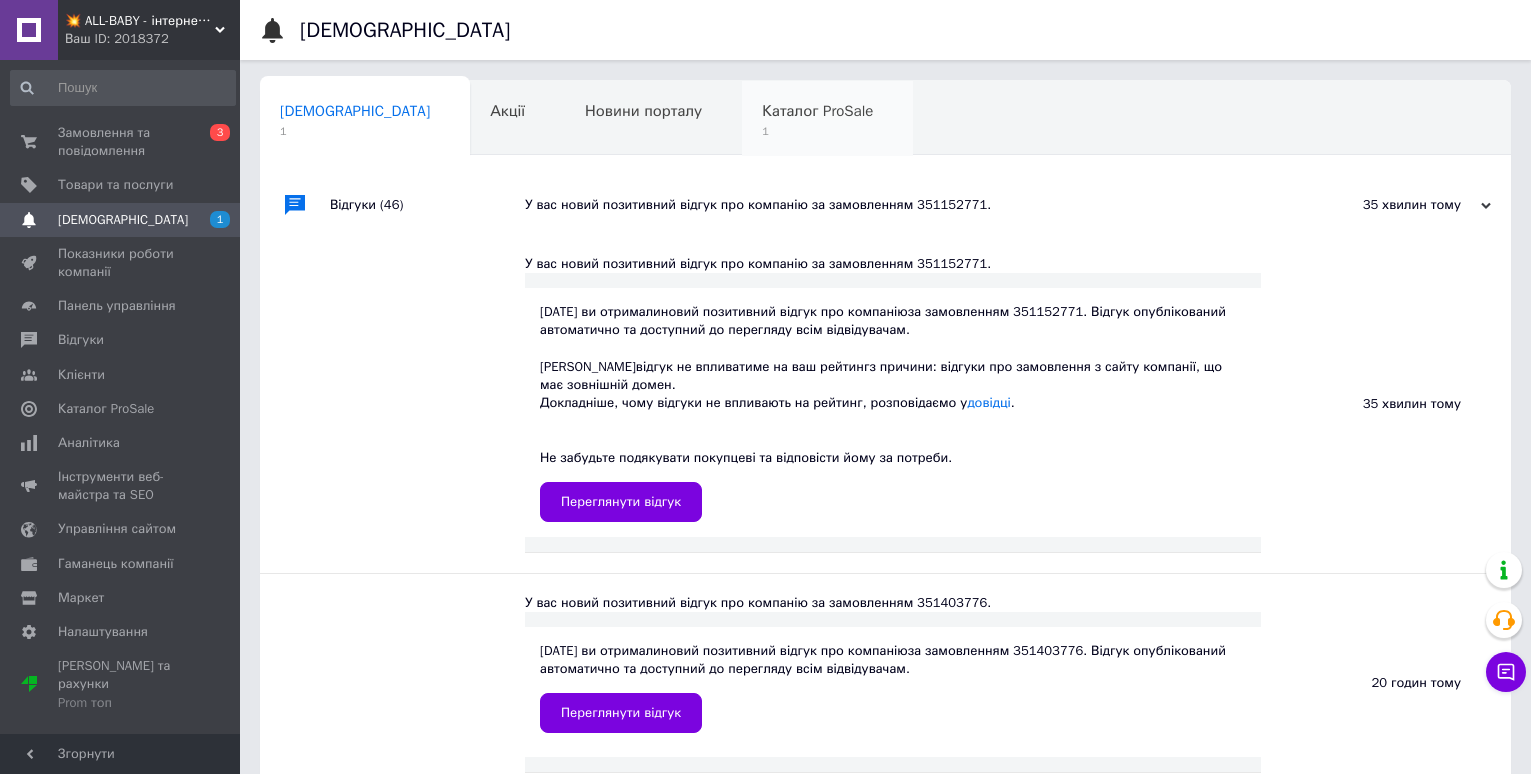 click on "1" at bounding box center (817, 131) 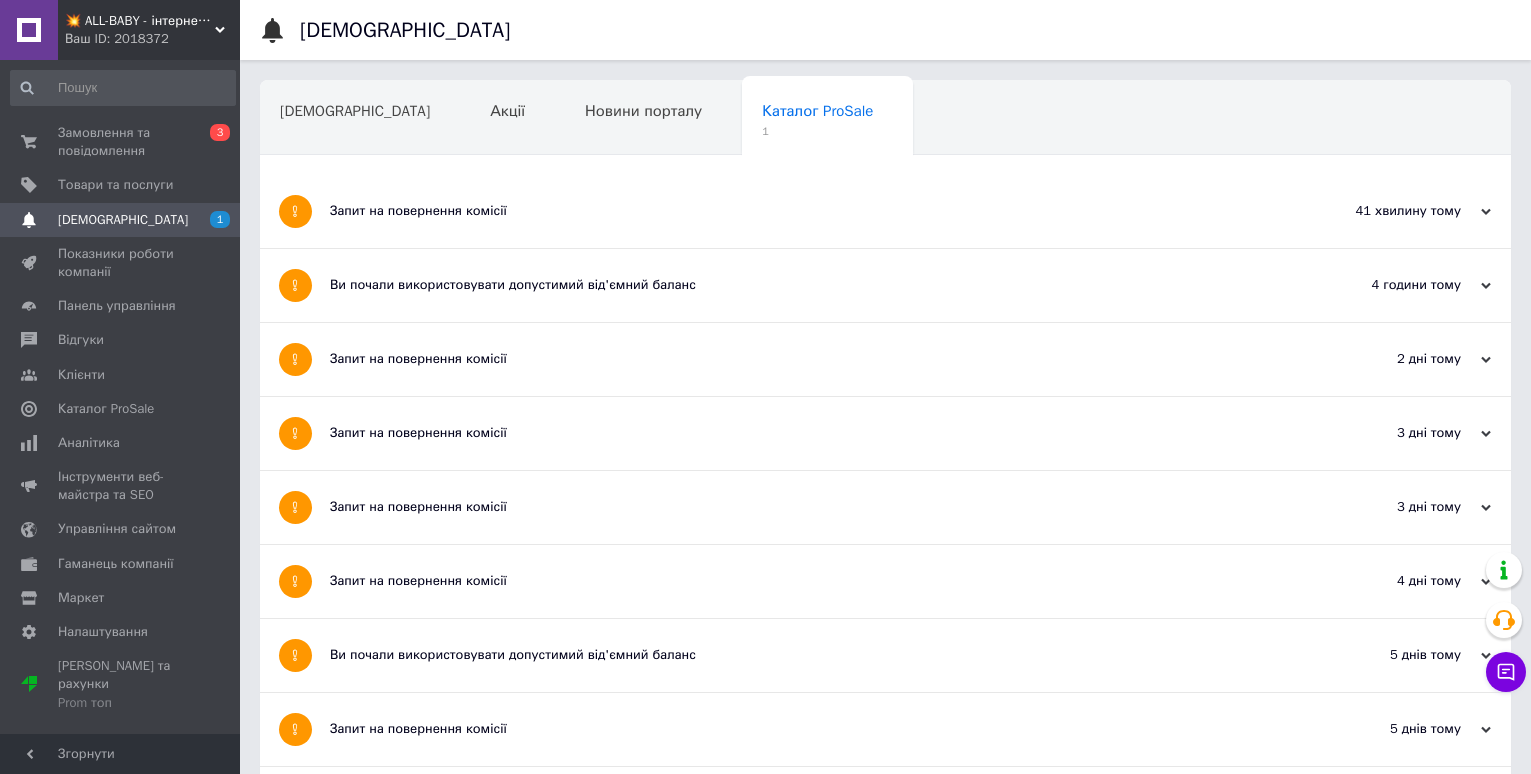 click on "Запит на повернення комісії" at bounding box center (810, 211) 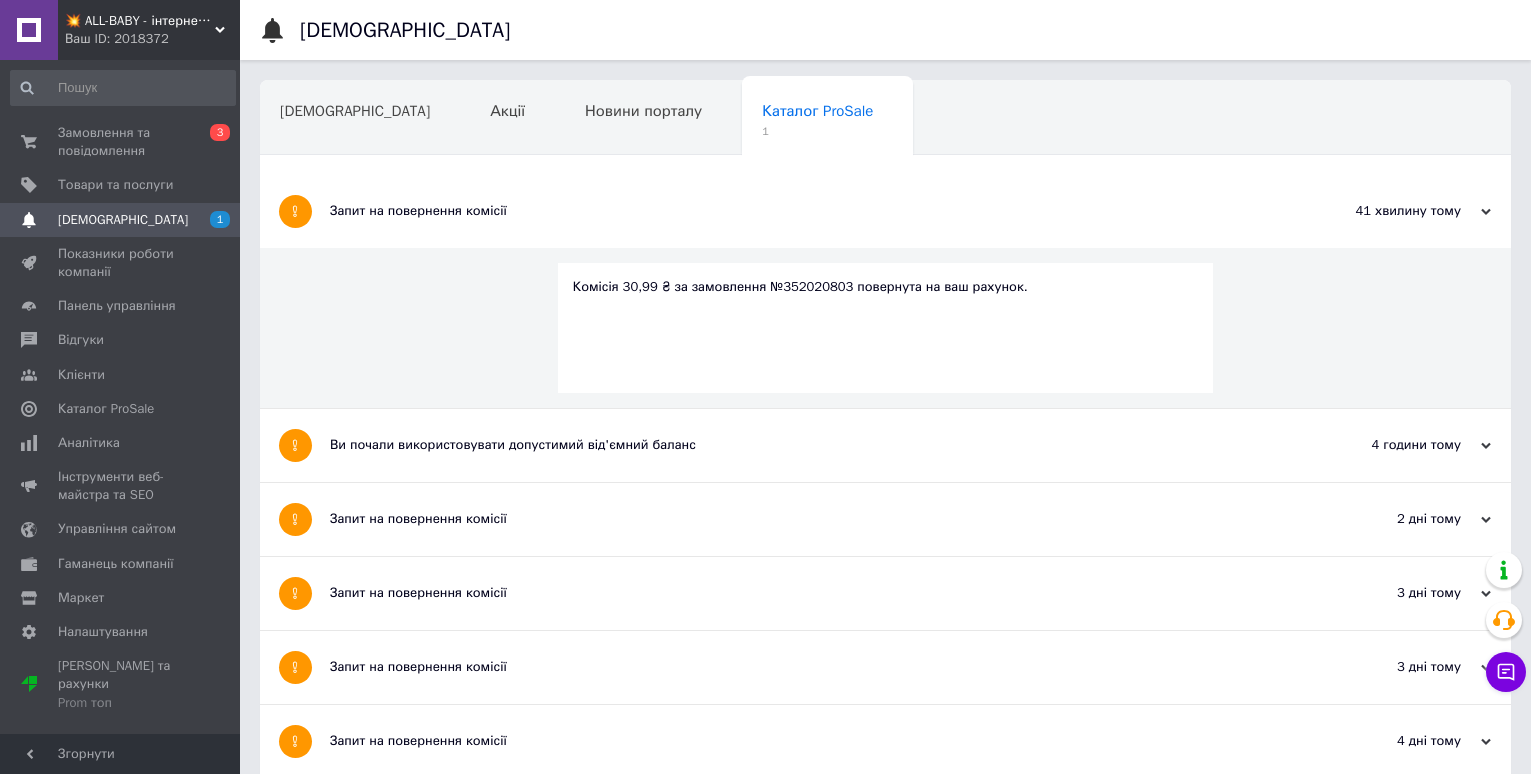click on "Комісія 30,99 ₴ за замовлення №352020803 повернута на ваш рахунок." at bounding box center (886, 287) 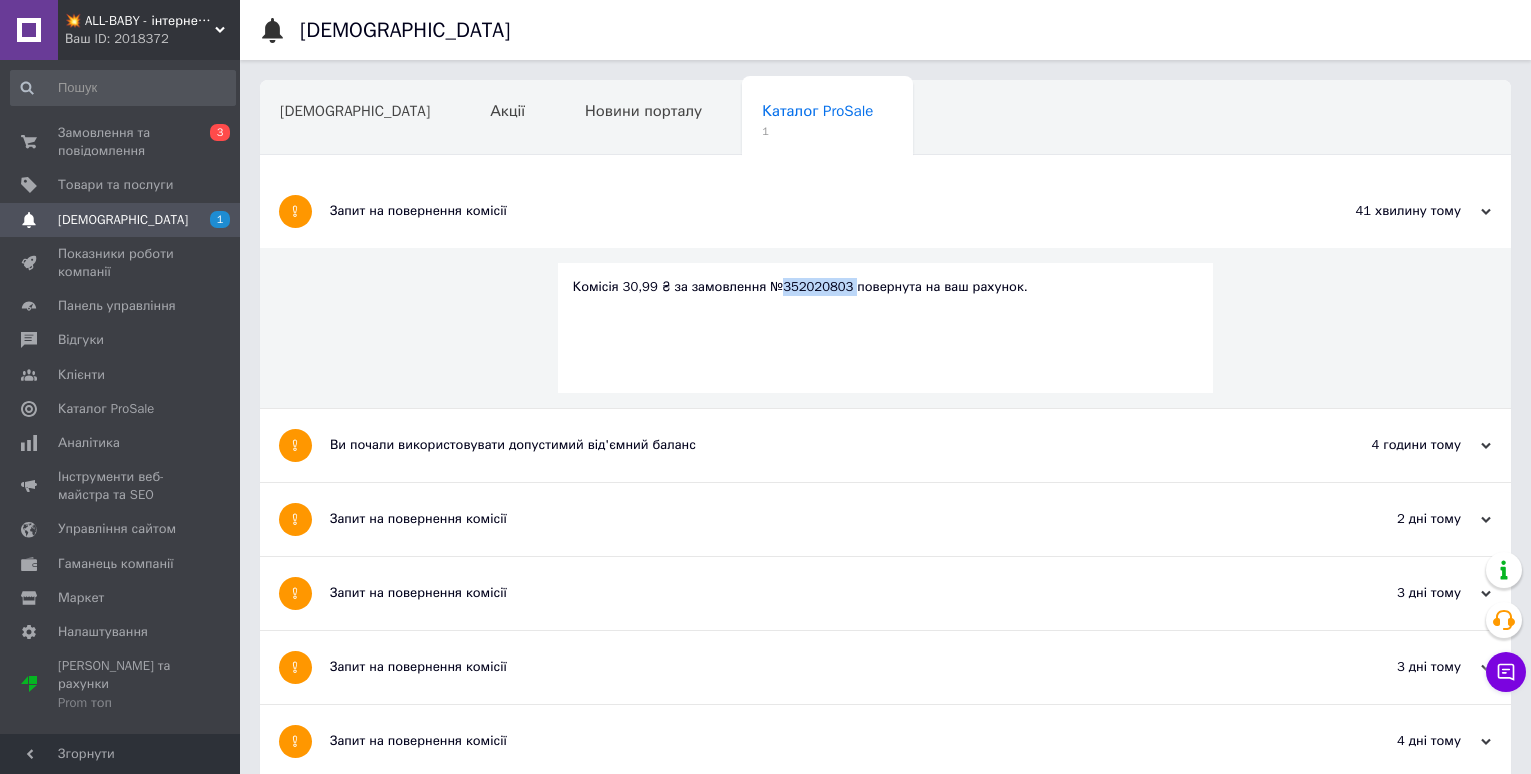 click on "Комісія 30,99 ₴ за замовлення №352020803 повернута на ваш рахунок." at bounding box center (886, 287) 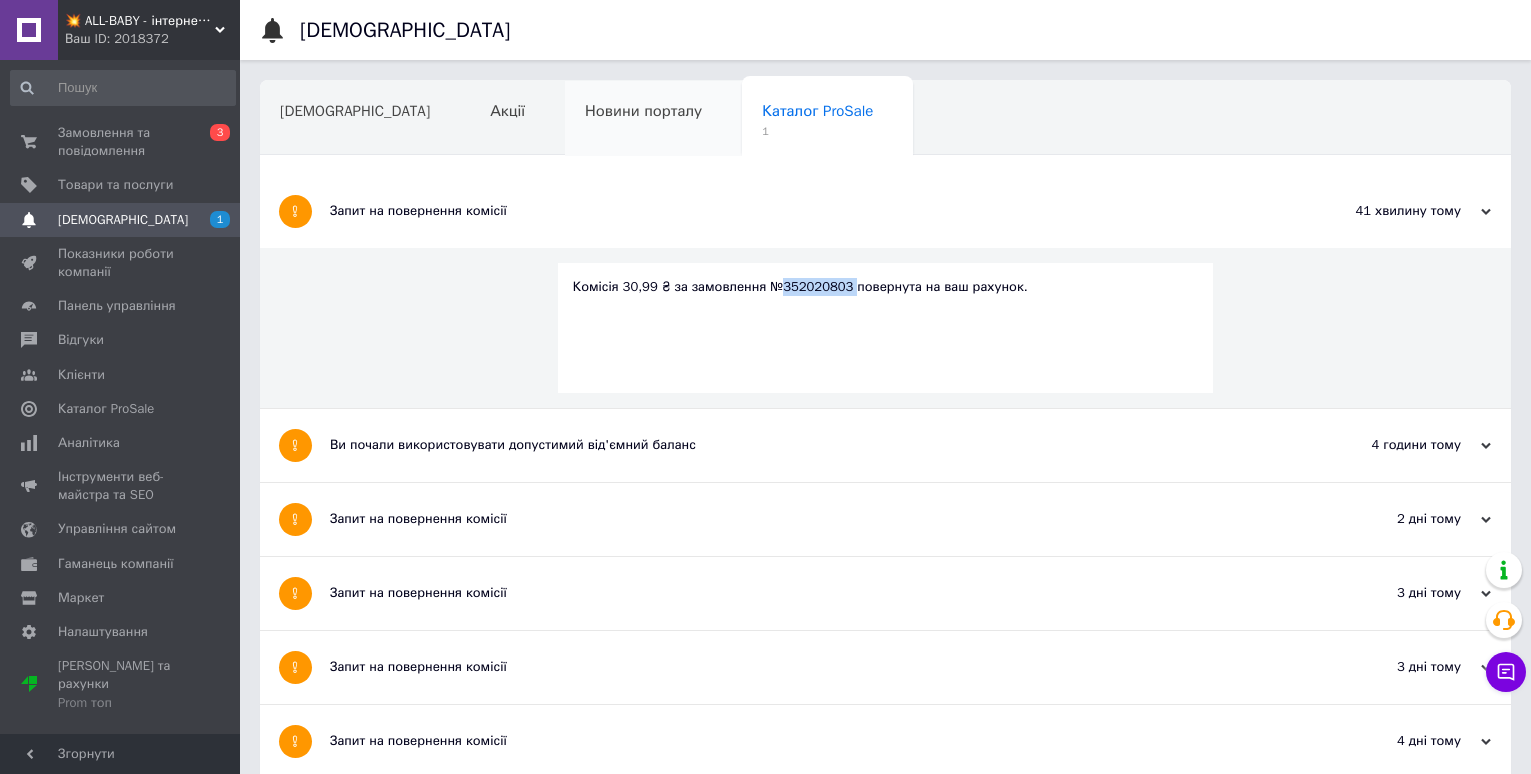 copy on "352020803" 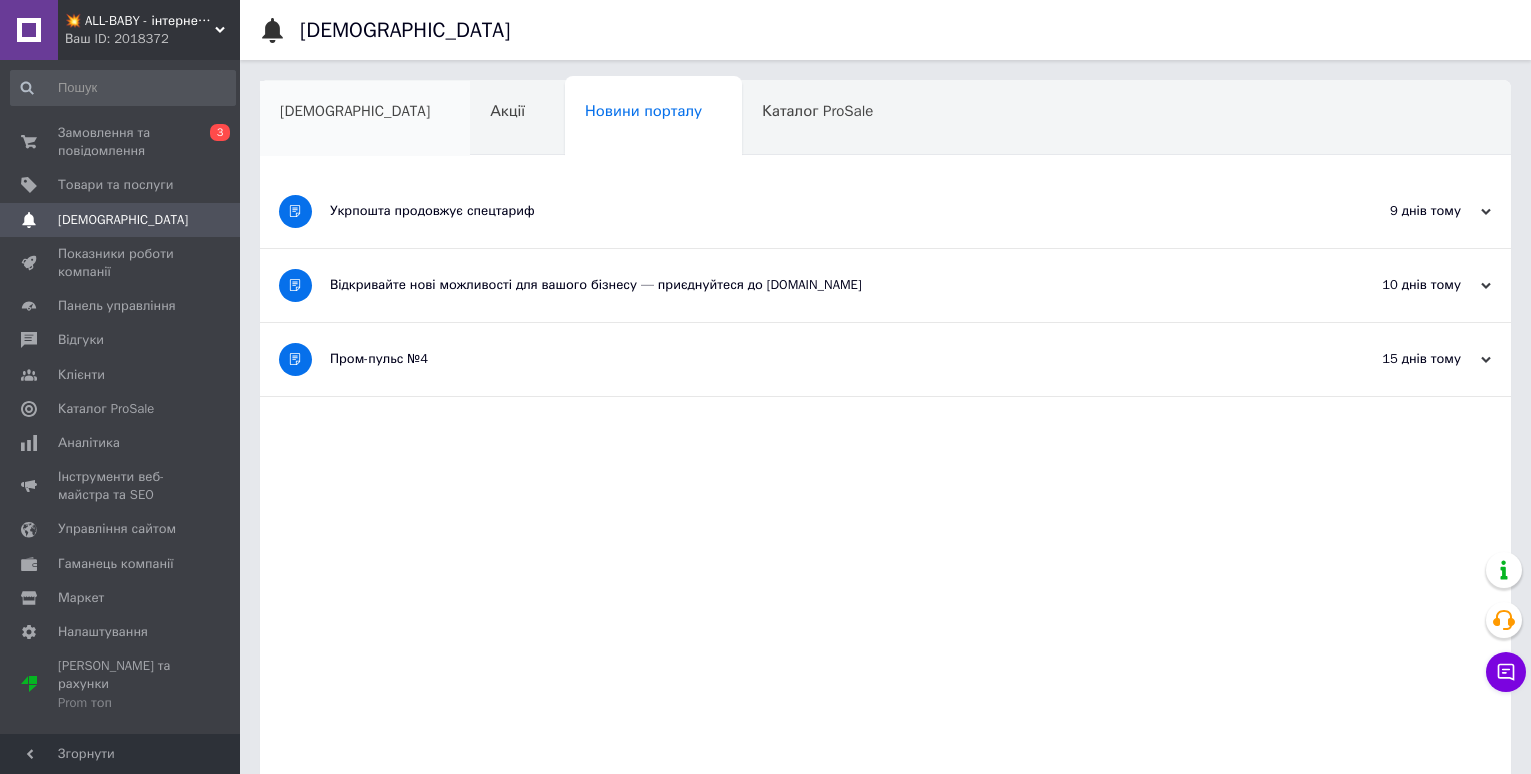 click on "[DEMOGRAPHIC_DATA]" at bounding box center [365, 119] 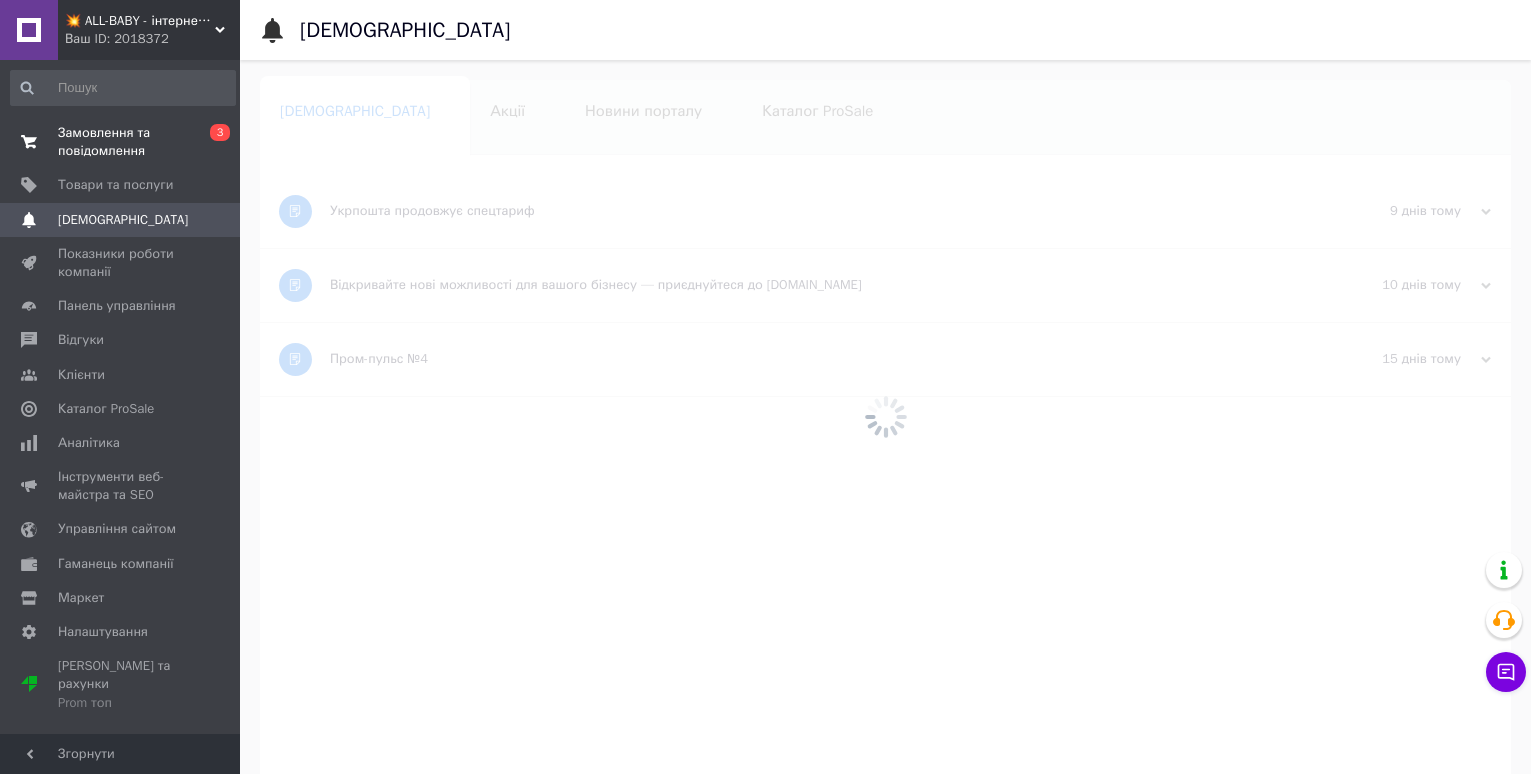 click on "Замовлення та повідомлення" at bounding box center (121, 142) 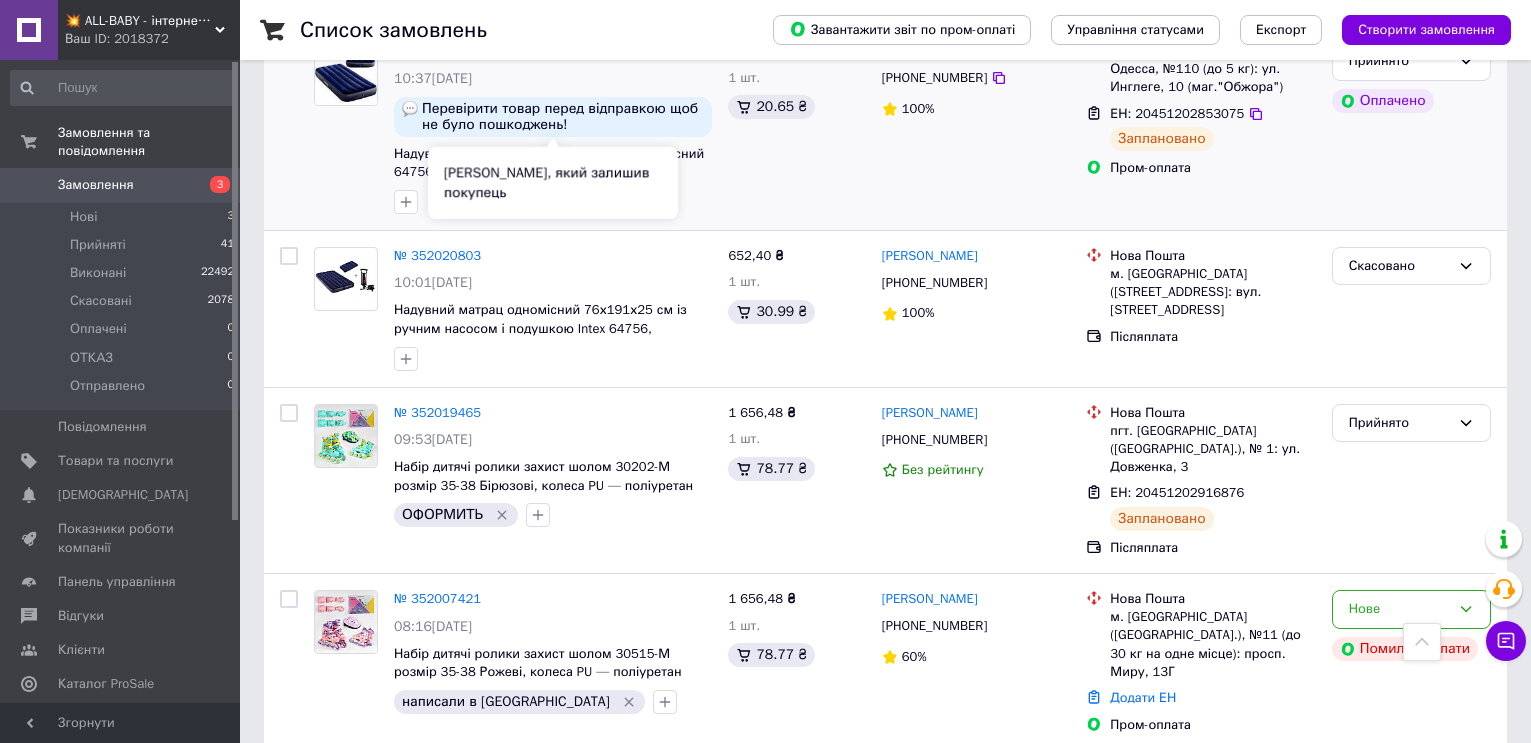 scroll, scrollTop: 600, scrollLeft: 0, axis: vertical 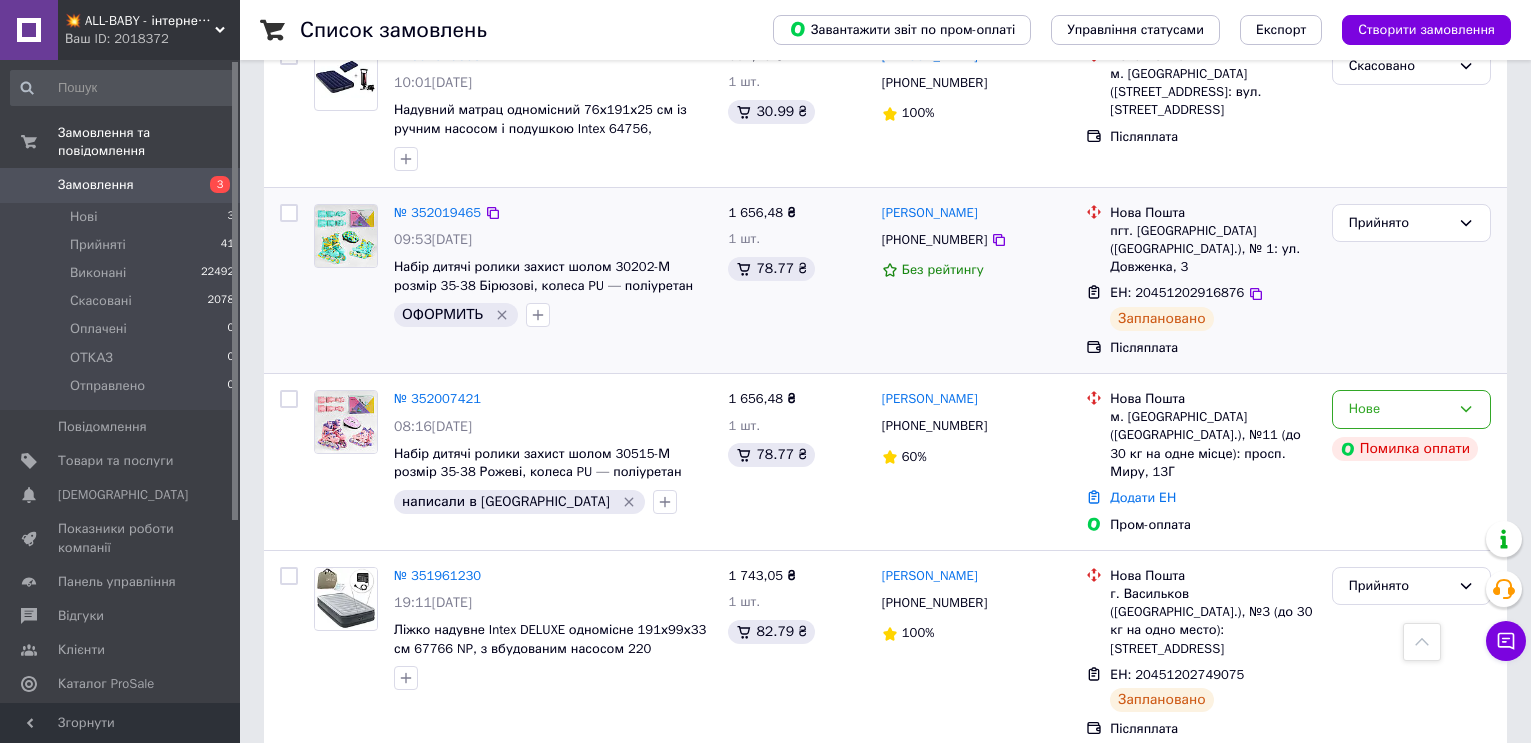 click 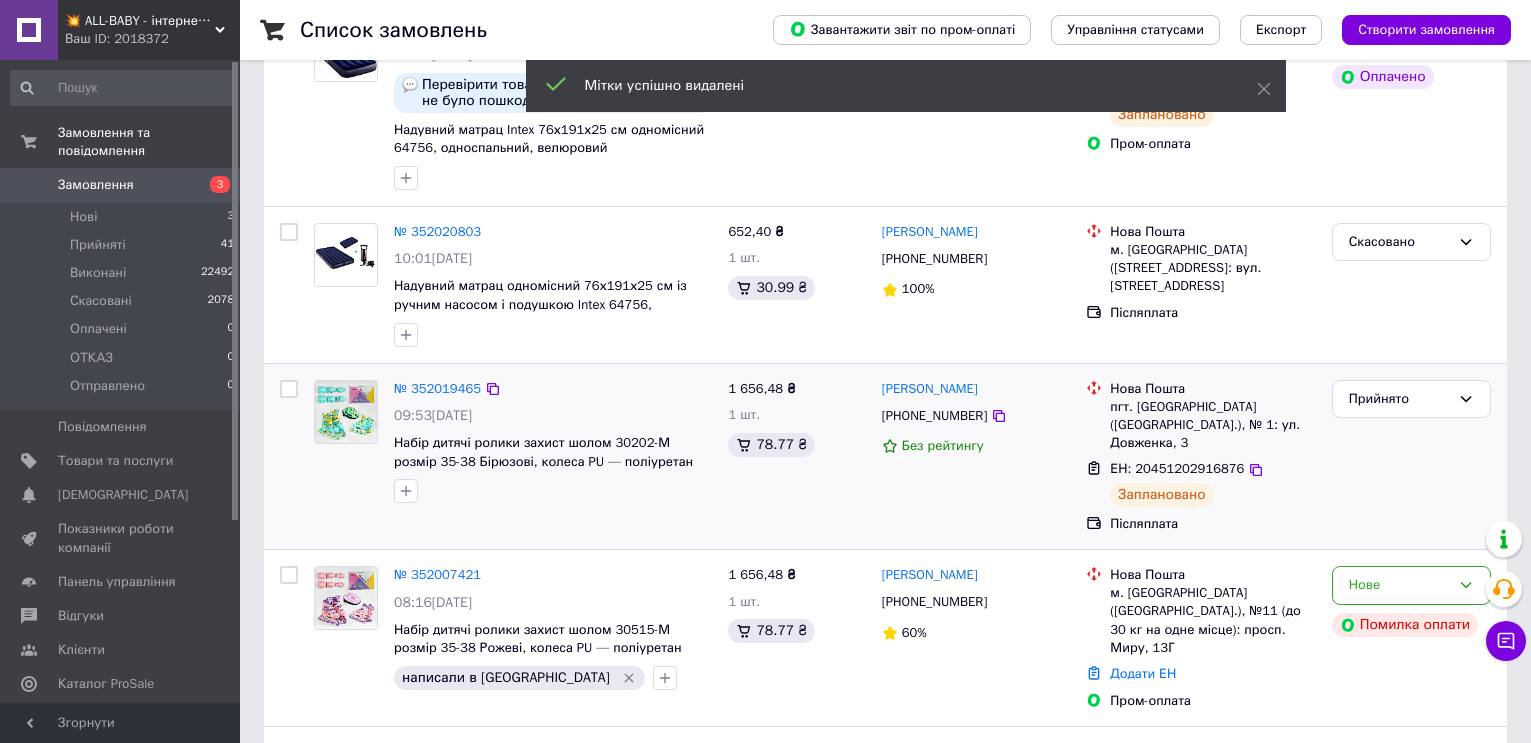 scroll, scrollTop: 500, scrollLeft: 0, axis: vertical 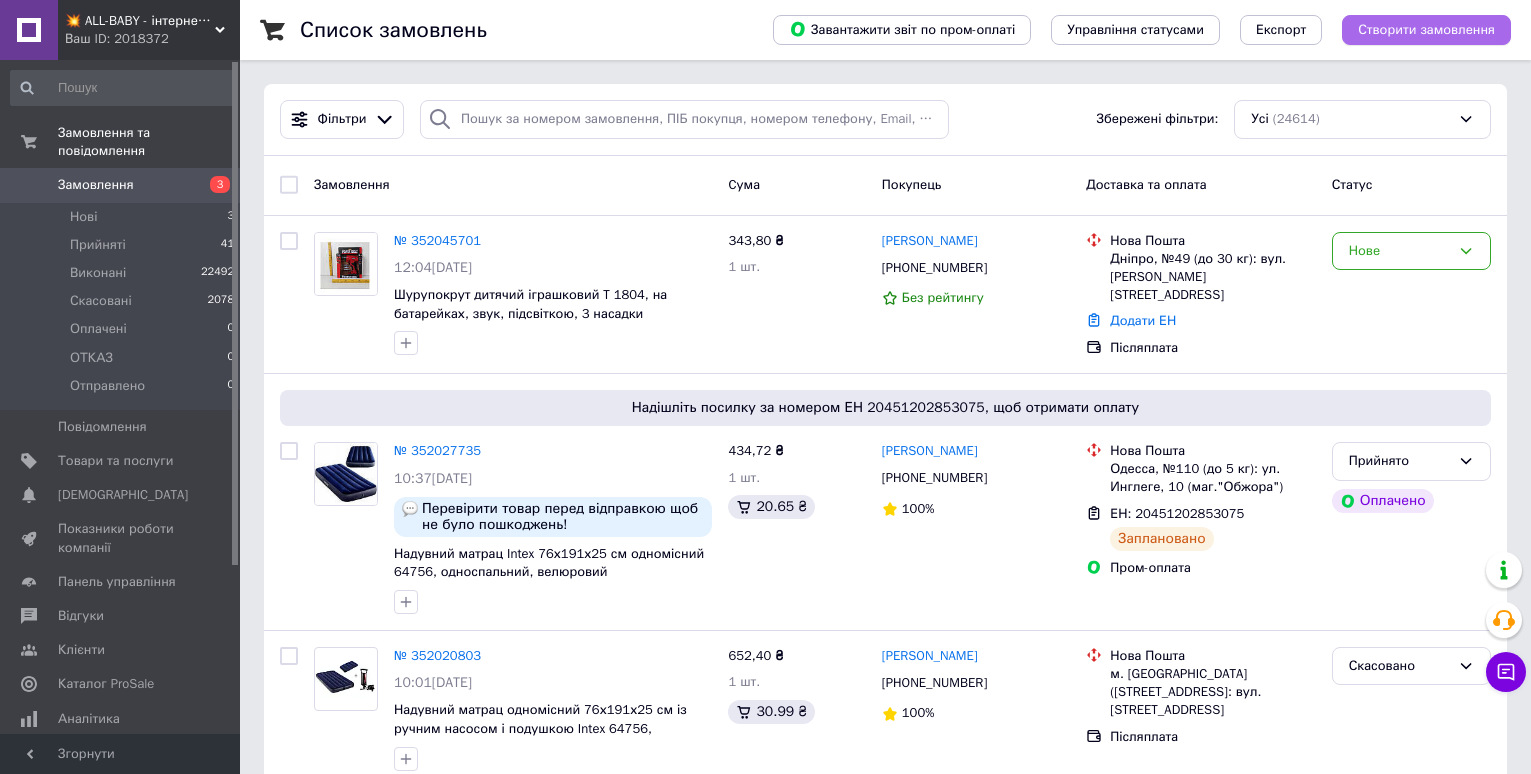 click on "Створити замовлення" at bounding box center [1426, 30] 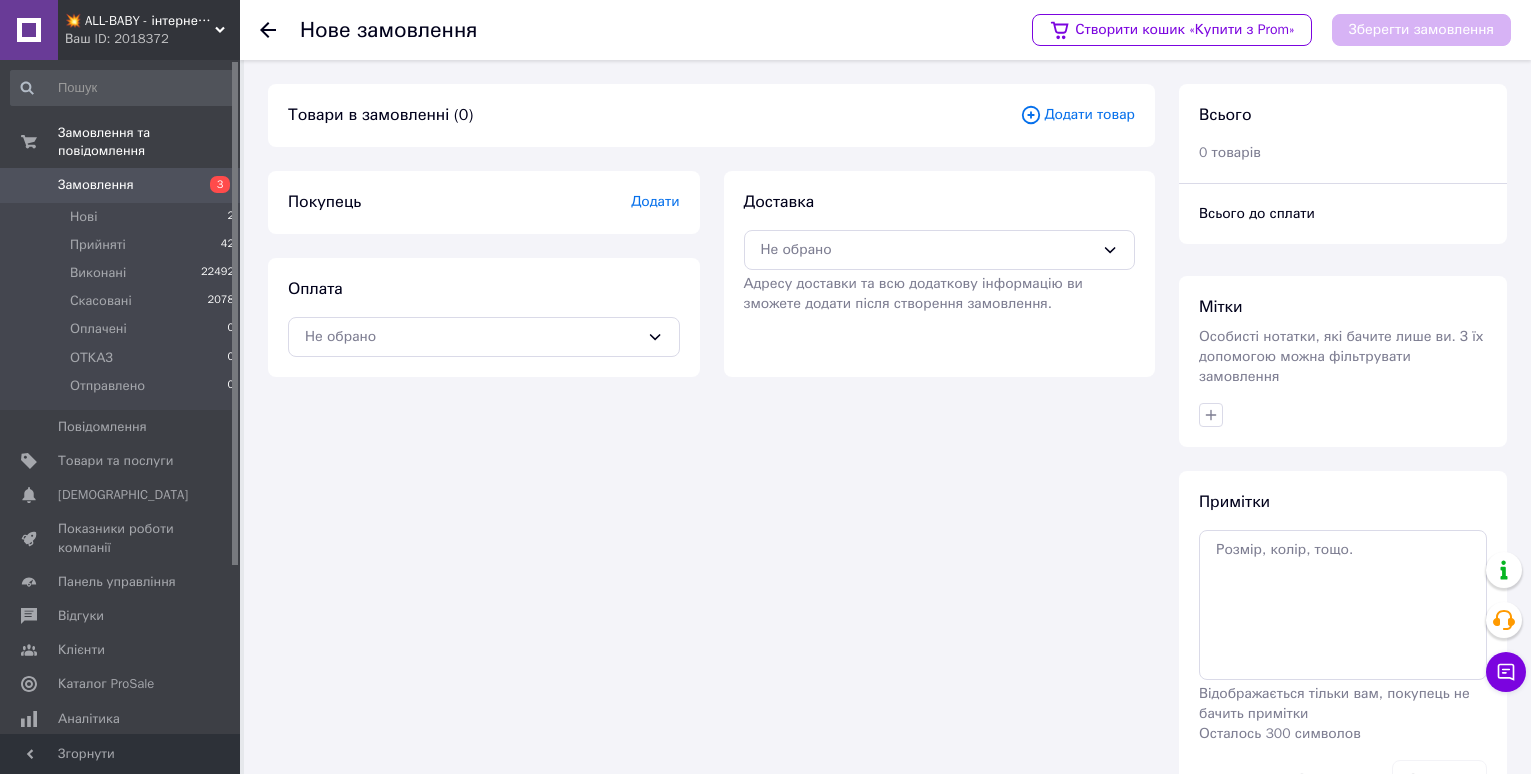 click on "Додати товар" at bounding box center (1077, 115) 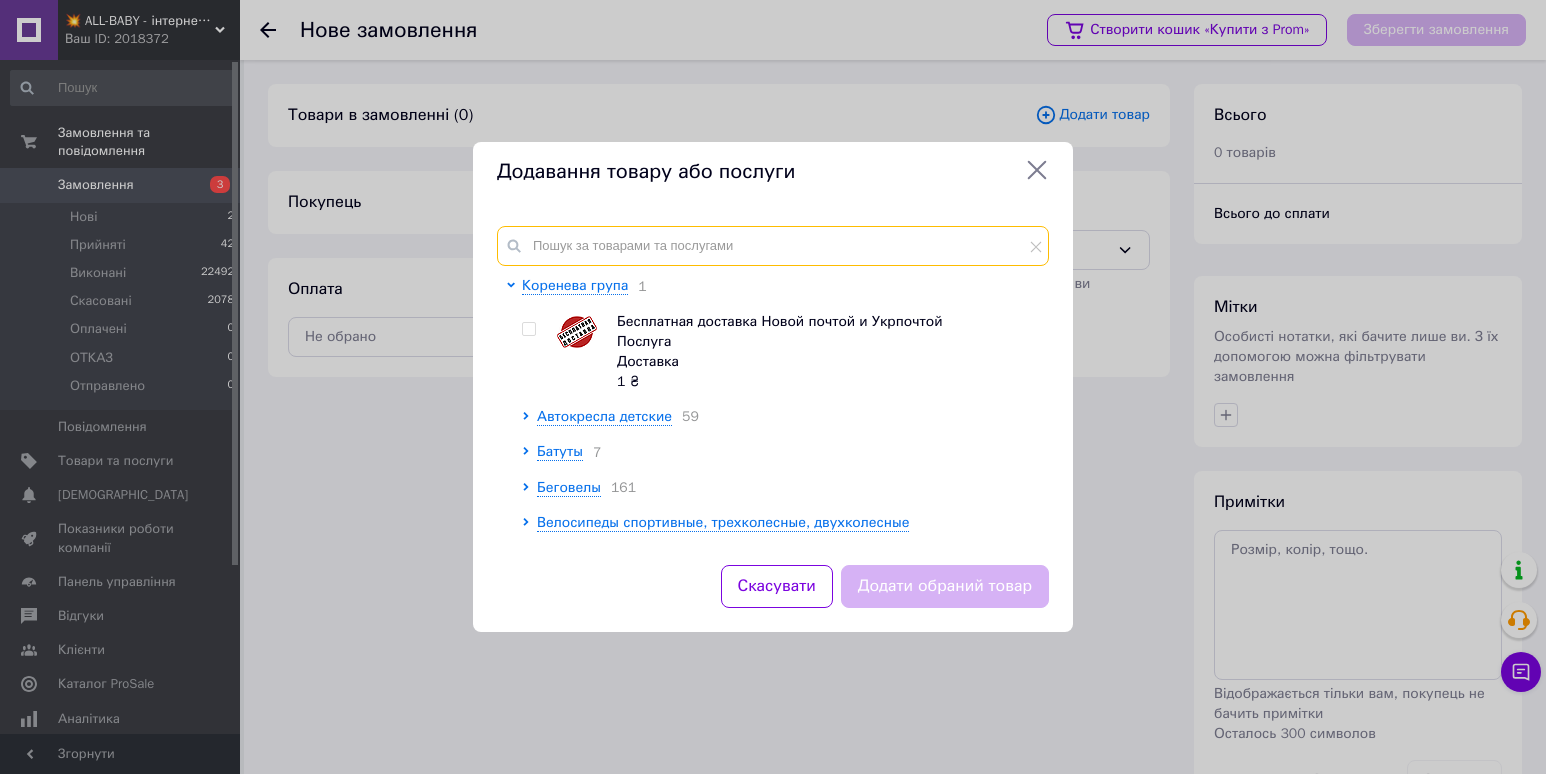 drag, startPoint x: 551, startPoint y: 246, endPoint x: 1545, endPoint y: 227, distance: 994.1816 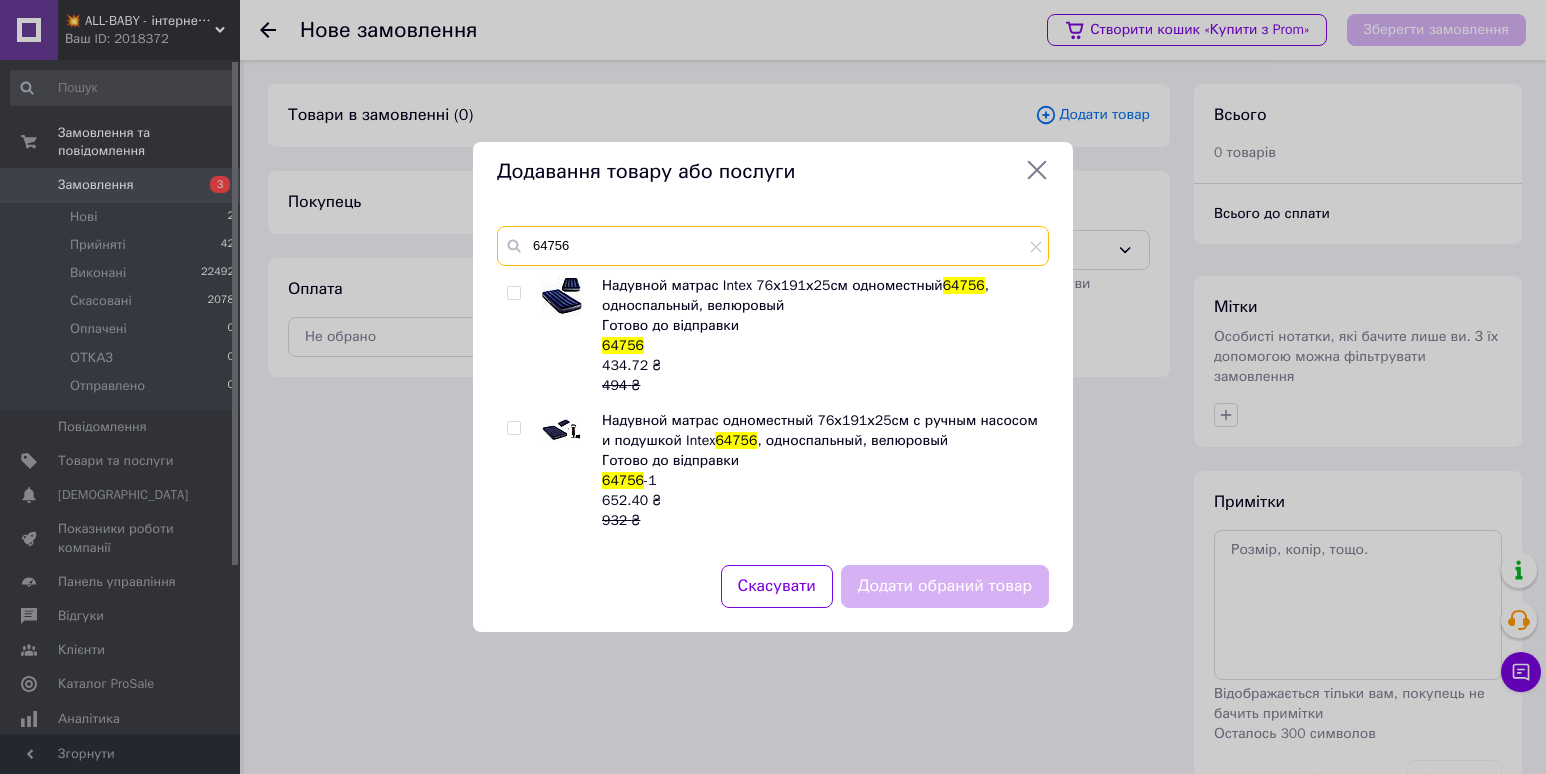 type on "64756" 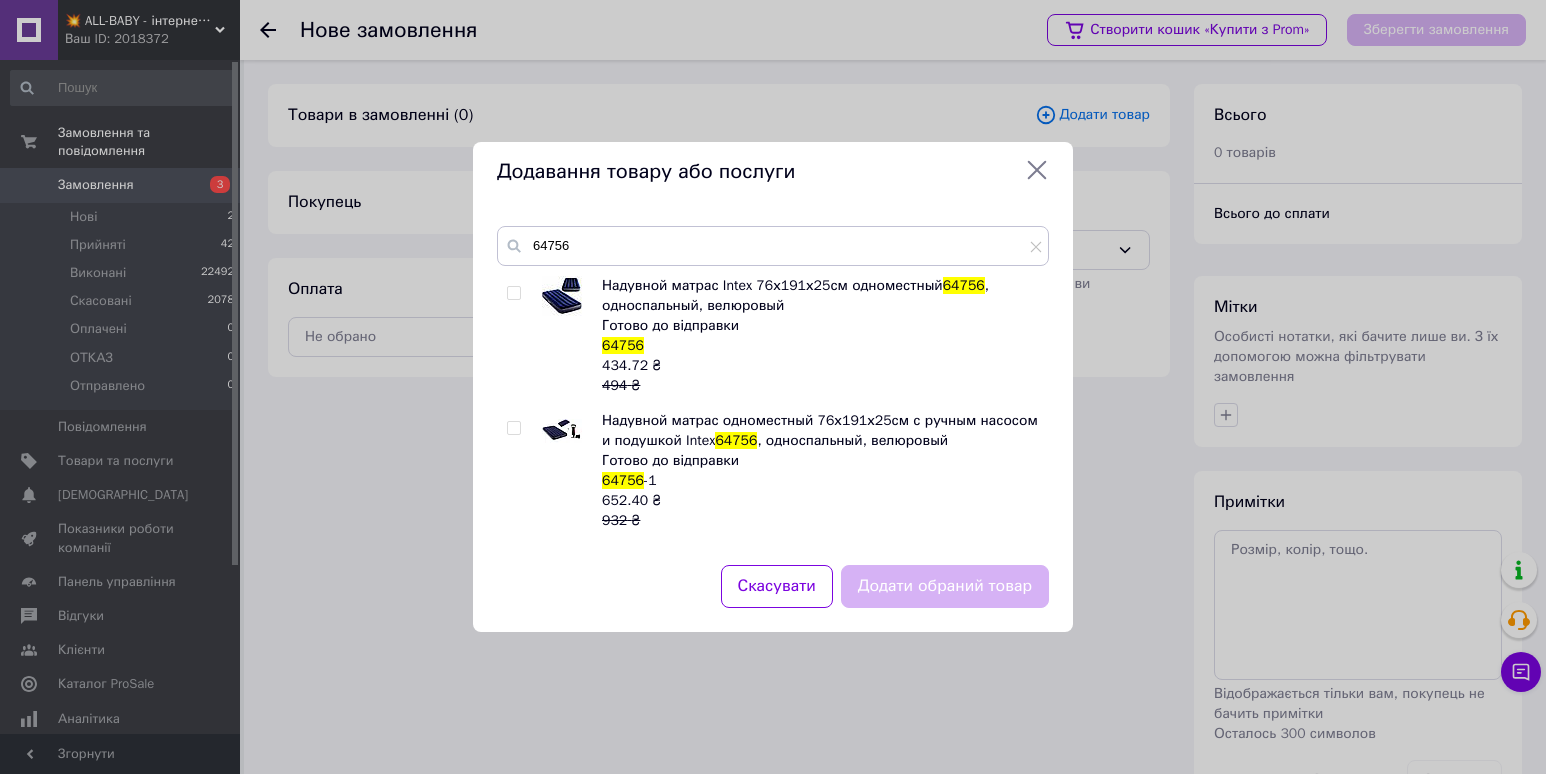 click at bounding box center [513, 293] 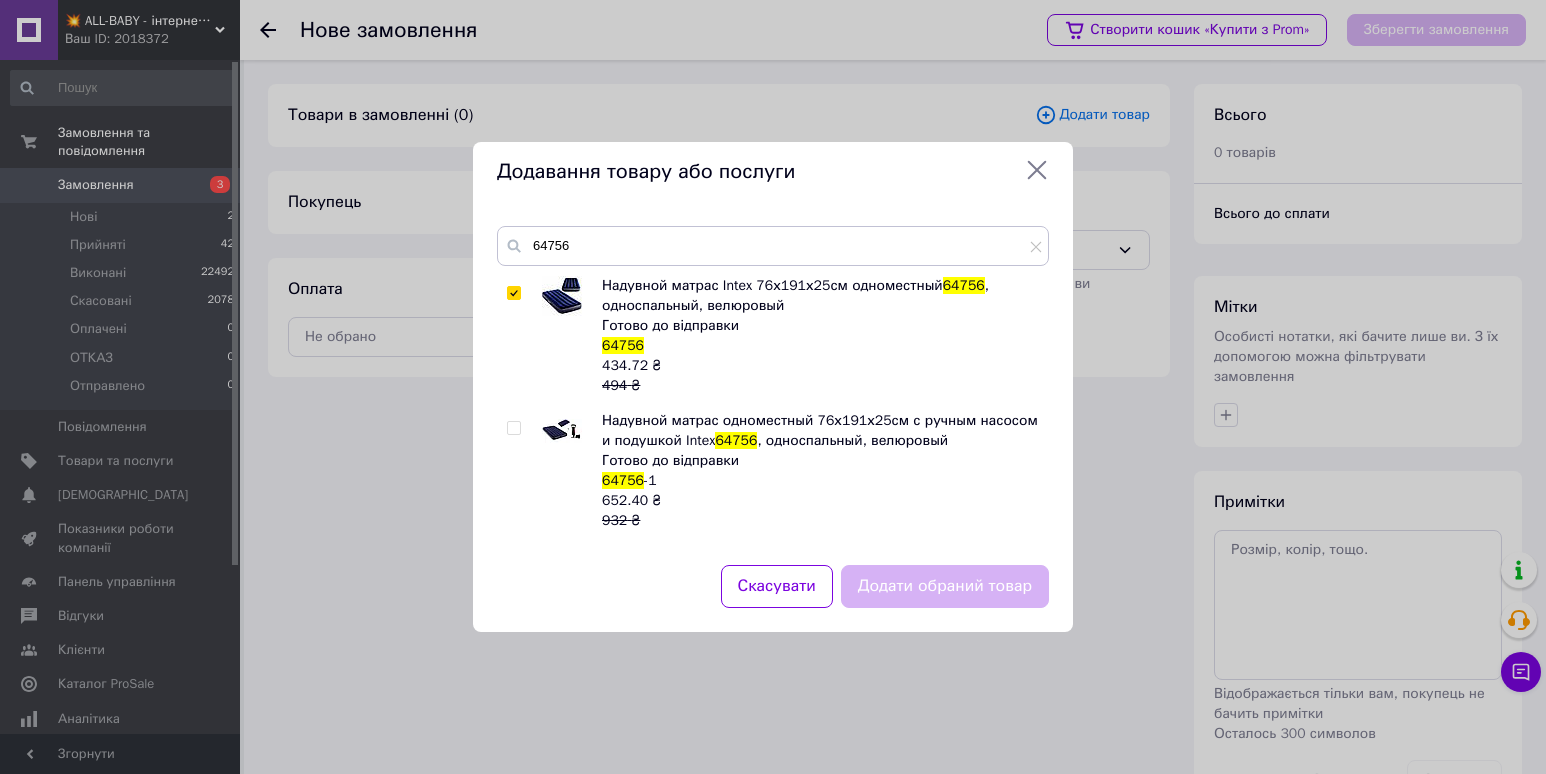 checkbox on "true" 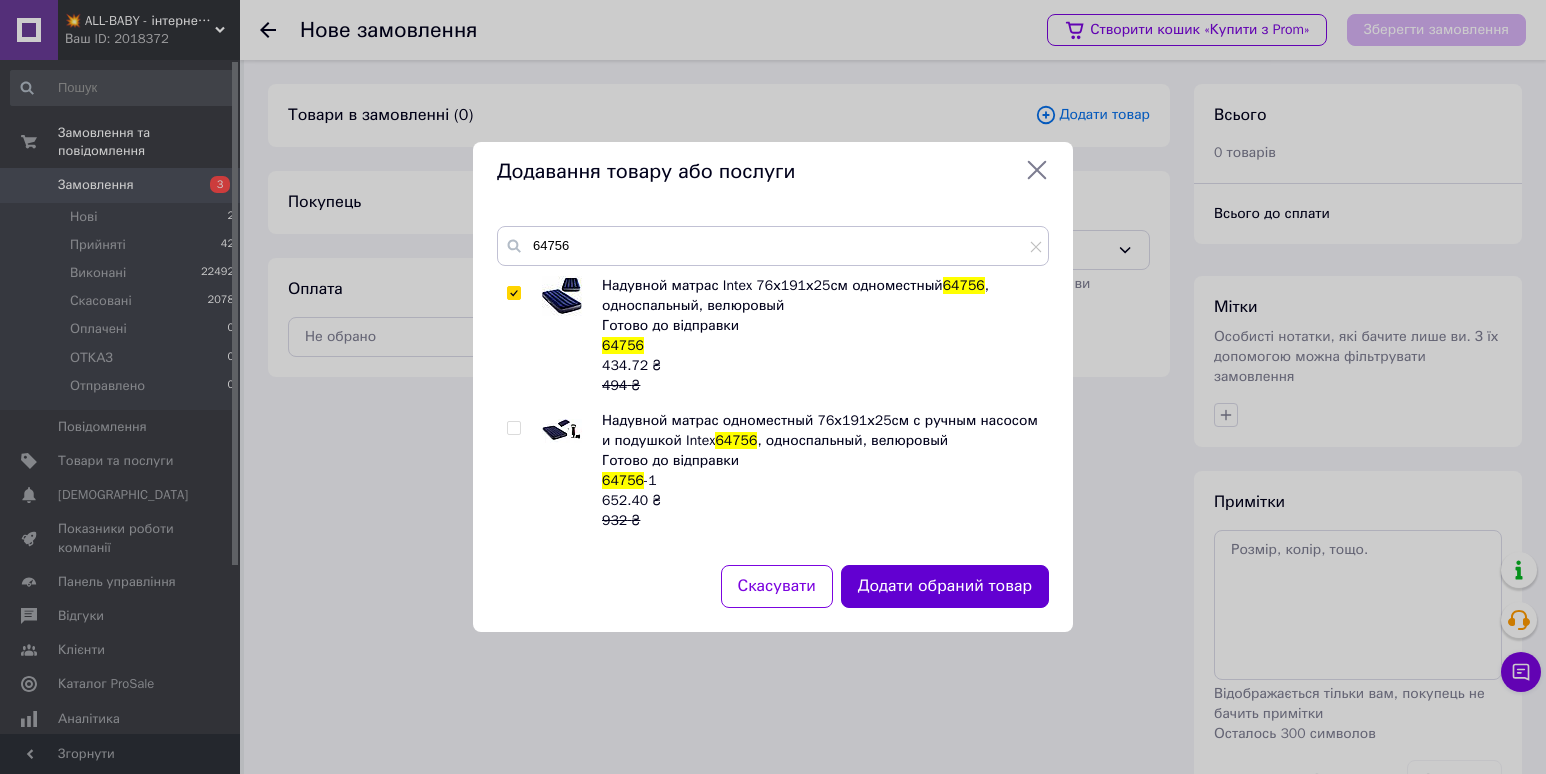 click on "Додати обраний товар" at bounding box center (945, 586) 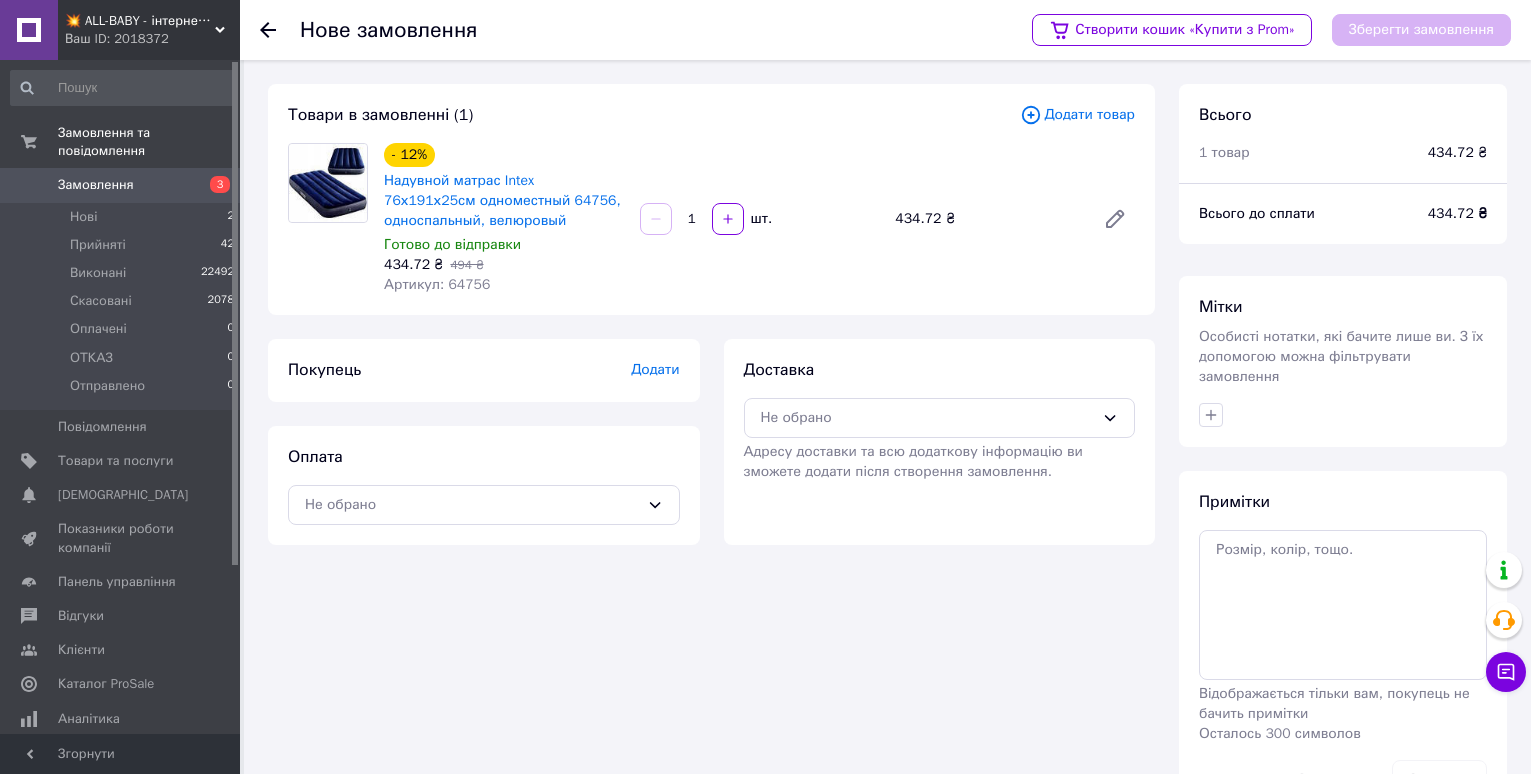 click on "Додати" at bounding box center [655, 369] 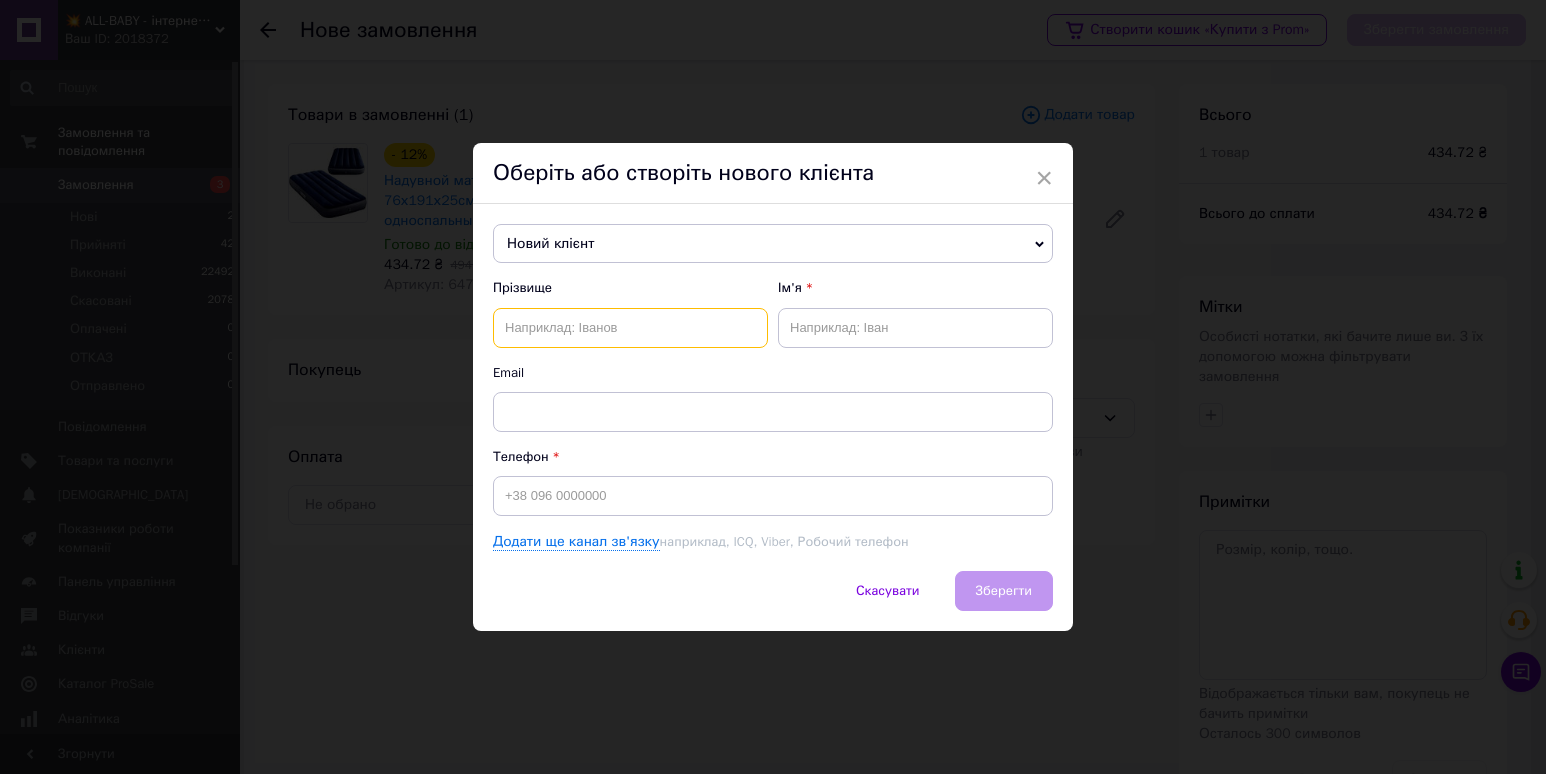 click at bounding box center [630, 328] 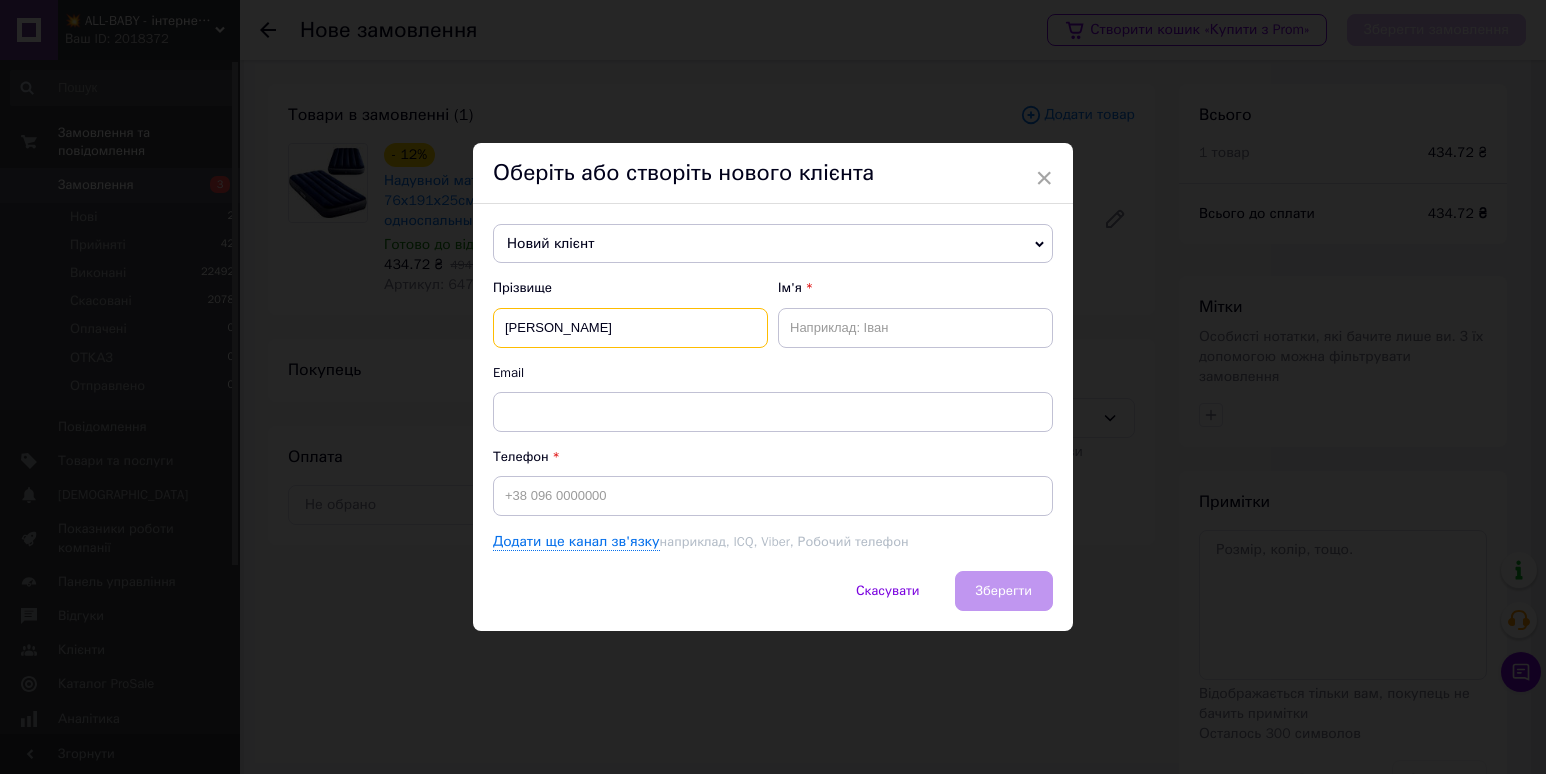 drag, startPoint x: 545, startPoint y: 327, endPoint x: 667, endPoint y: 332, distance: 122.10242 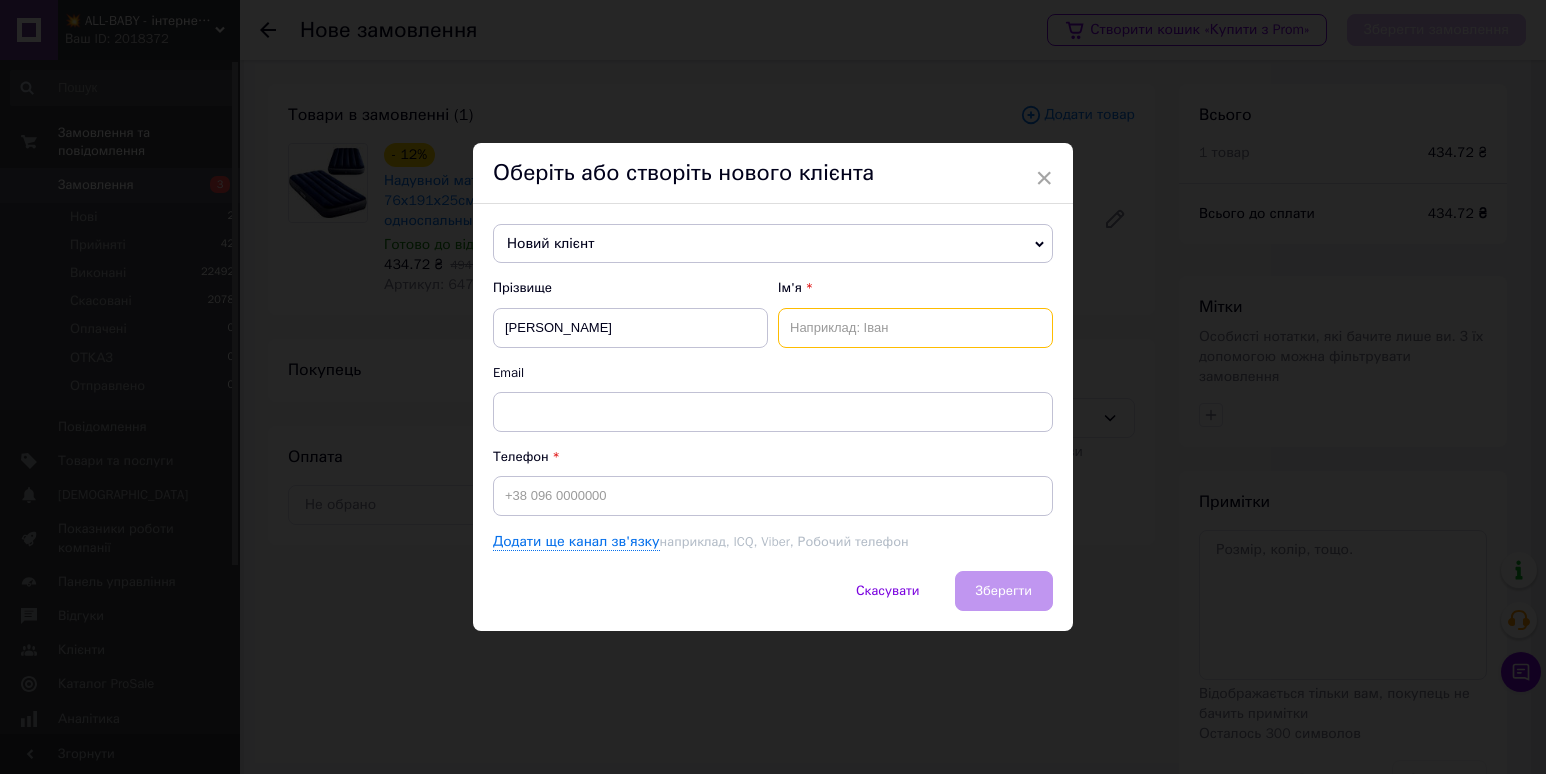 click at bounding box center (915, 328) 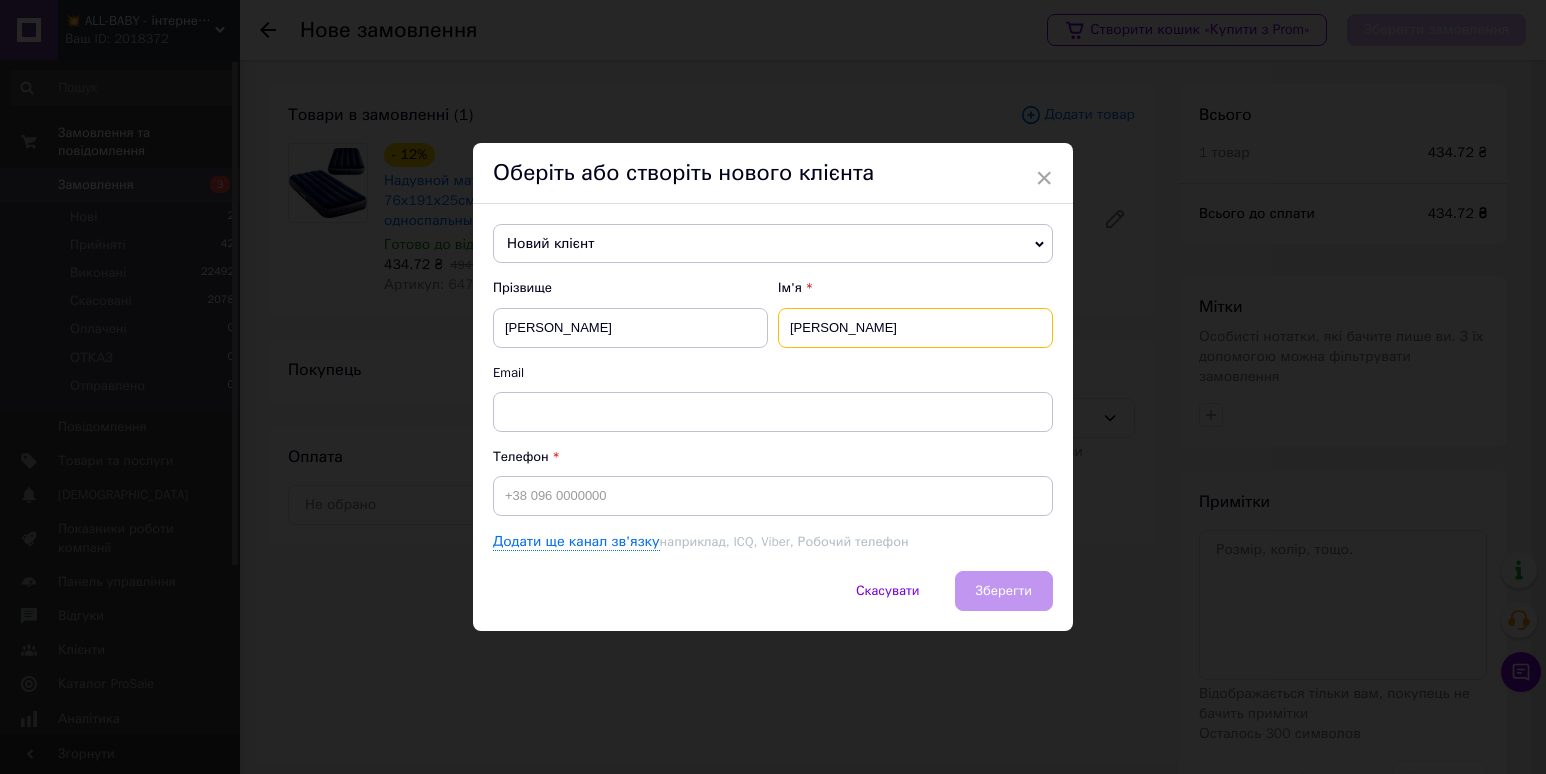 type on "[PERSON_NAME]" 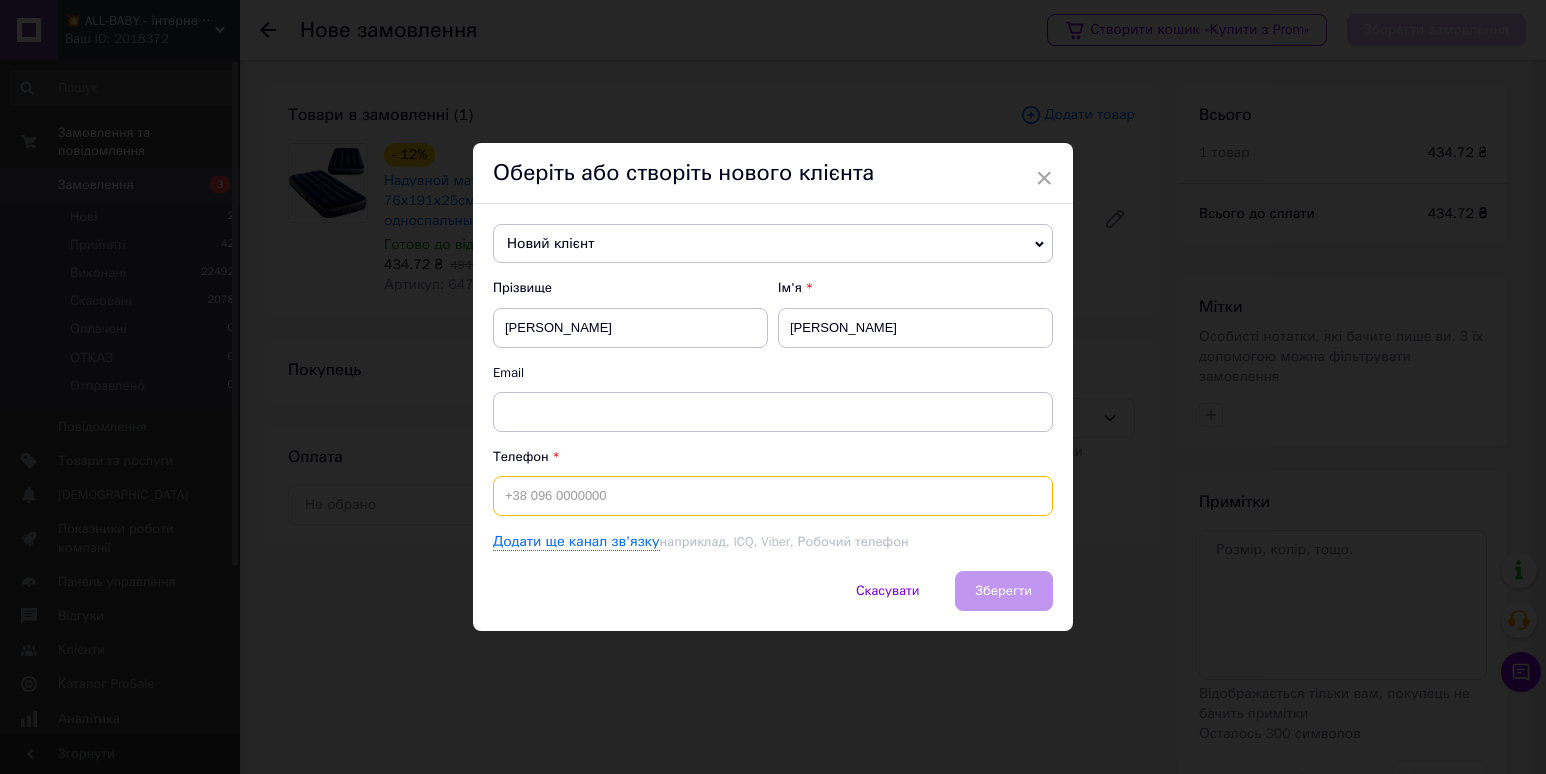 drag, startPoint x: 524, startPoint y: 504, endPoint x: 1007, endPoint y: 432, distance: 488.33698 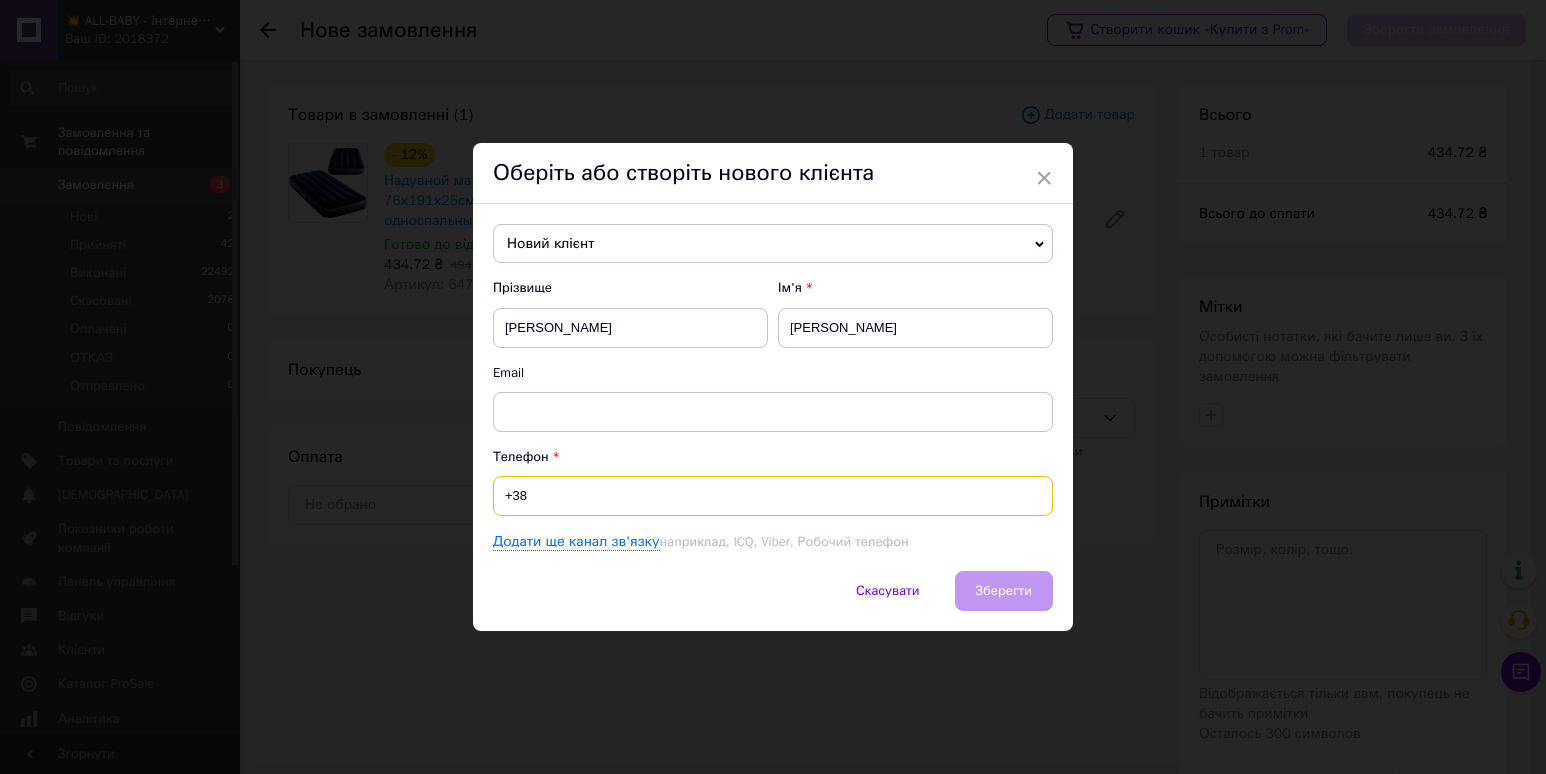paste on "0684216515" 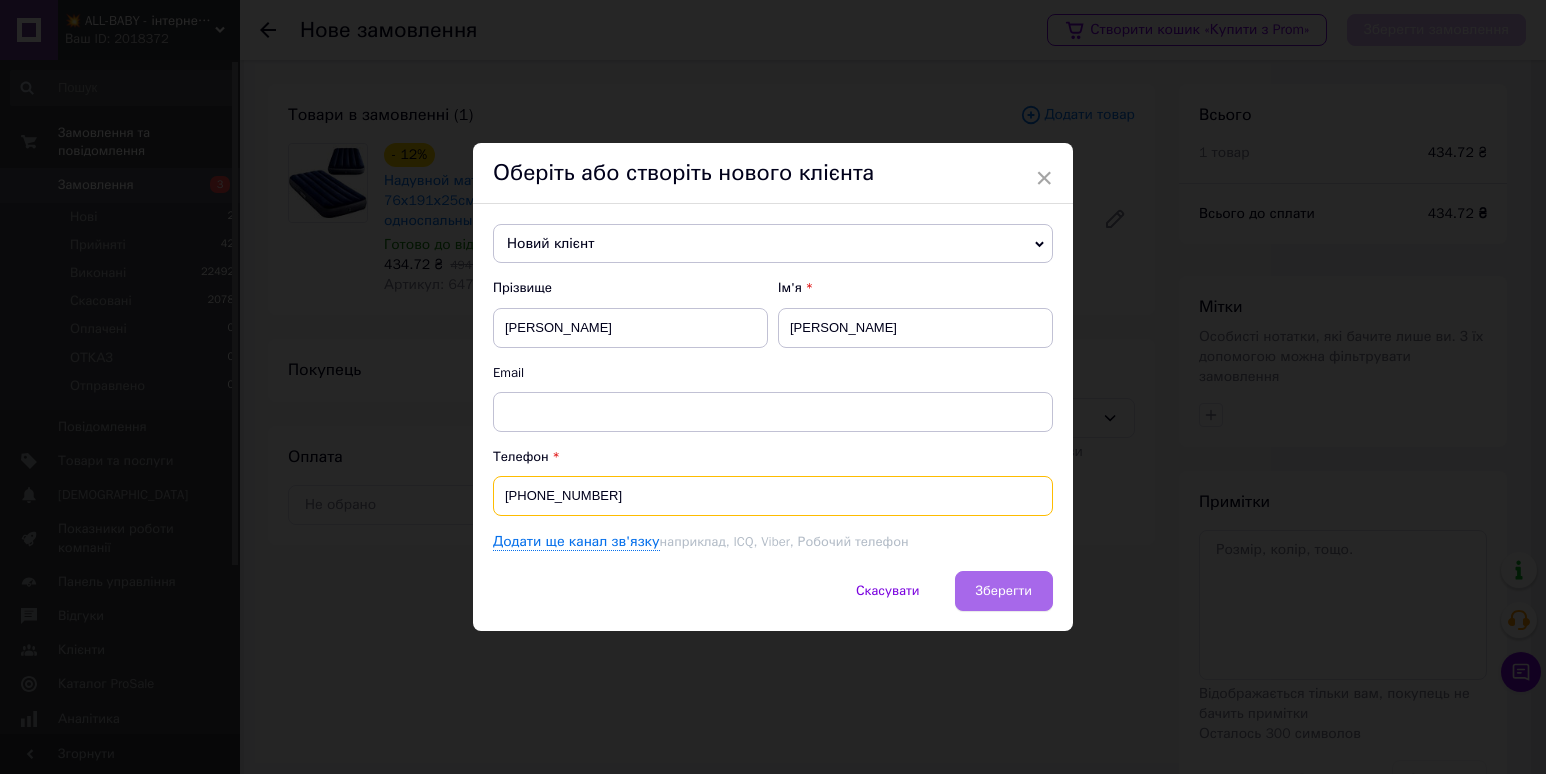 type on "[PHONE_NUMBER]" 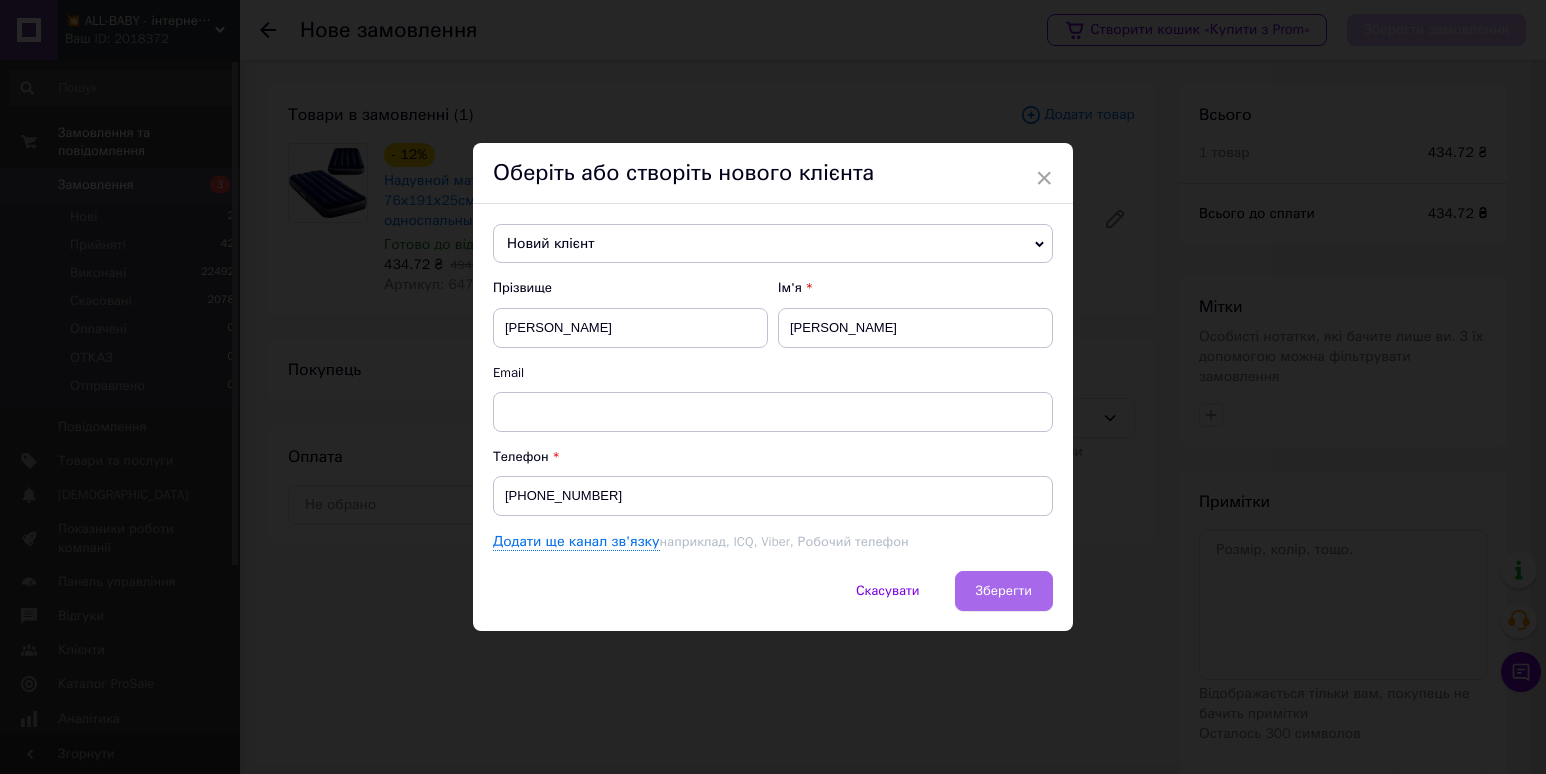 click on "Зберегти" at bounding box center [1004, 591] 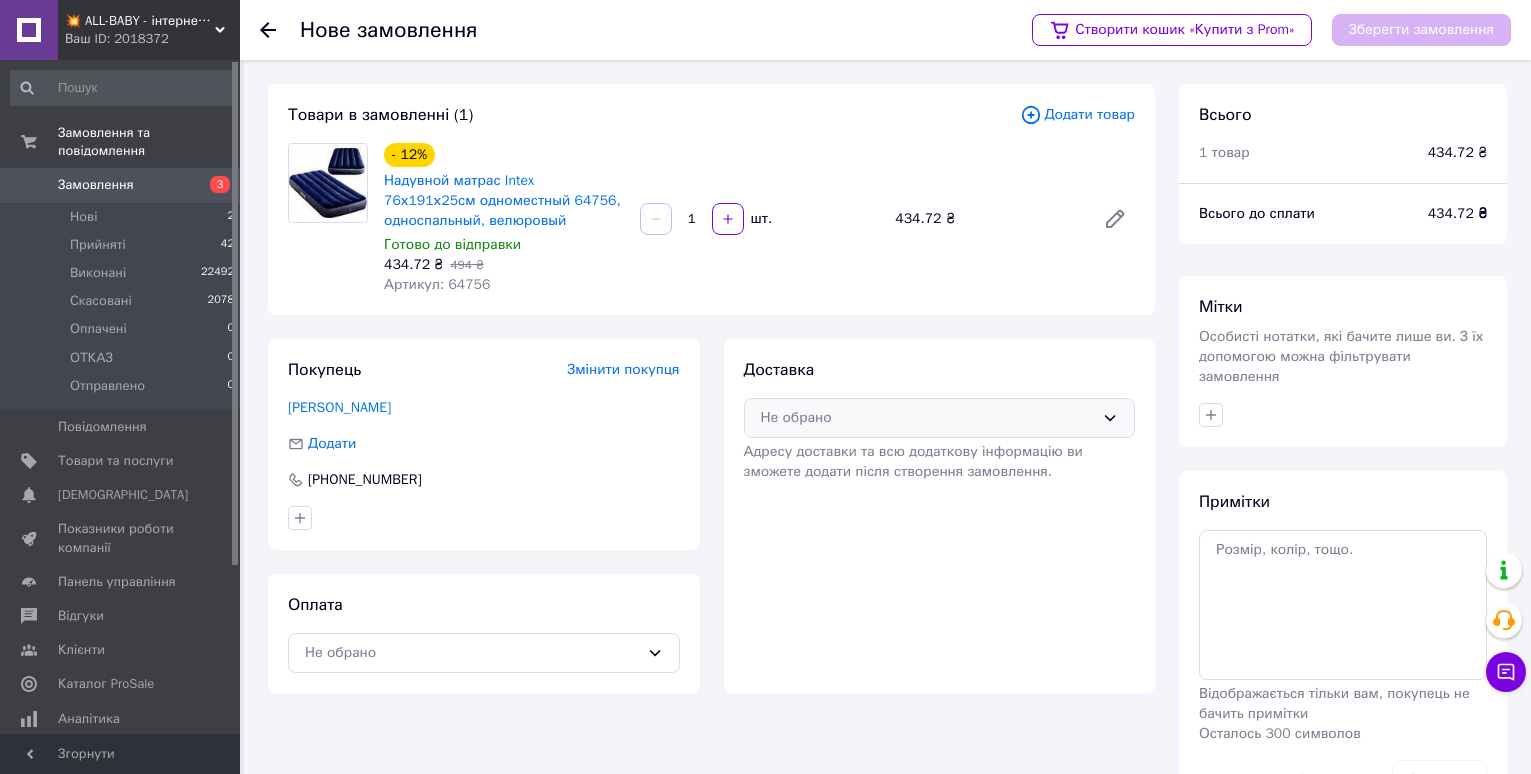 click on "Не обрано" at bounding box center [940, 418] 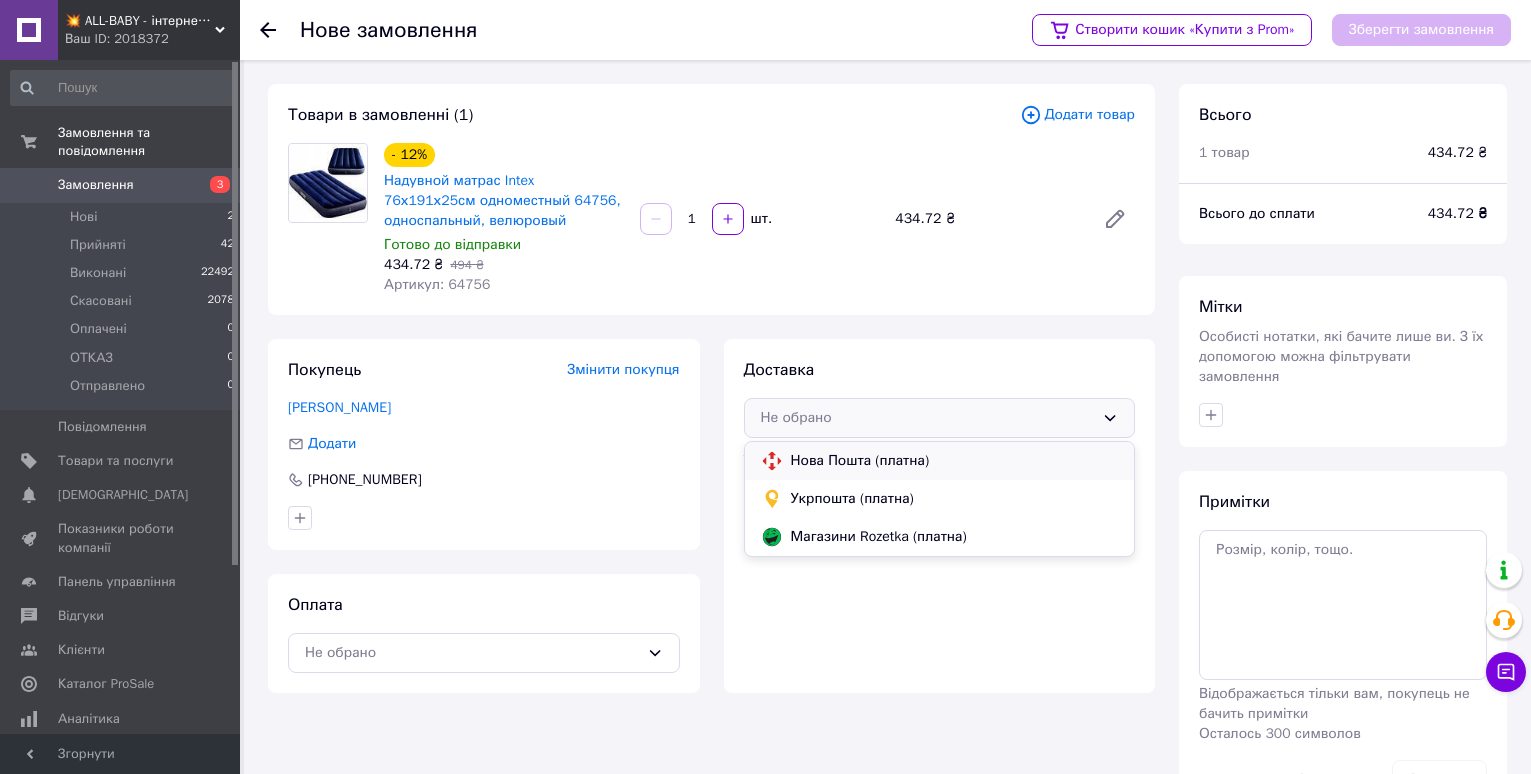 click on "Нова Пошта (платна)" at bounding box center (955, 461) 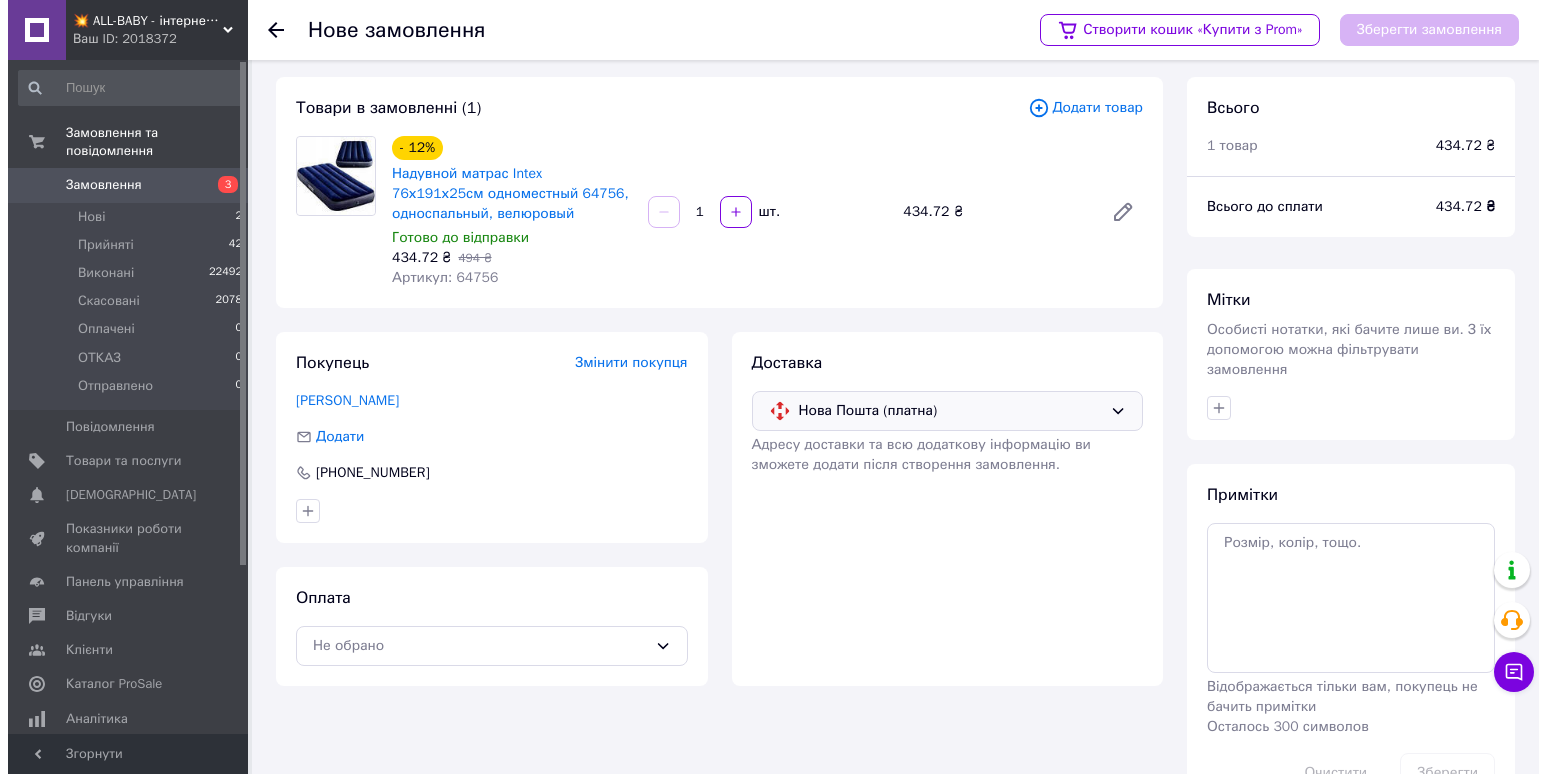 scroll, scrollTop: 50, scrollLeft: 0, axis: vertical 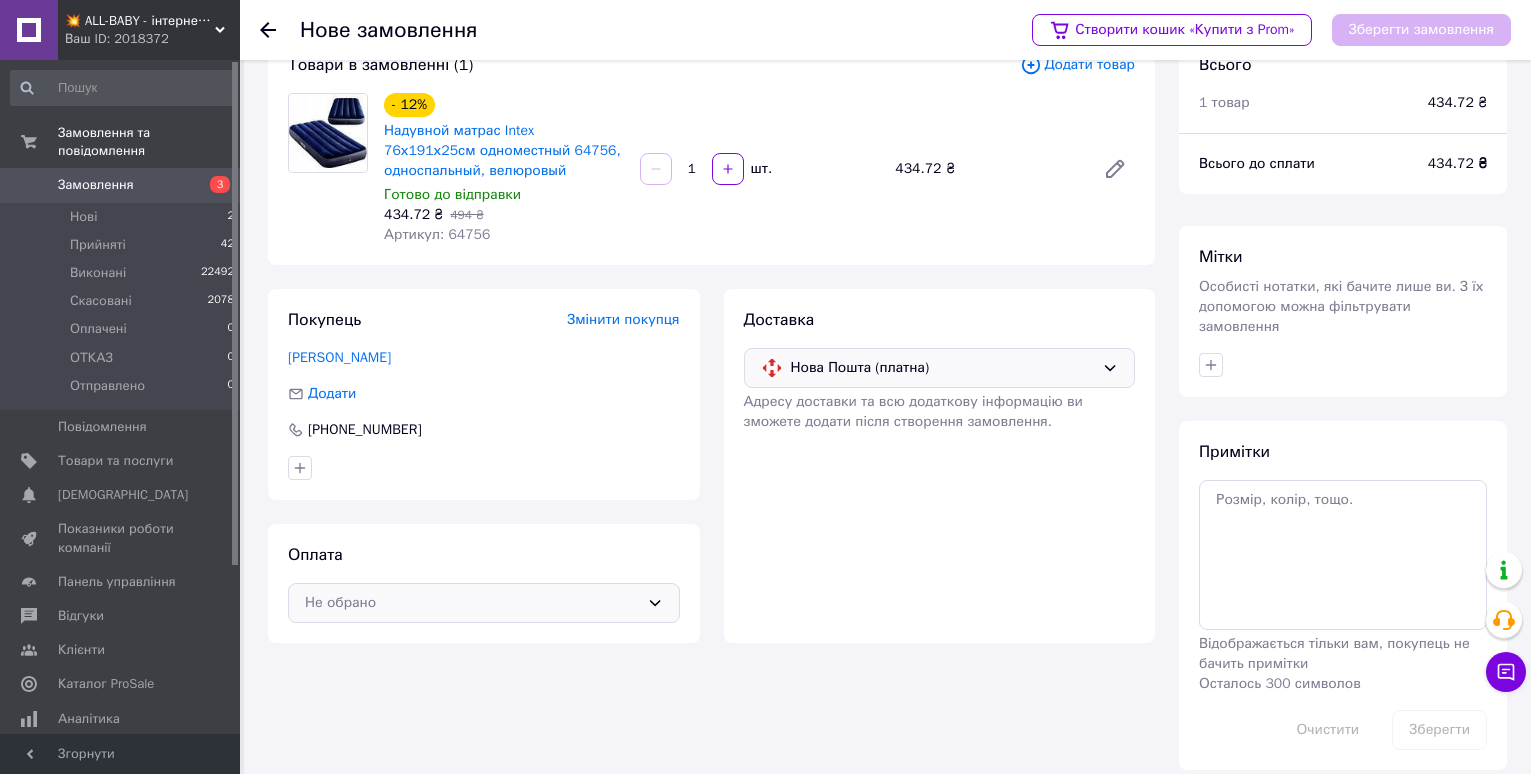 drag, startPoint x: 369, startPoint y: 580, endPoint x: 359, endPoint y: 595, distance: 18.027756 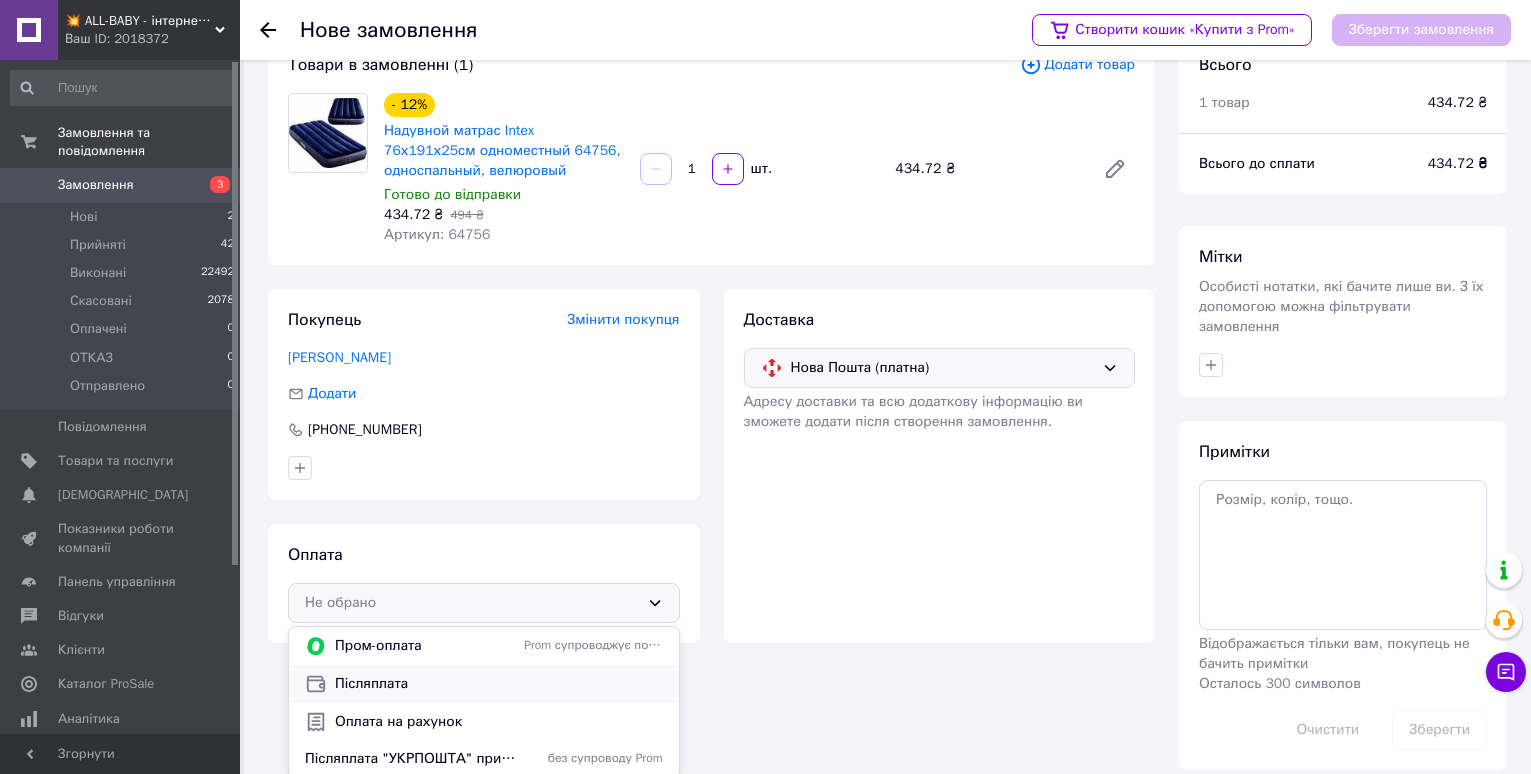 click on "Післяплата" at bounding box center (499, 684) 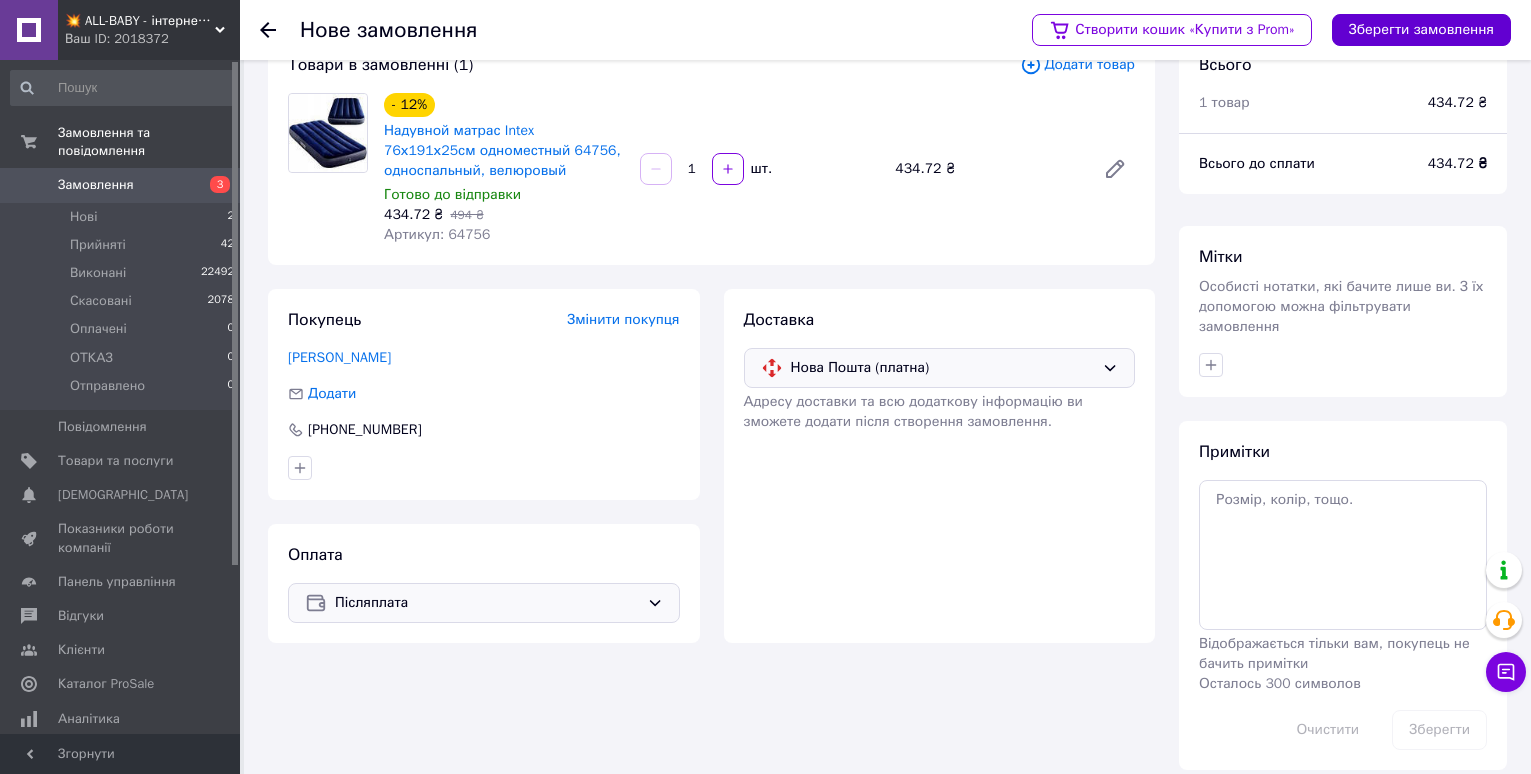 click on "Зберегти замовлення" at bounding box center (1421, 30) 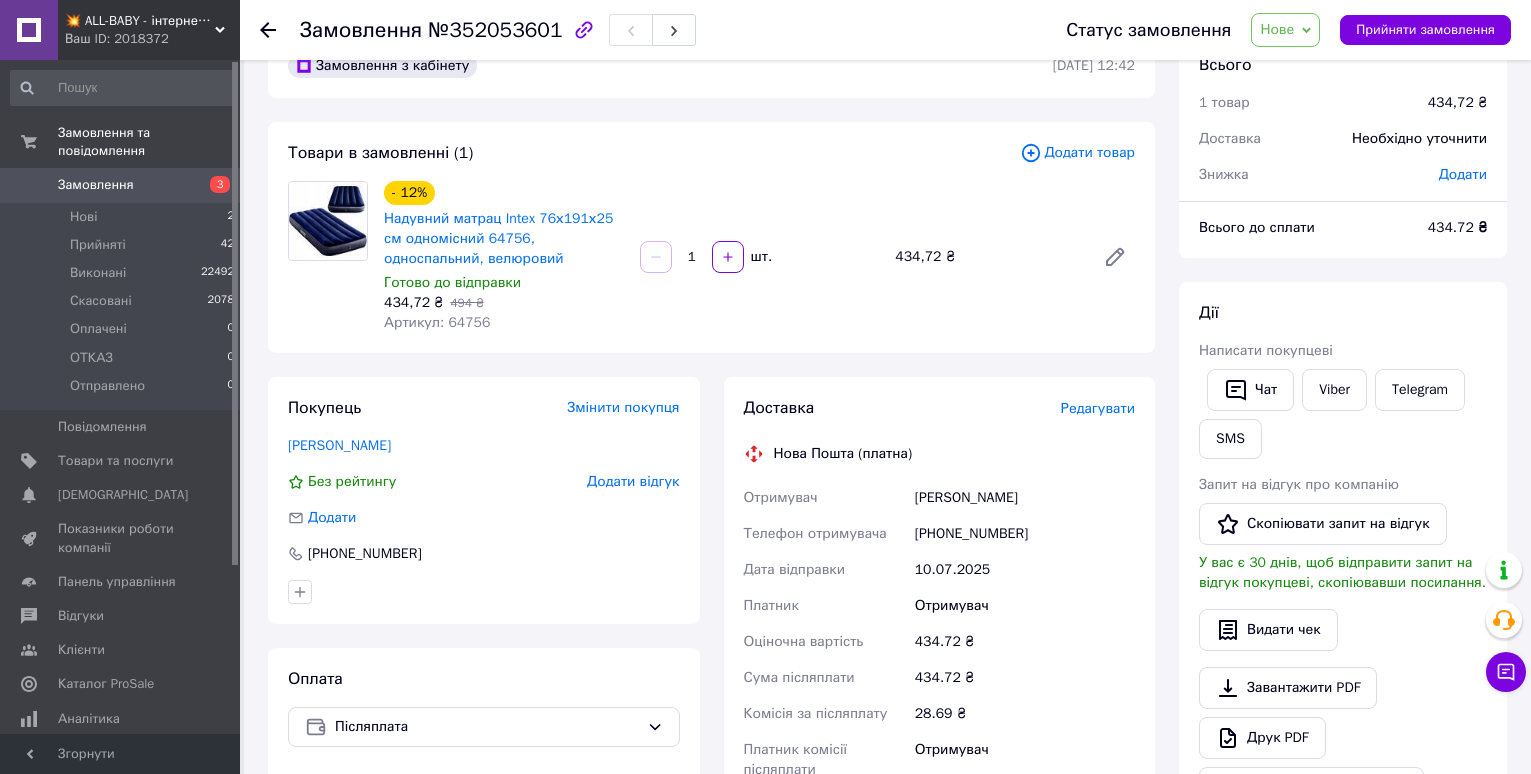 click on "Редагувати" at bounding box center (1098, 408) 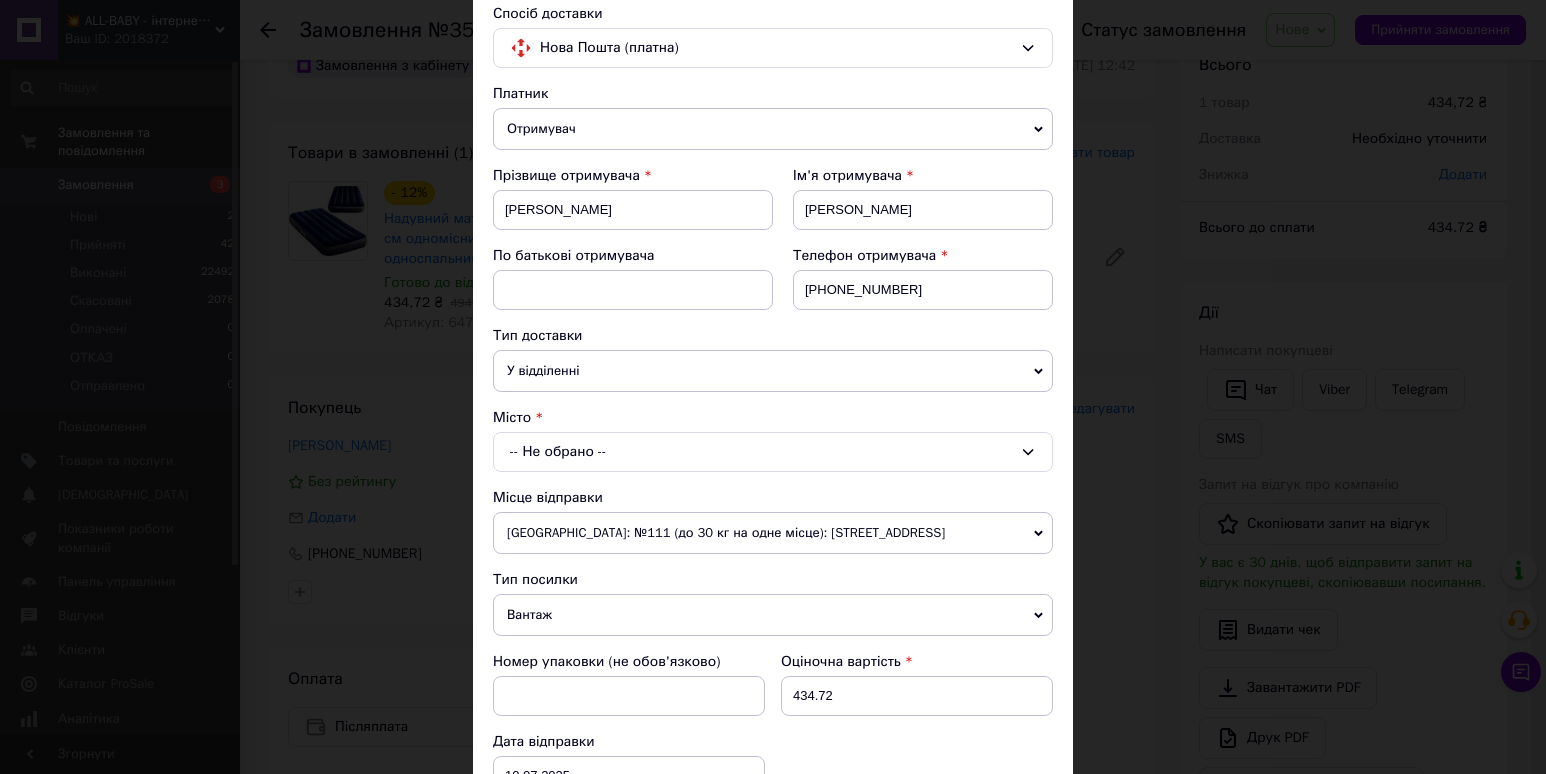 scroll, scrollTop: 300, scrollLeft: 0, axis: vertical 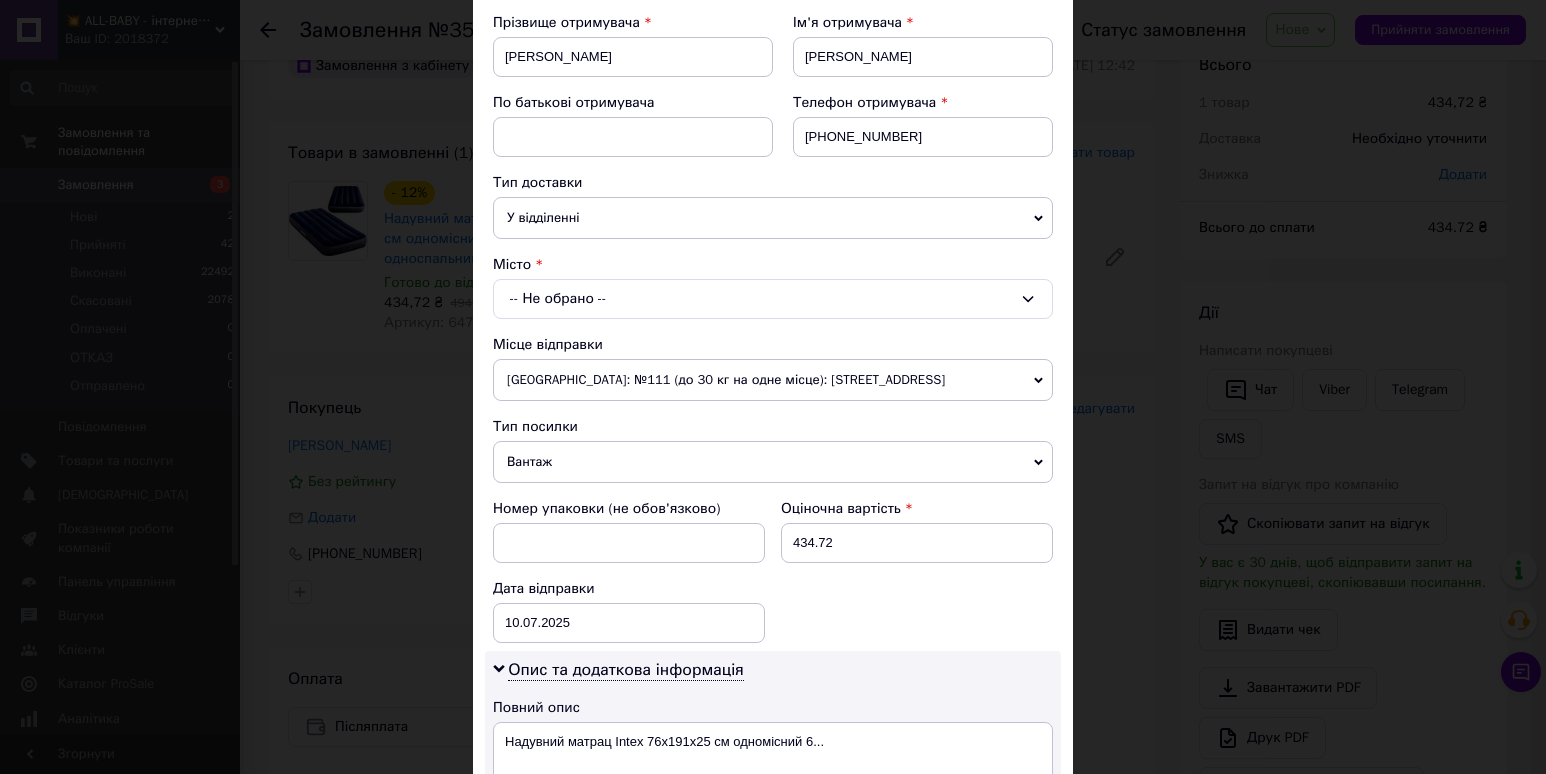 click on "-- Не обрано --" at bounding box center [773, 299] 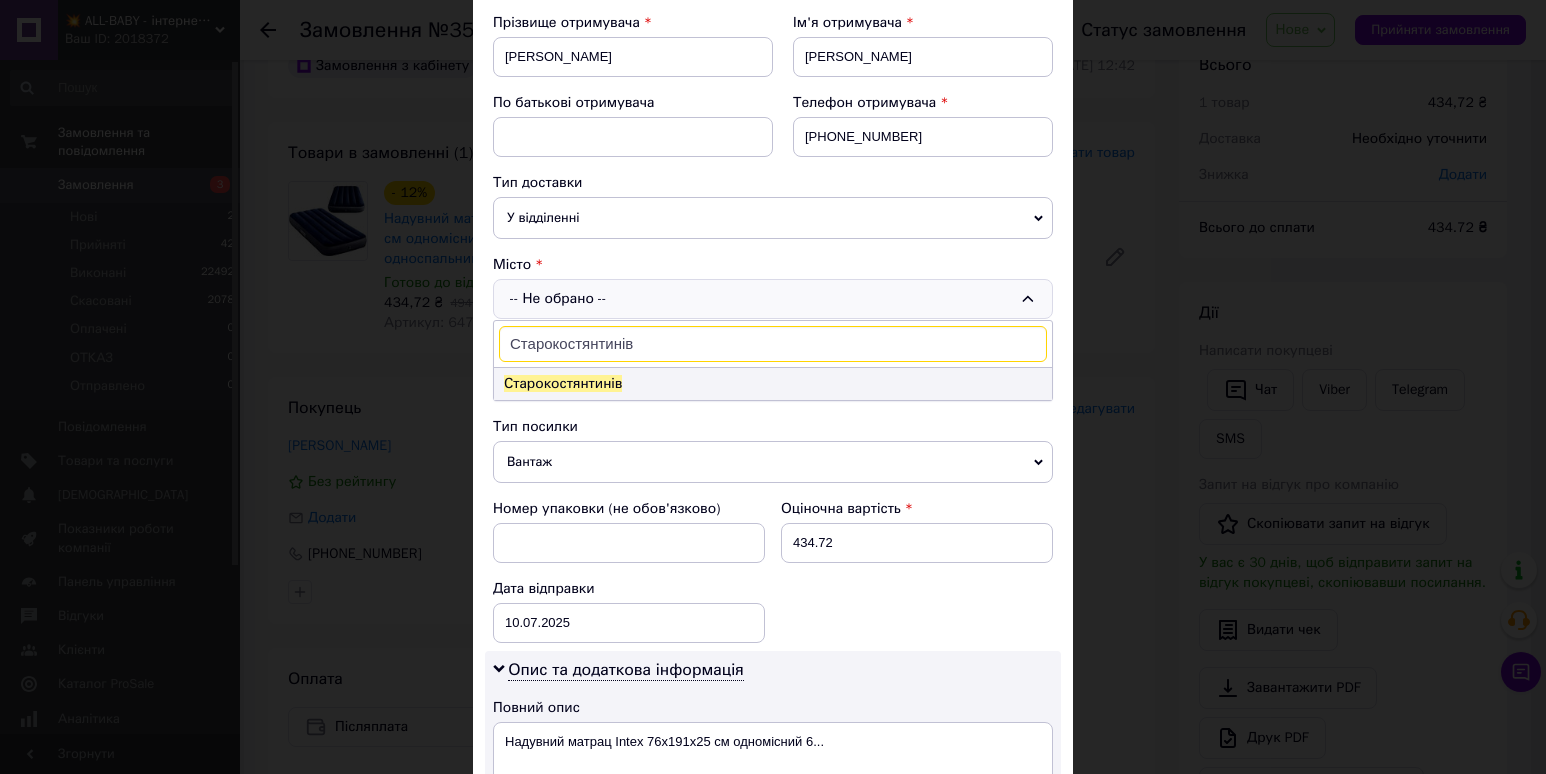 type on "Старокостянтинів" 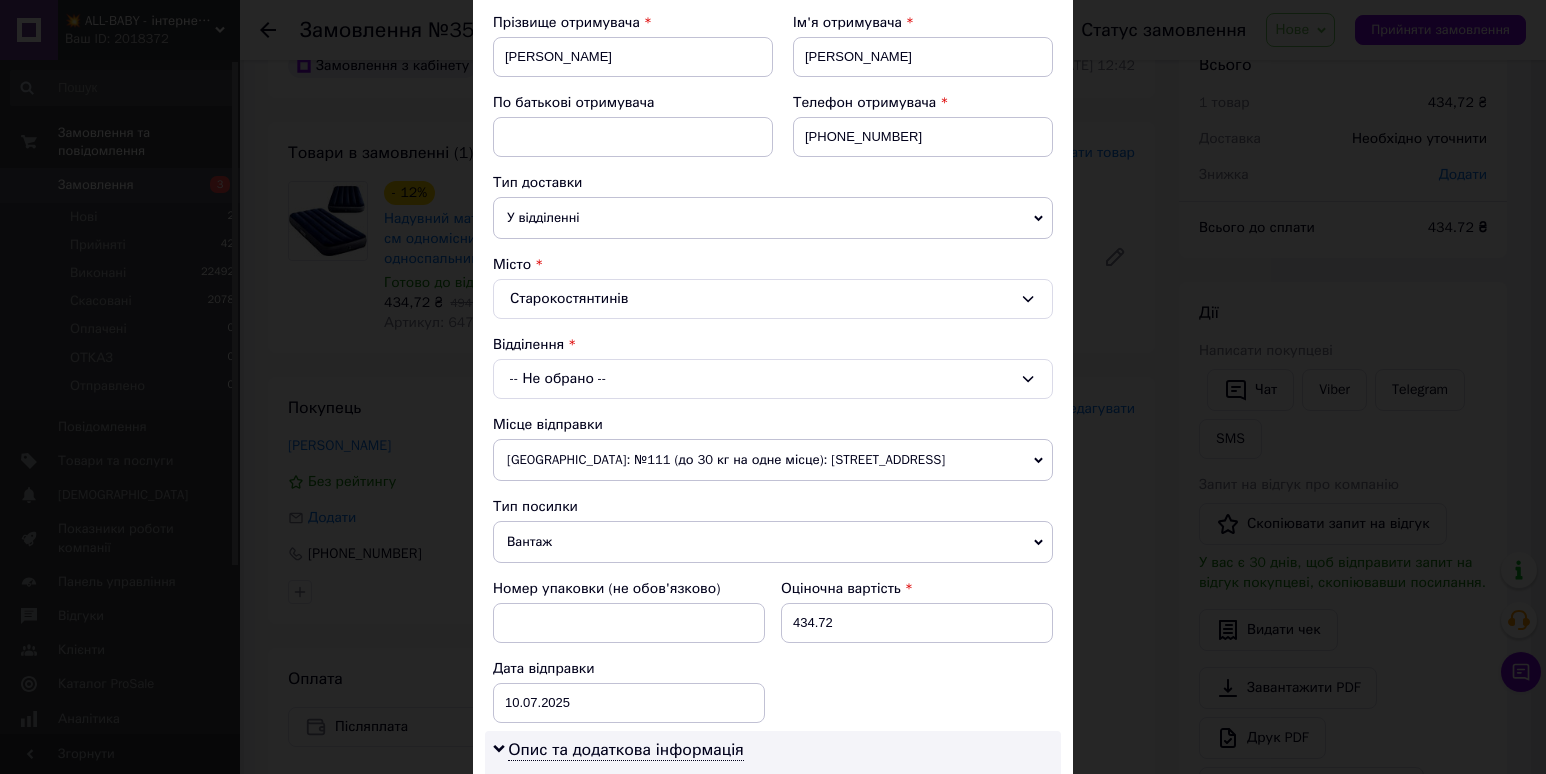 click on "-- Не обрано --" at bounding box center [773, 379] 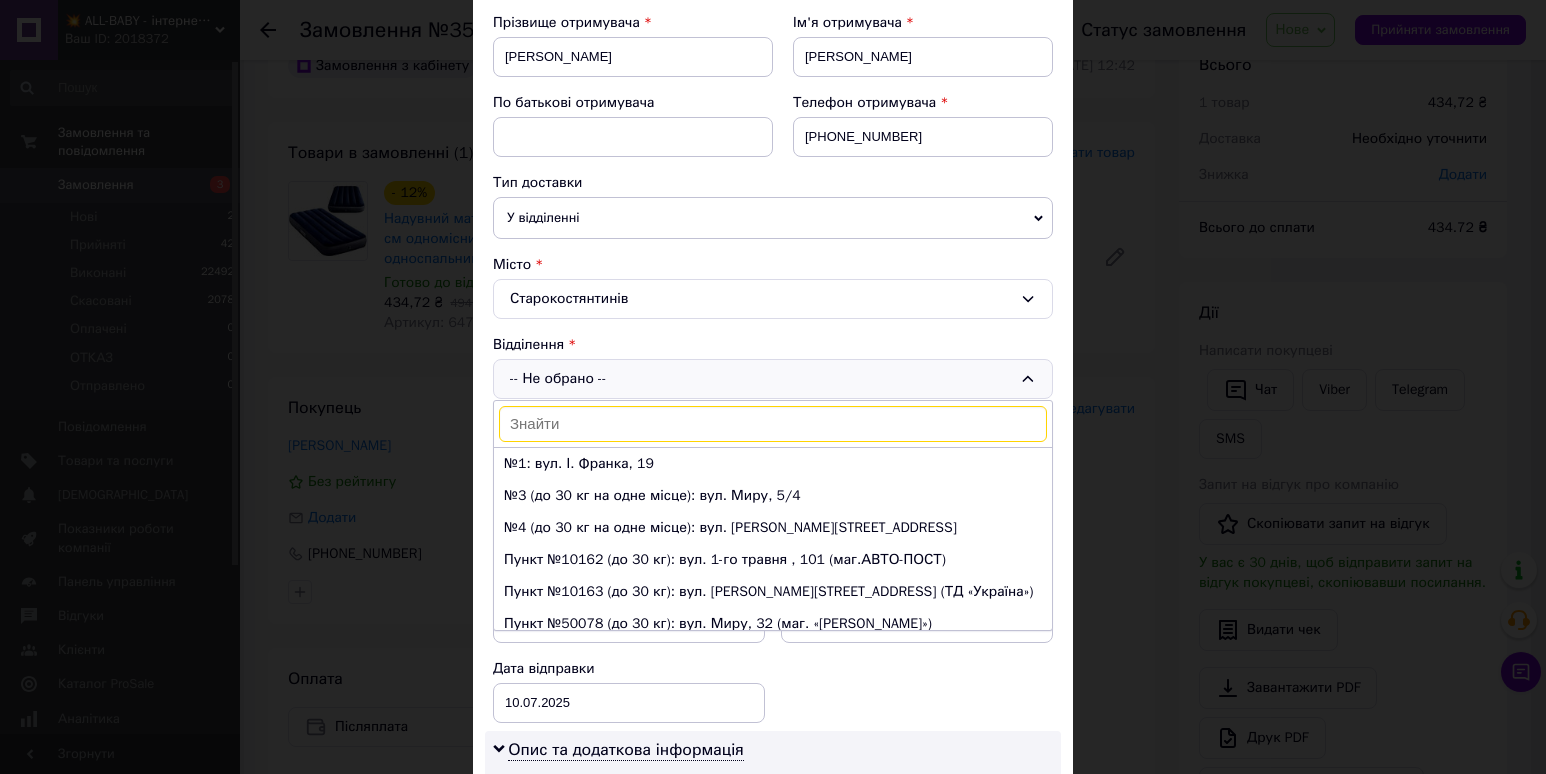 click on "№4 (до 30 кг на одне місце): вул. Грушевського, 2/2" at bounding box center (773, 528) 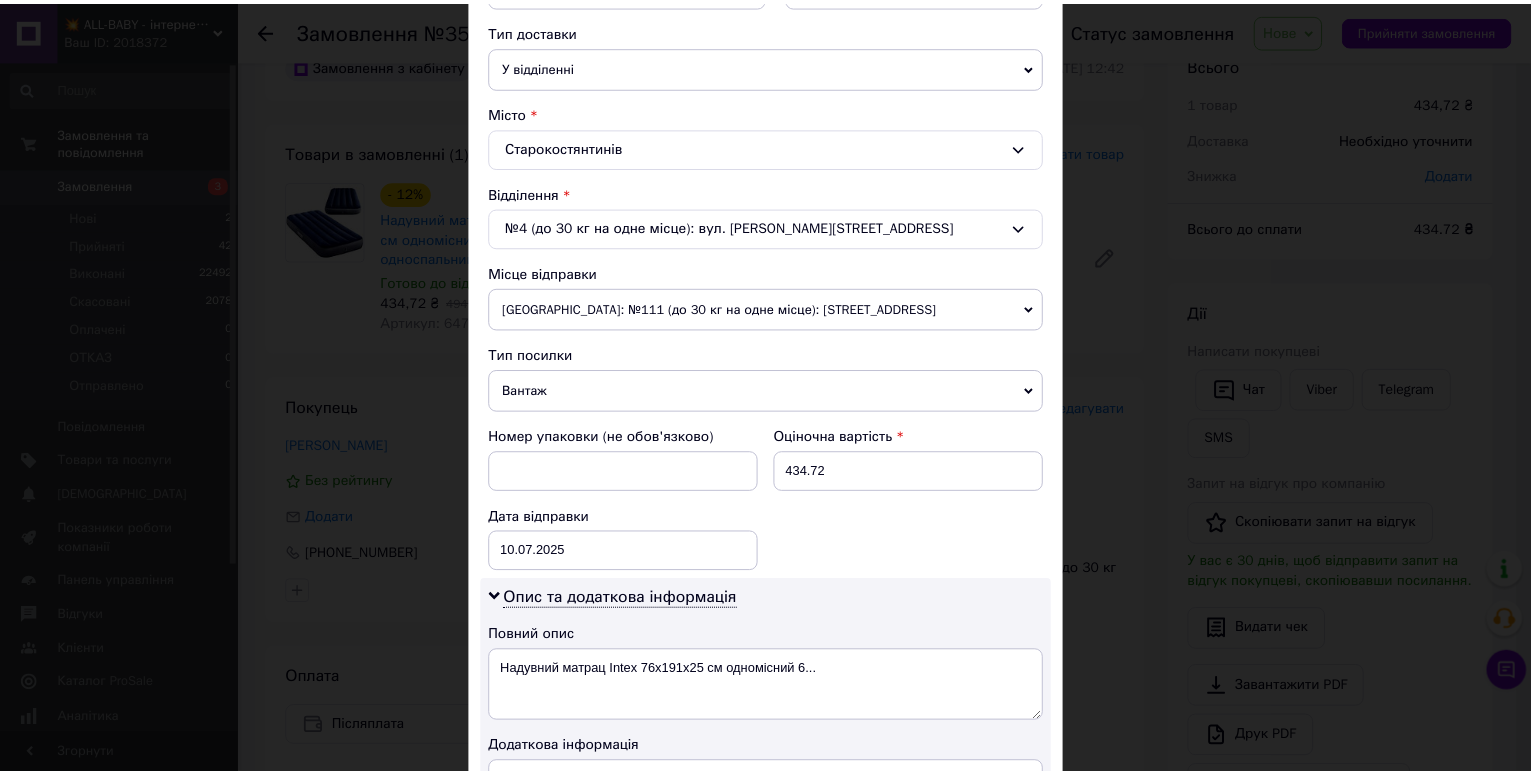 scroll, scrollTop: 976, scrollLeft: 0, axis: vertical 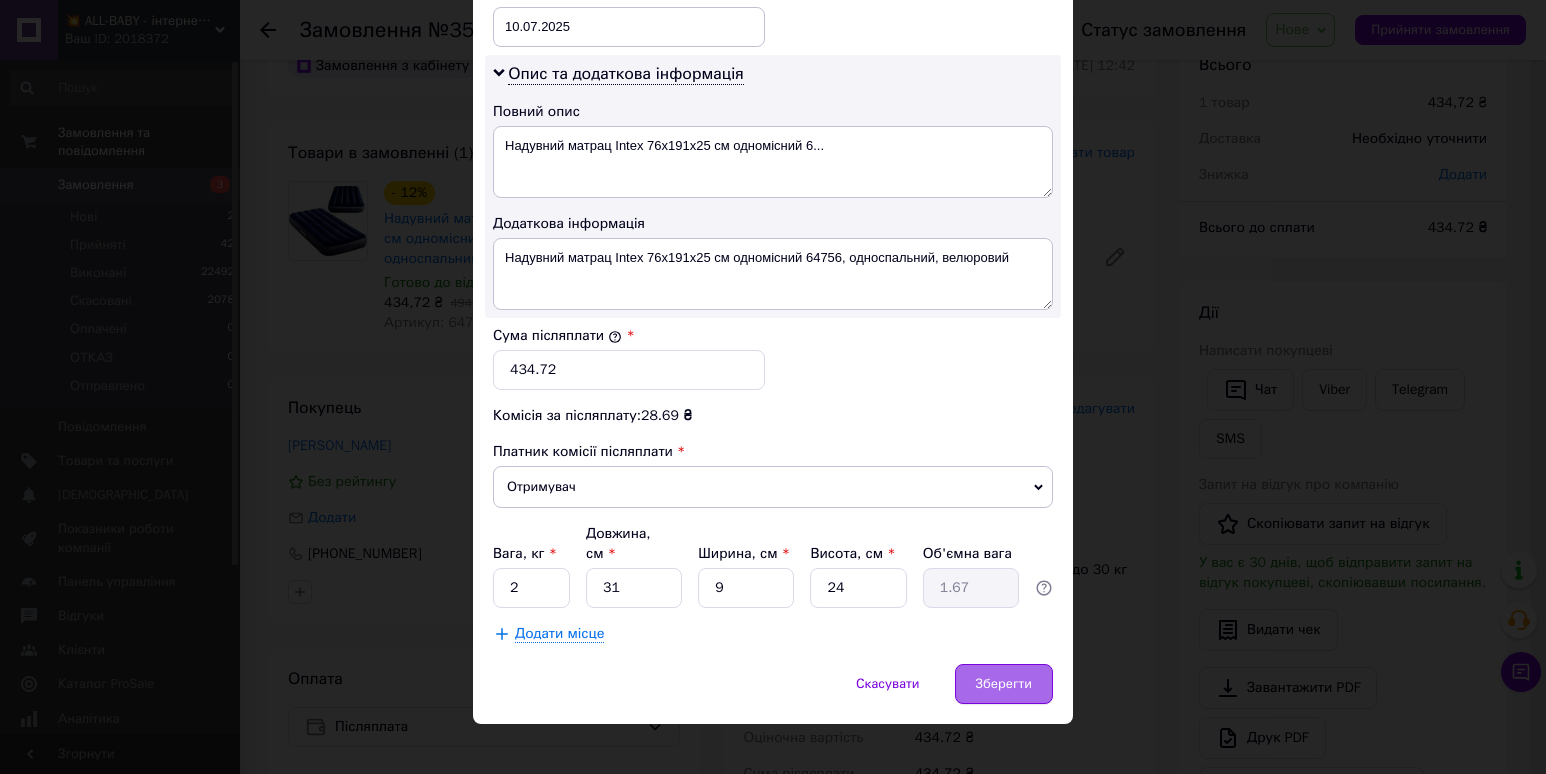 click on "Зберегти" at bounding box center [1004, 684] 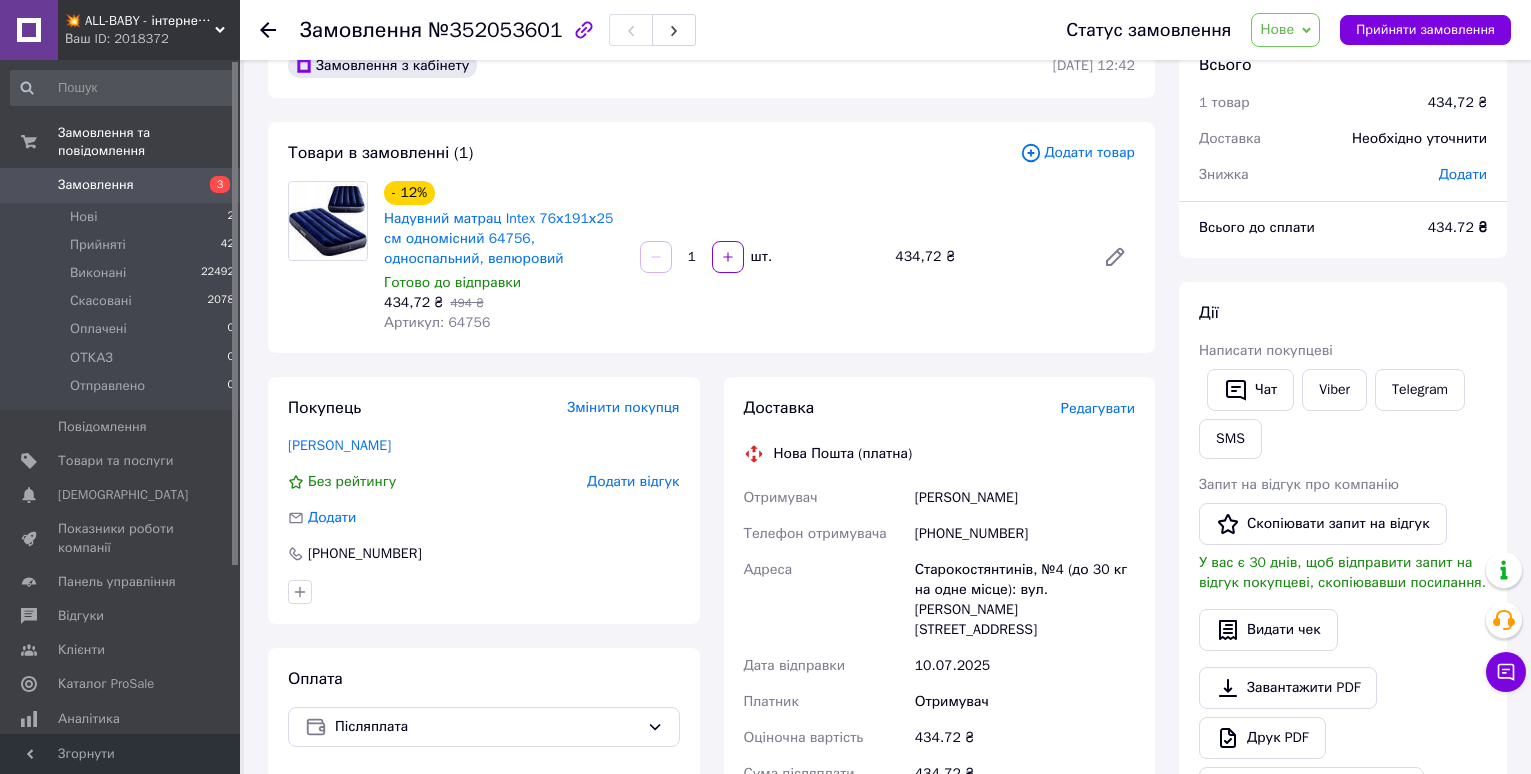 click on "Замовлення" at bounding box center (96, 185) 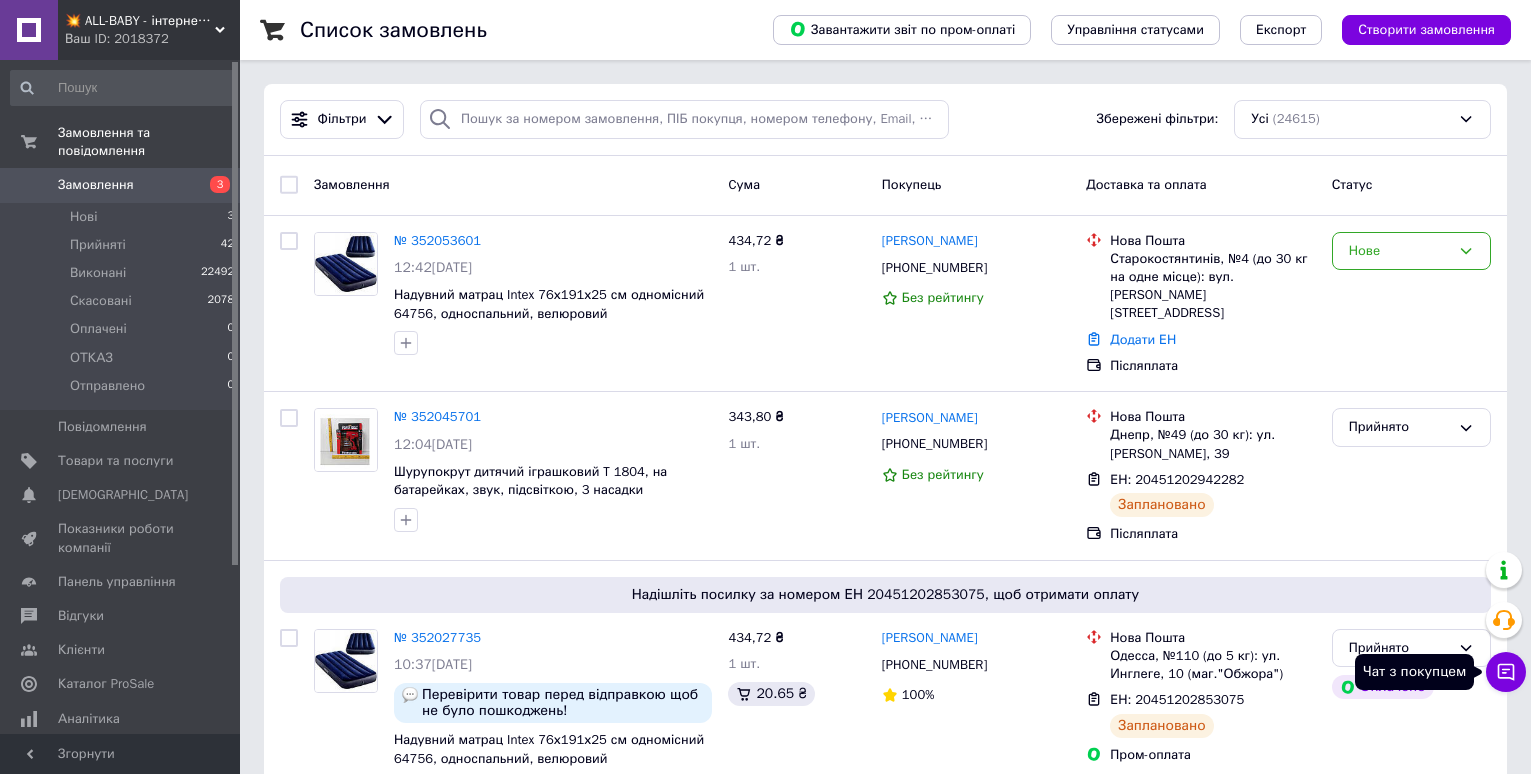 click 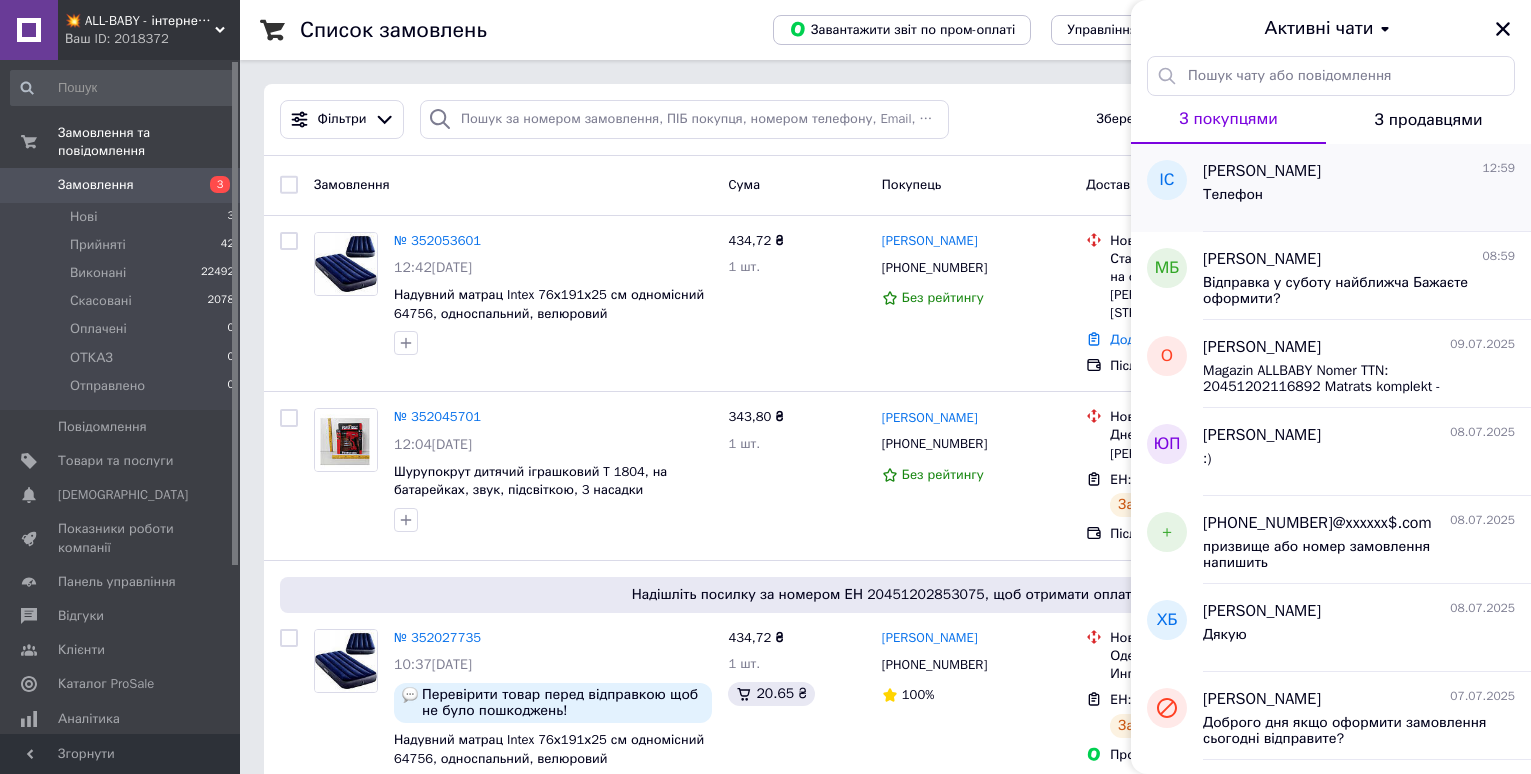 click on "Телефон" at bounding box center [1359, 199] 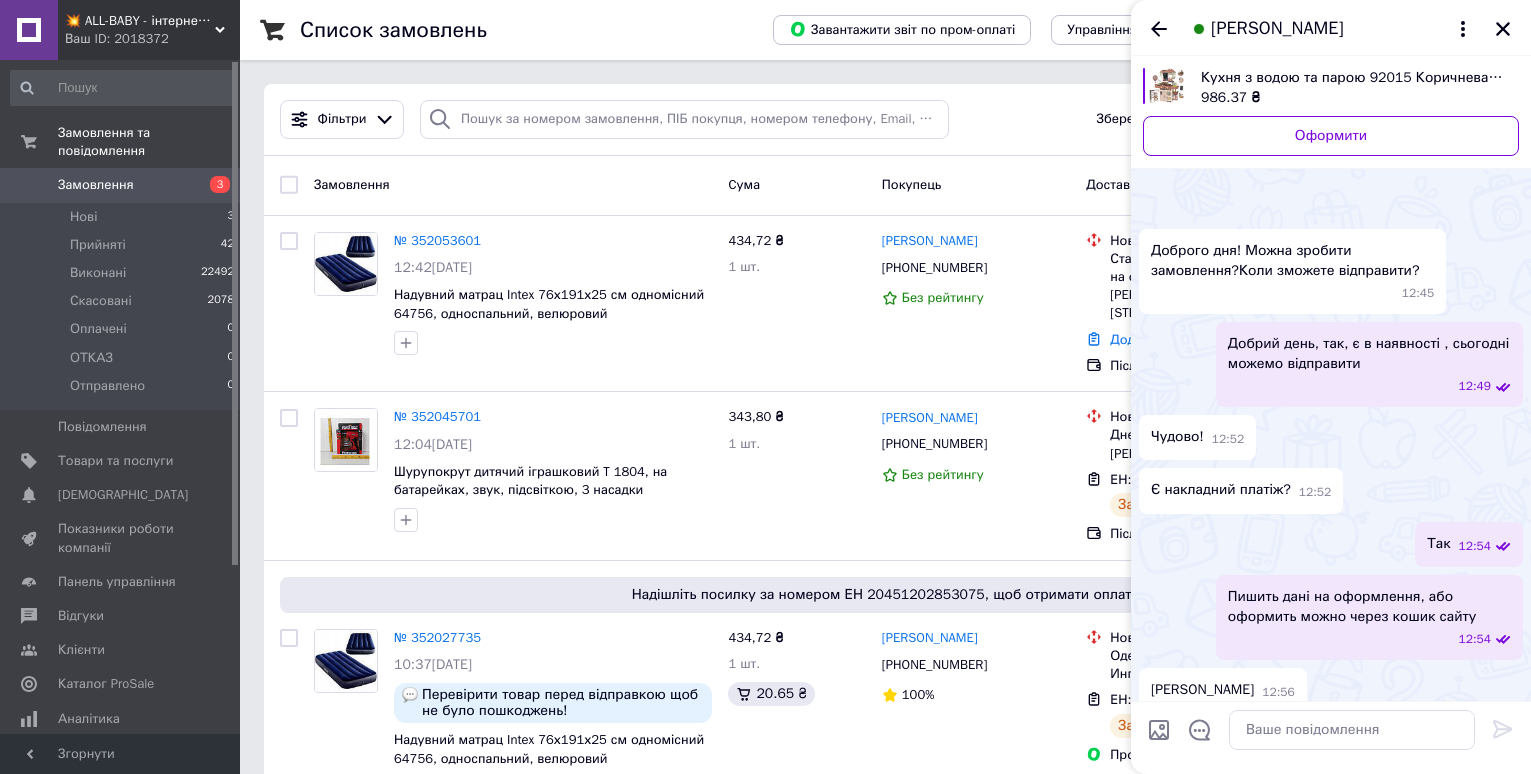 scroll, scrollTop: 233, scrollLeft: 0, axis: vertical 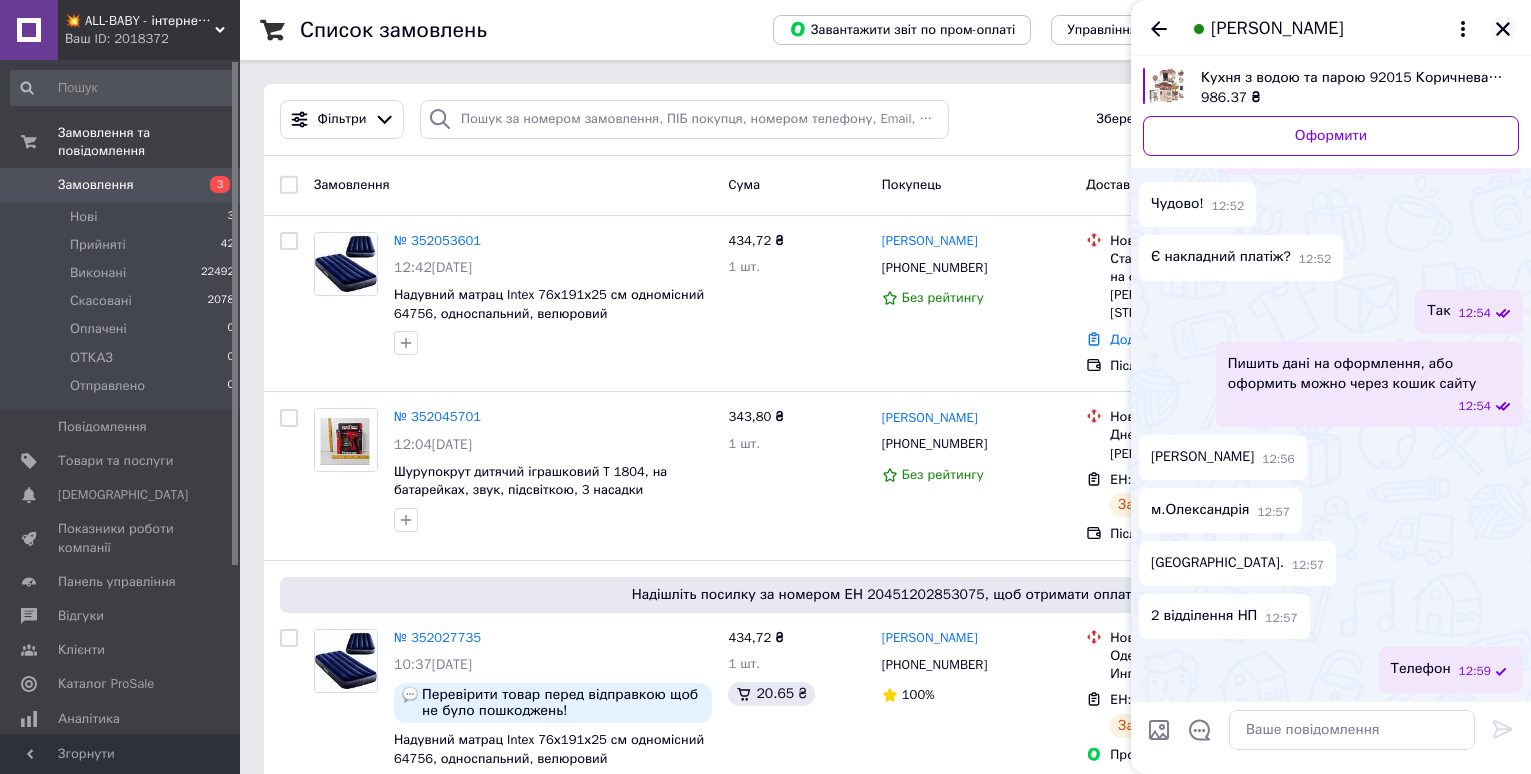 click 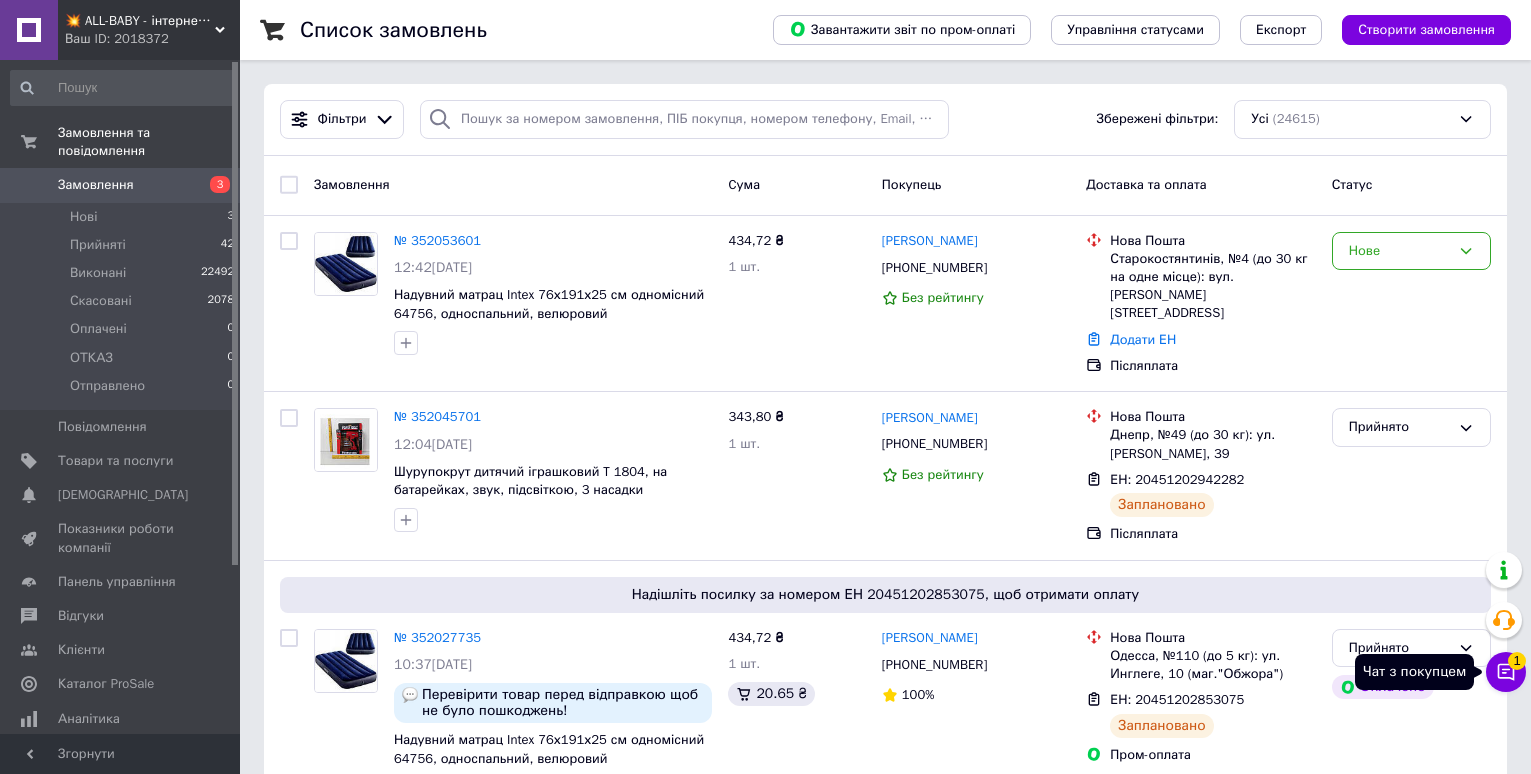click on "1" at bounding box center (1517, 661) 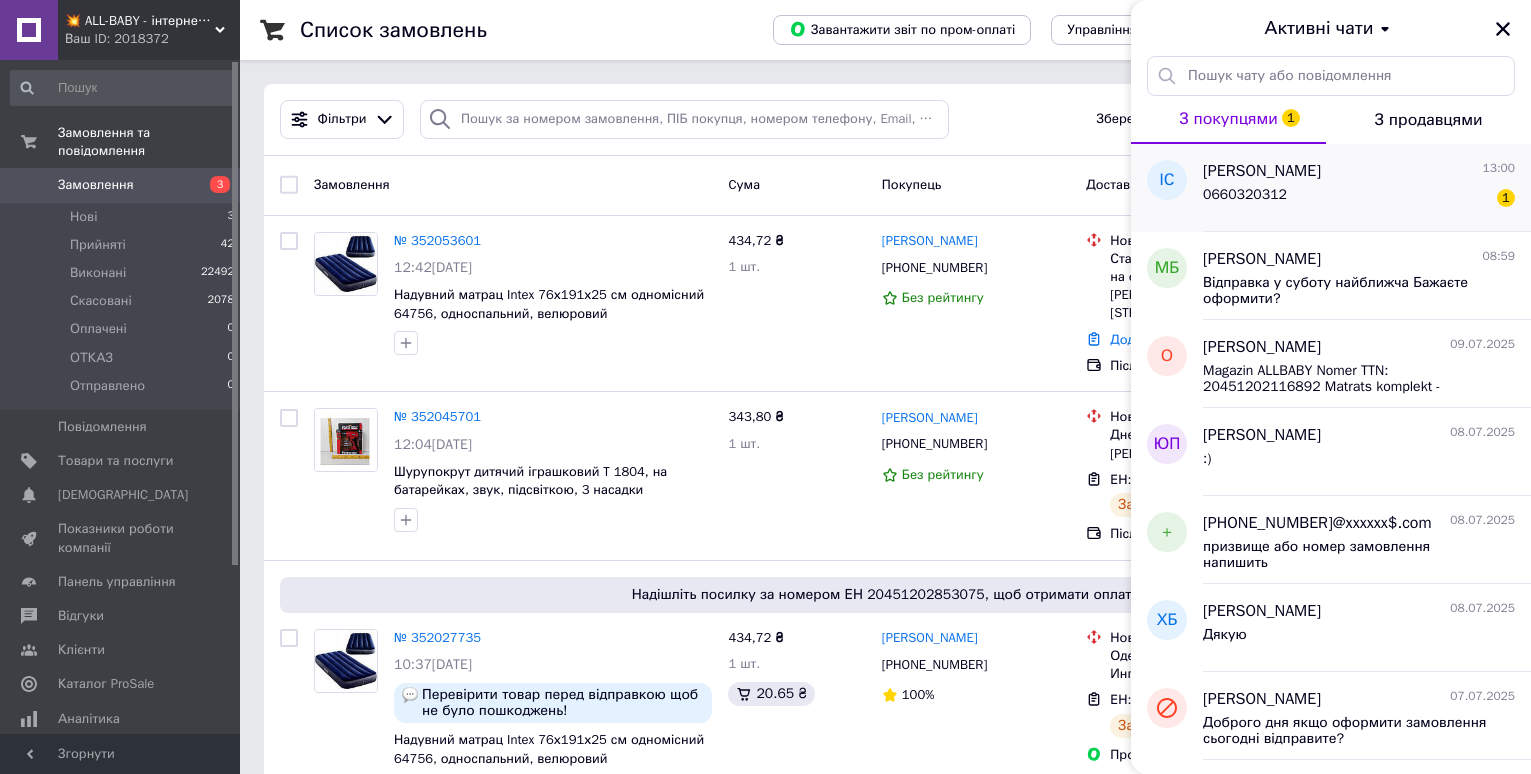 click on "0660320312" at bounding box center (1245, 195) 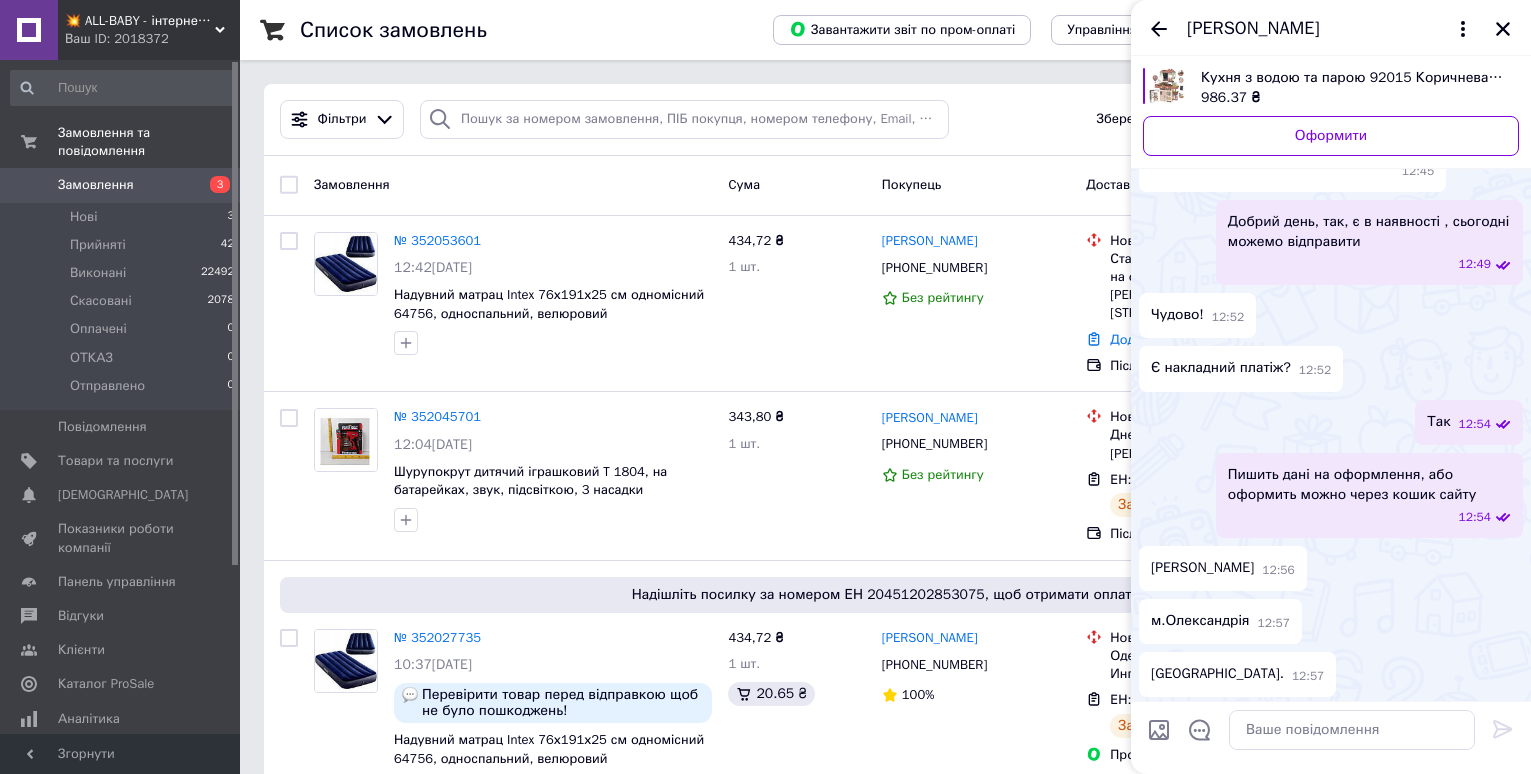 scroll, scrollTop: 322, scrollLeft: 0, axis: vertical 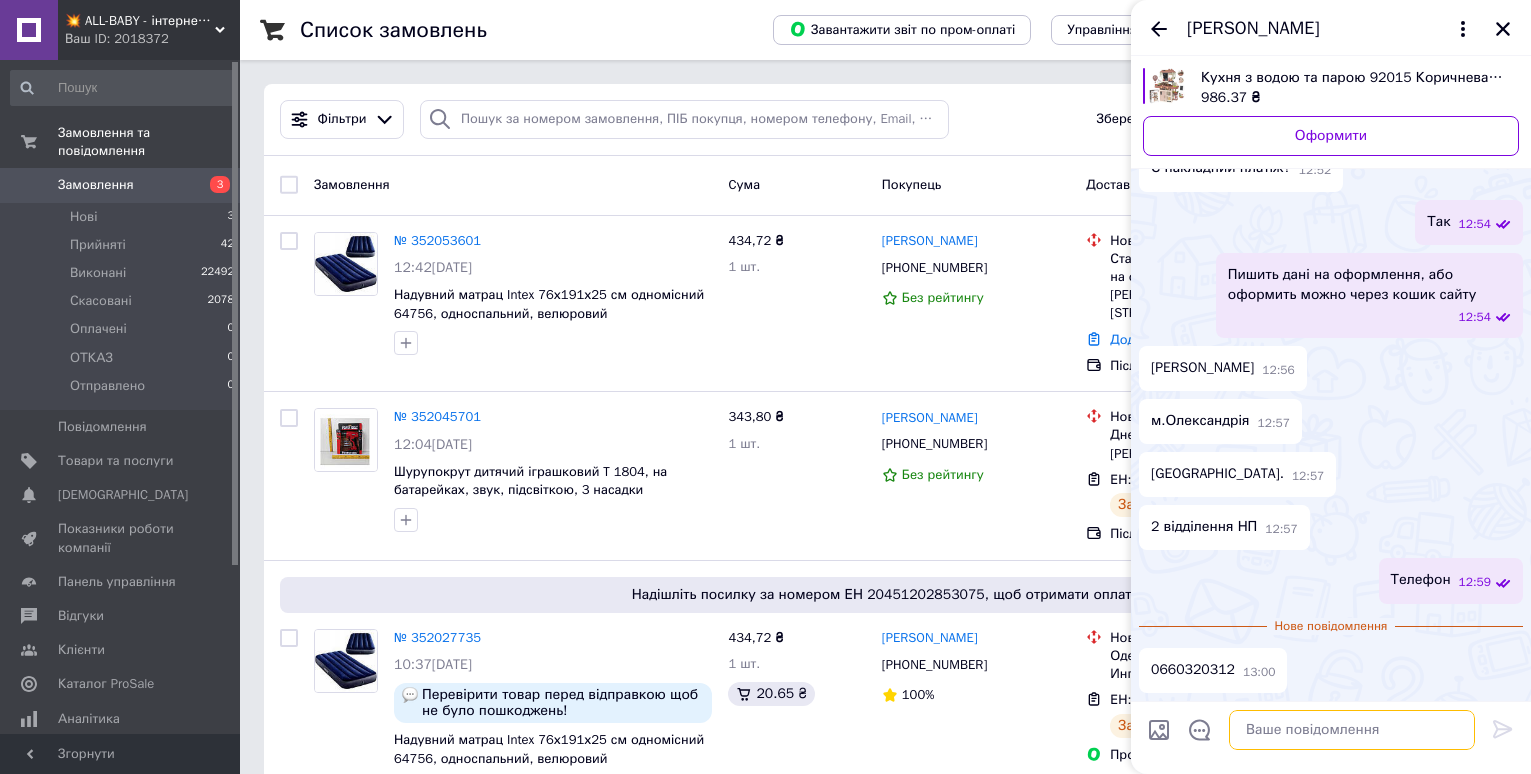 click at bounding box center [1352, 730] 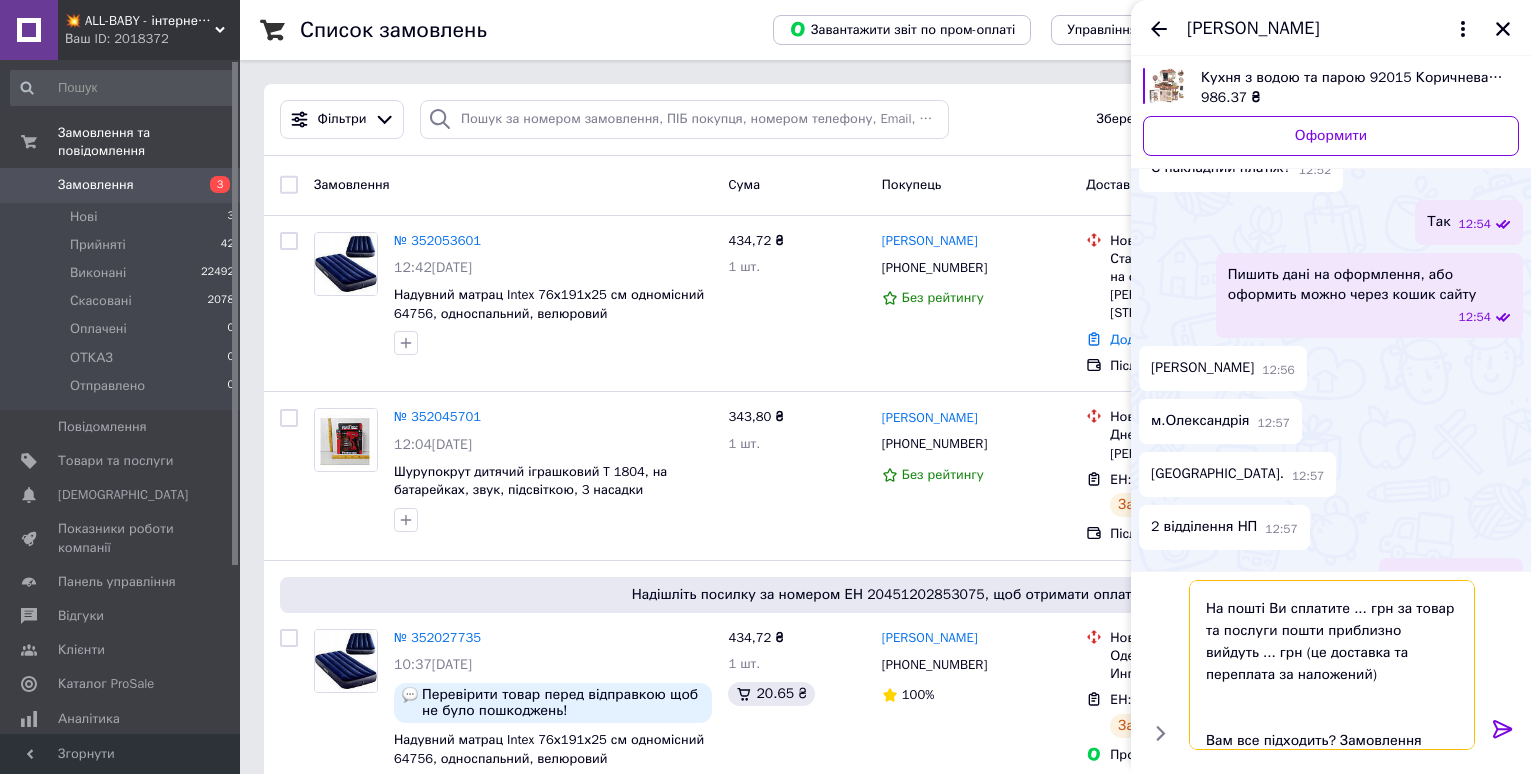 scroll, scrollTop: 0, scrollLeft: 0, axis: both 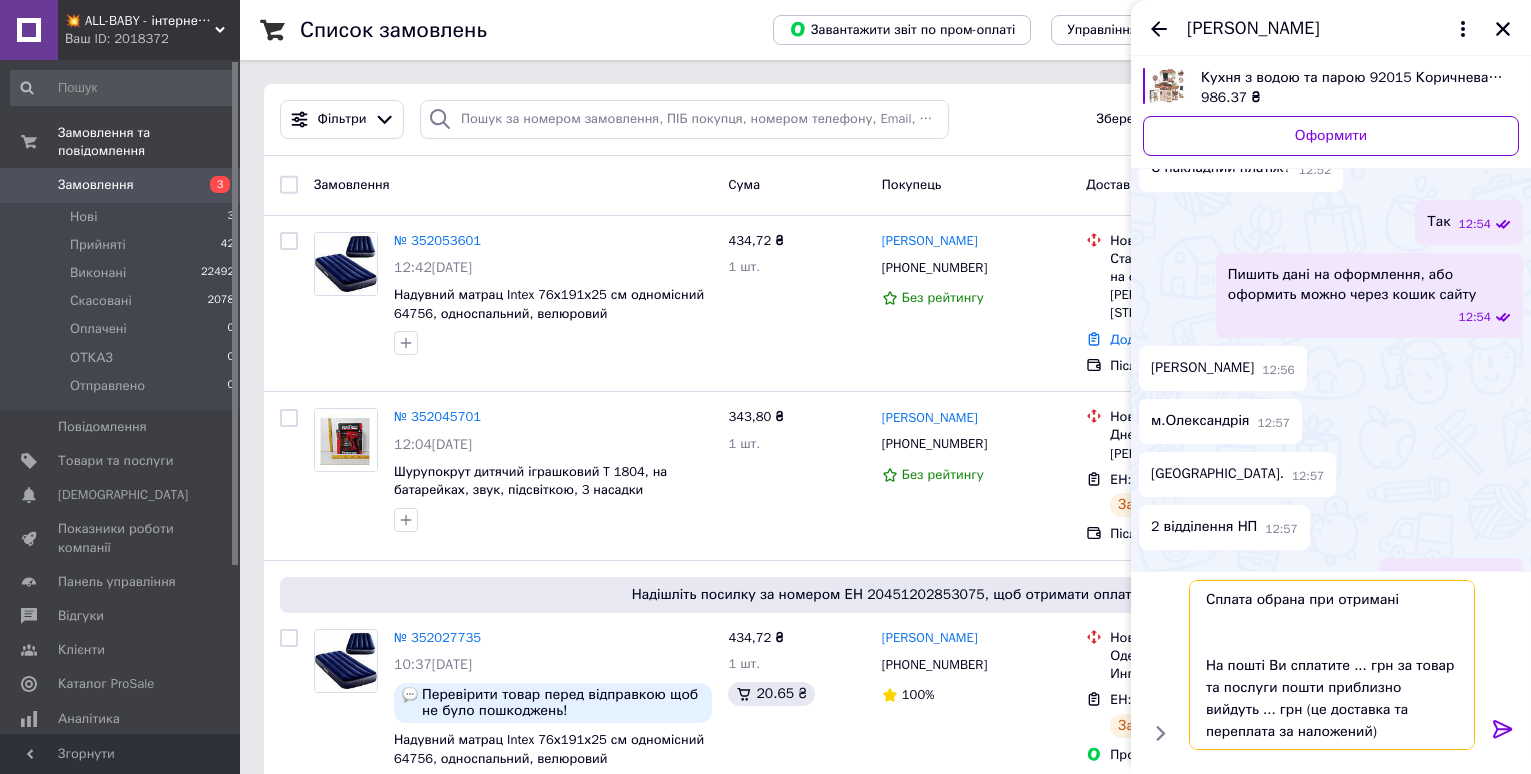 click on "Сплата обрана при отримані
На пошті Ви сплатите ... грн за товар та послуги пошти приблизно вийдуть ... грн (це доставка та переплата за наложений)
Вам все підходить? Замовлення підтверджуєте?" at bounding box center (1332, 665) 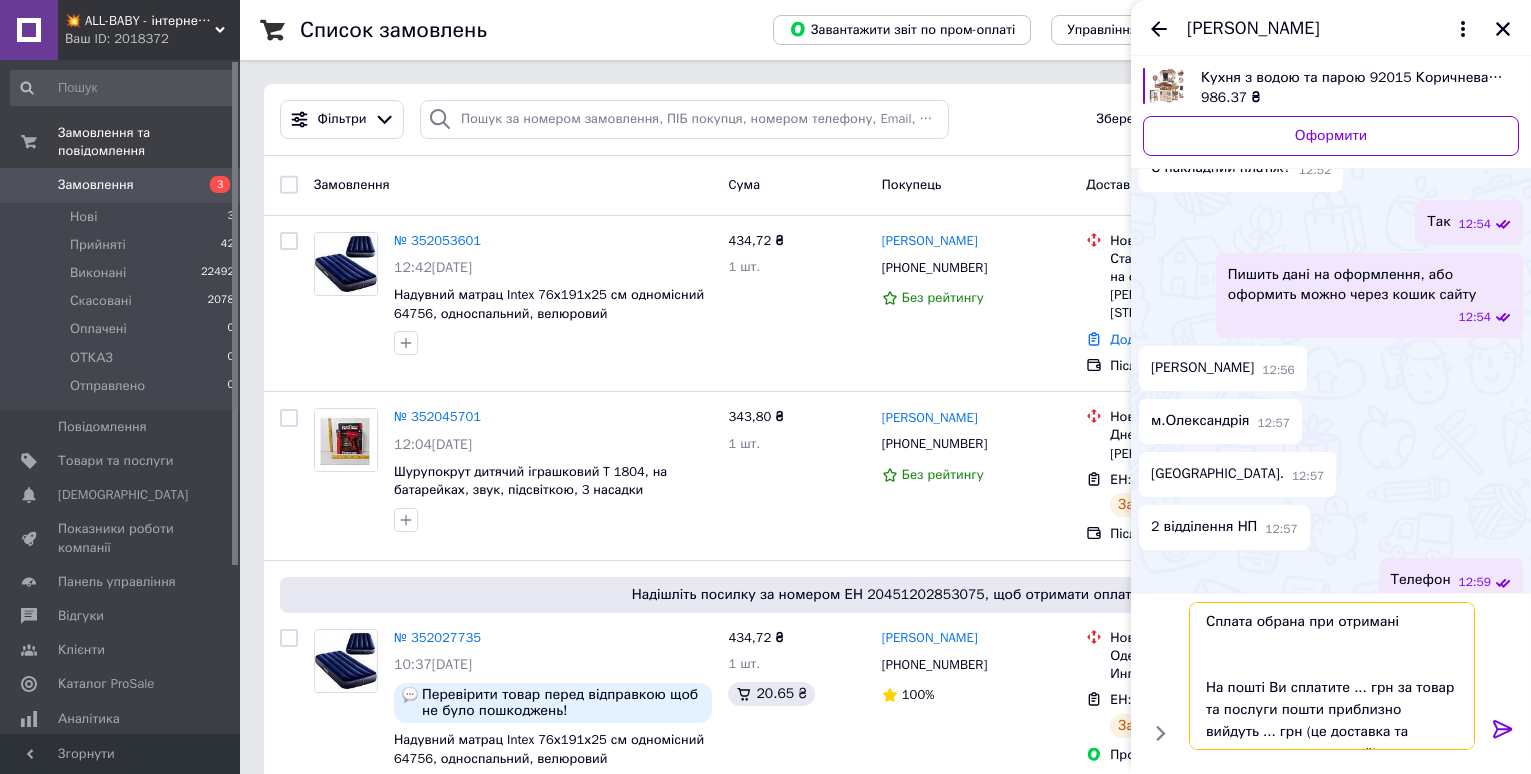 click on "Сплата обрана при отримані
На пошті Ви сплатите ... грн за товар та послуги пошти приблизно вийдуть ... грн (це доставка та переплата за наложений)
Вам все підходить? Замовлення підтверджуєте?" at bounding box center [1332, 676] 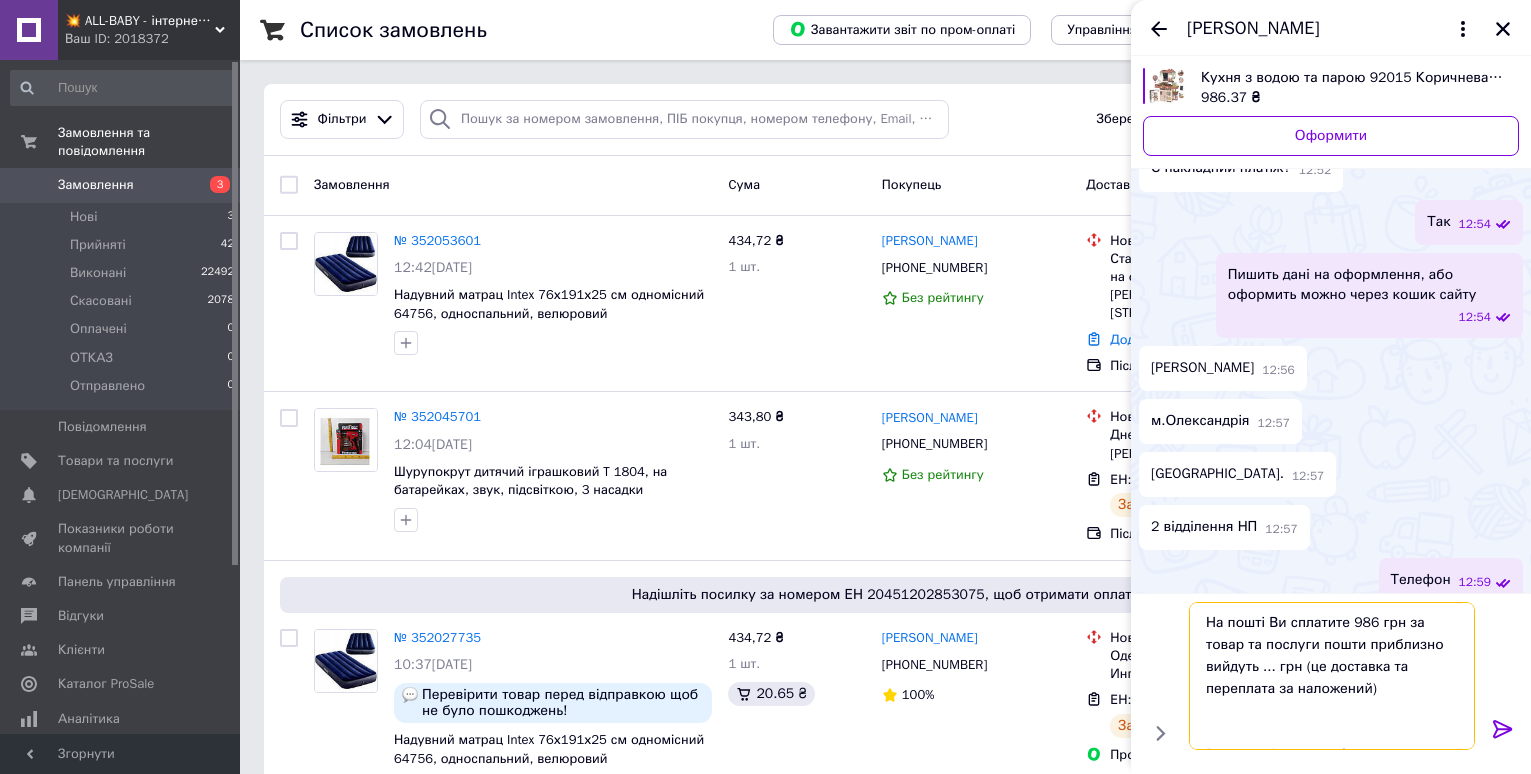 scroll, scrollTop: 100, scrollLeft: 0, axis: vertical 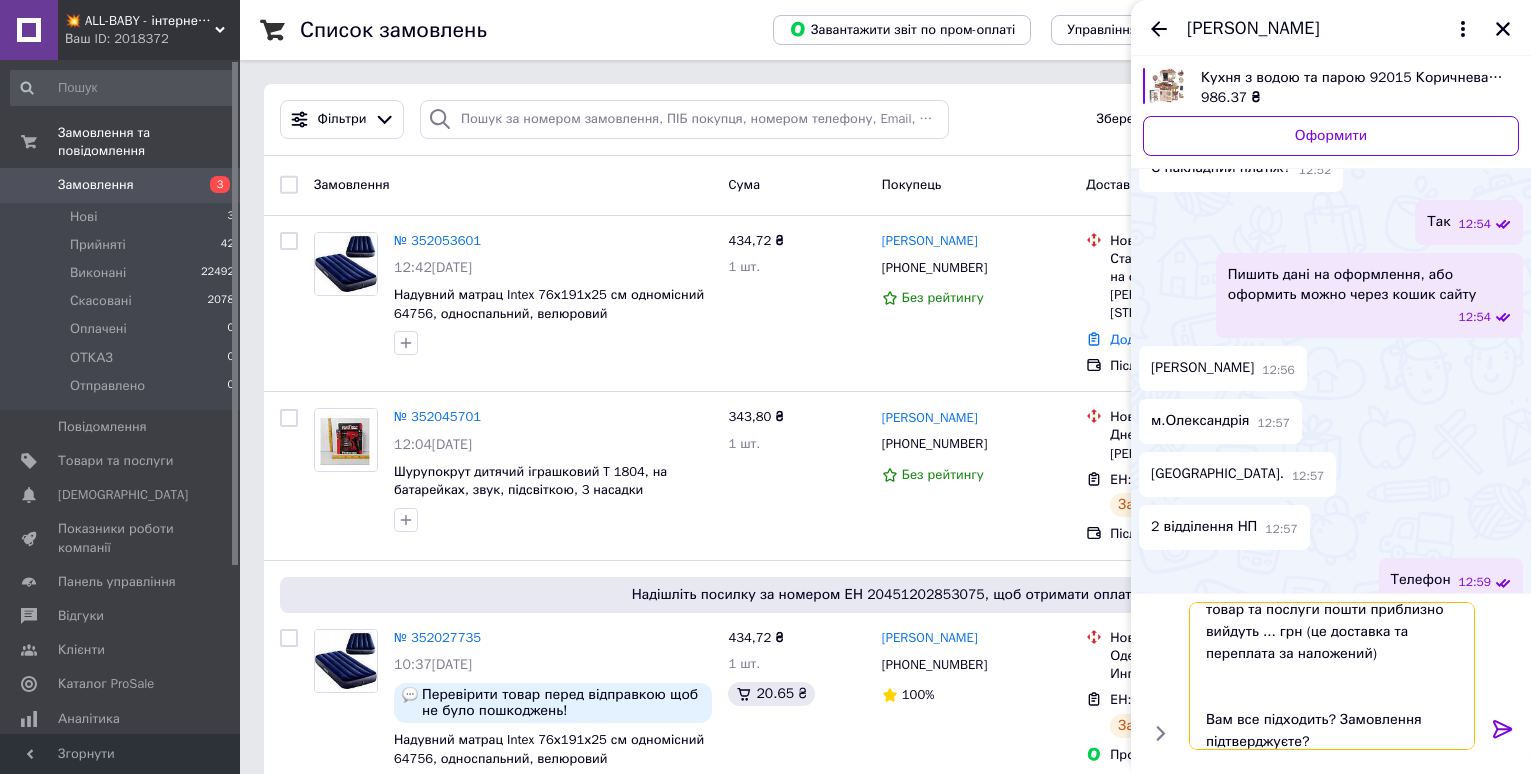 drag, startPoint x: 1203, startPoint y: 630, endPoint x: 1216, endPoint y: 629, distance: 13.038404 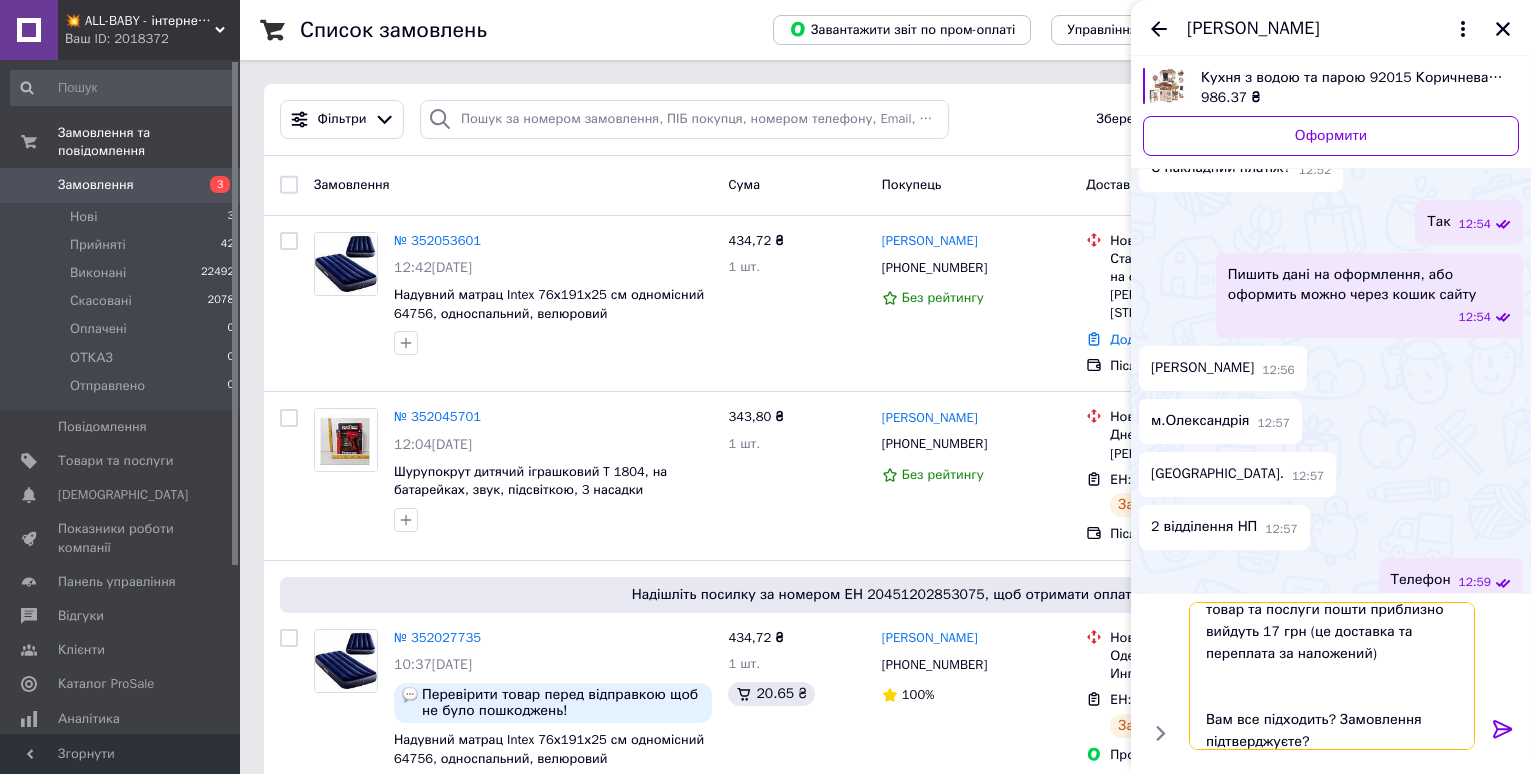 type on "Сплата обрана при отримані
На пошті Ви сплатите 986 грн за товар та послуги пошти приблизно вийдуть 170 грн (це доставка та переплата за наложений)
Вам все підходить? Замовлення підтверджуєте?" 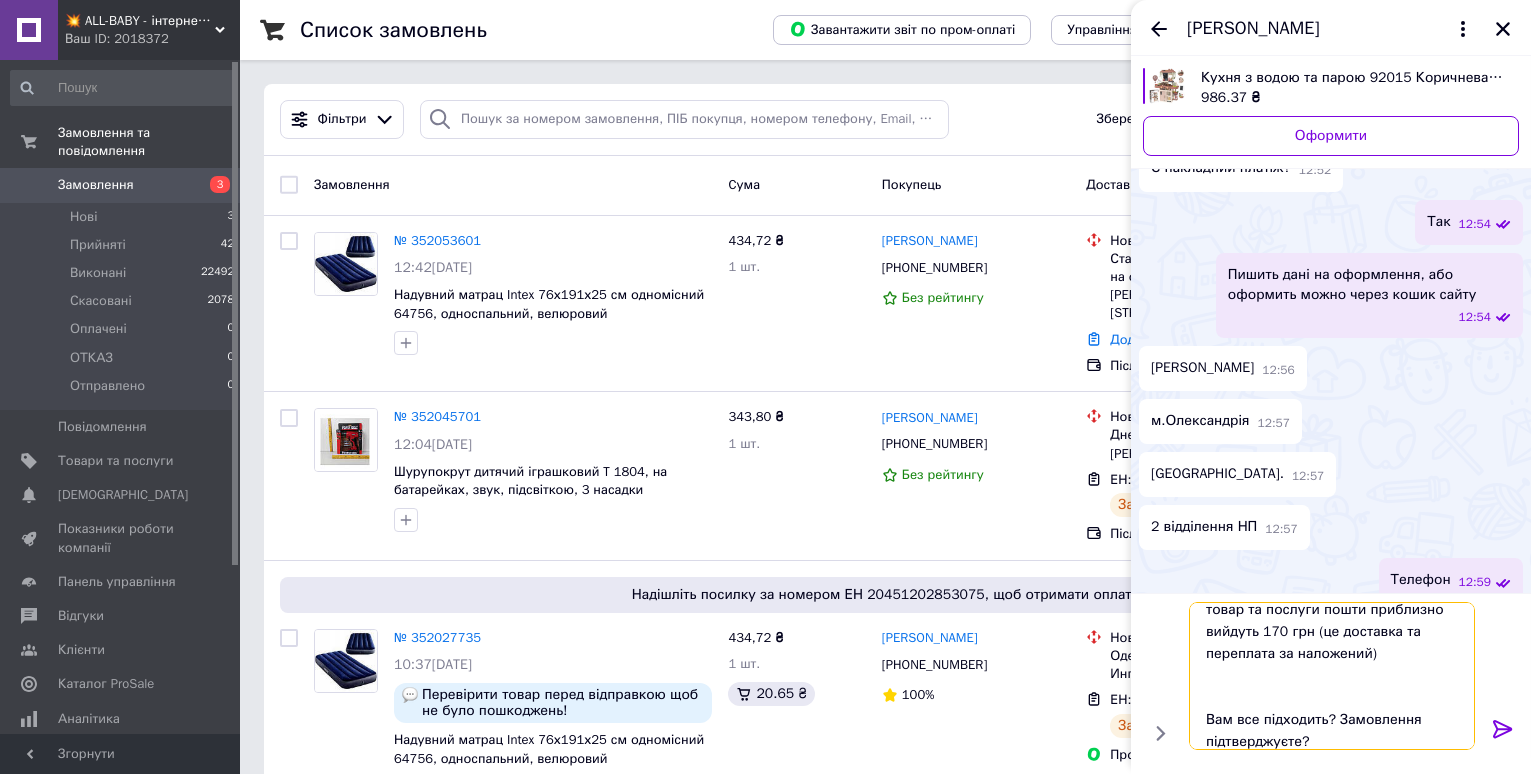 type 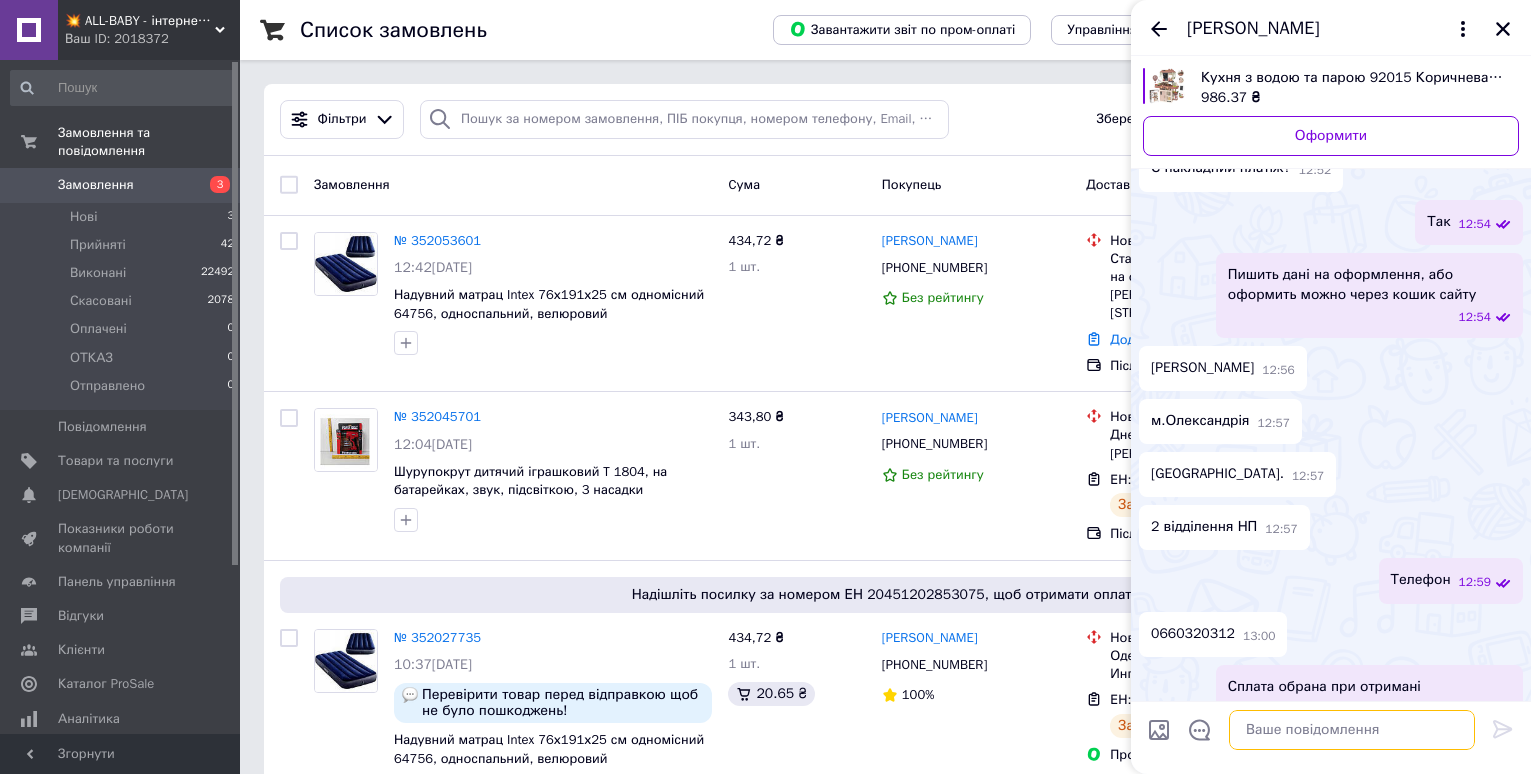 scroll, scrollTop: 0, scrollLeft: 0, axis: both 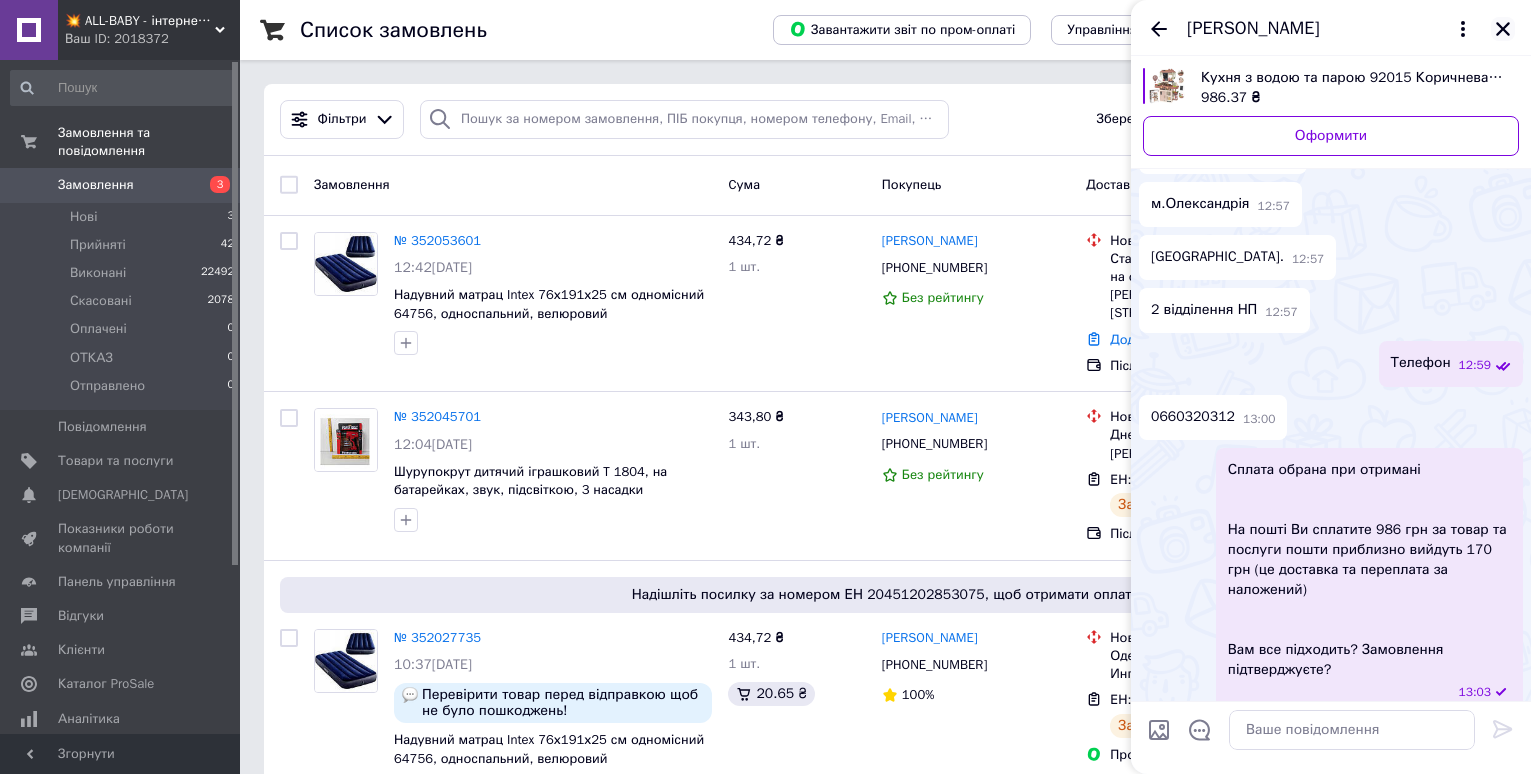 click 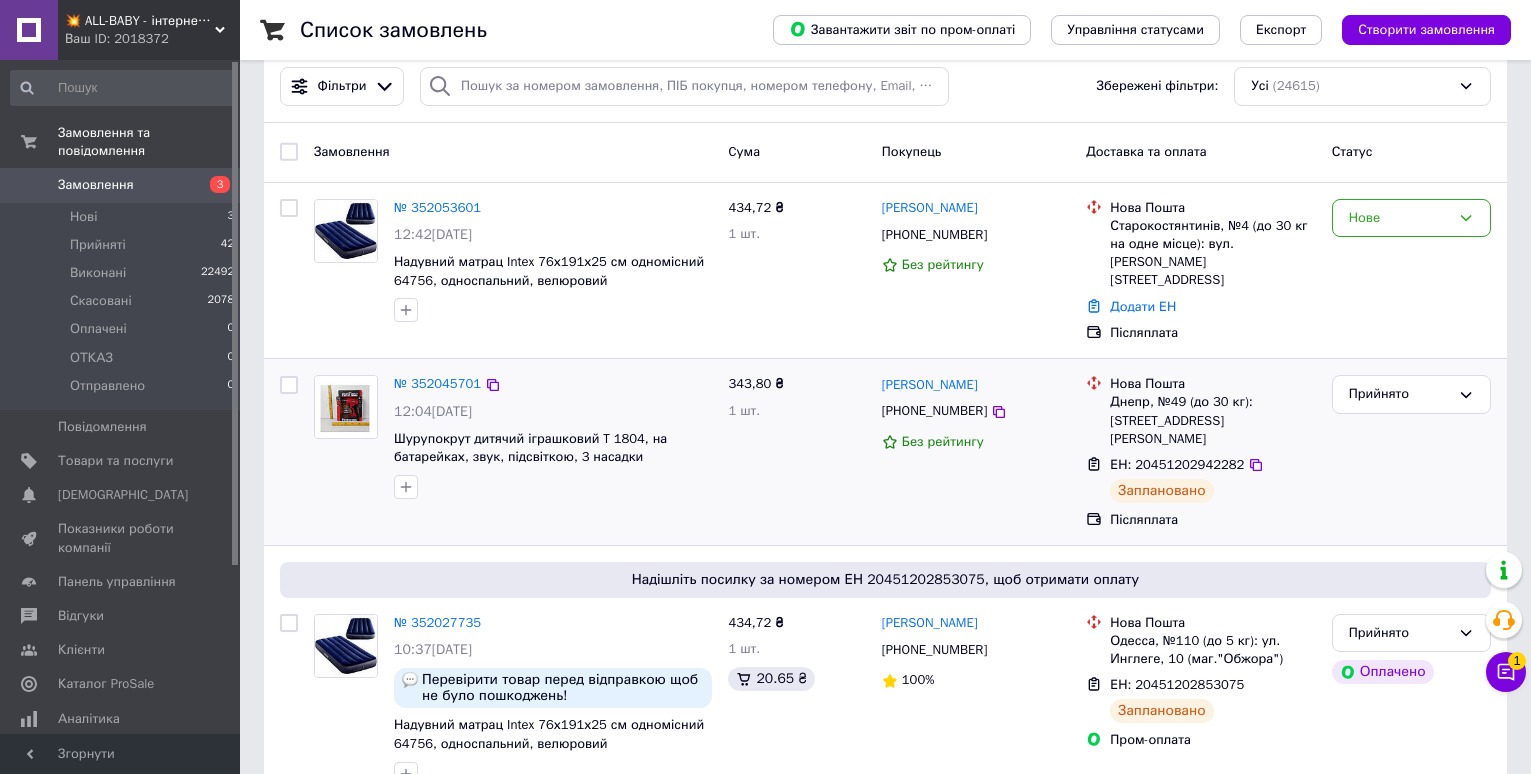scroll, scrollTop: 0, scrollLeft: 0, axis: both 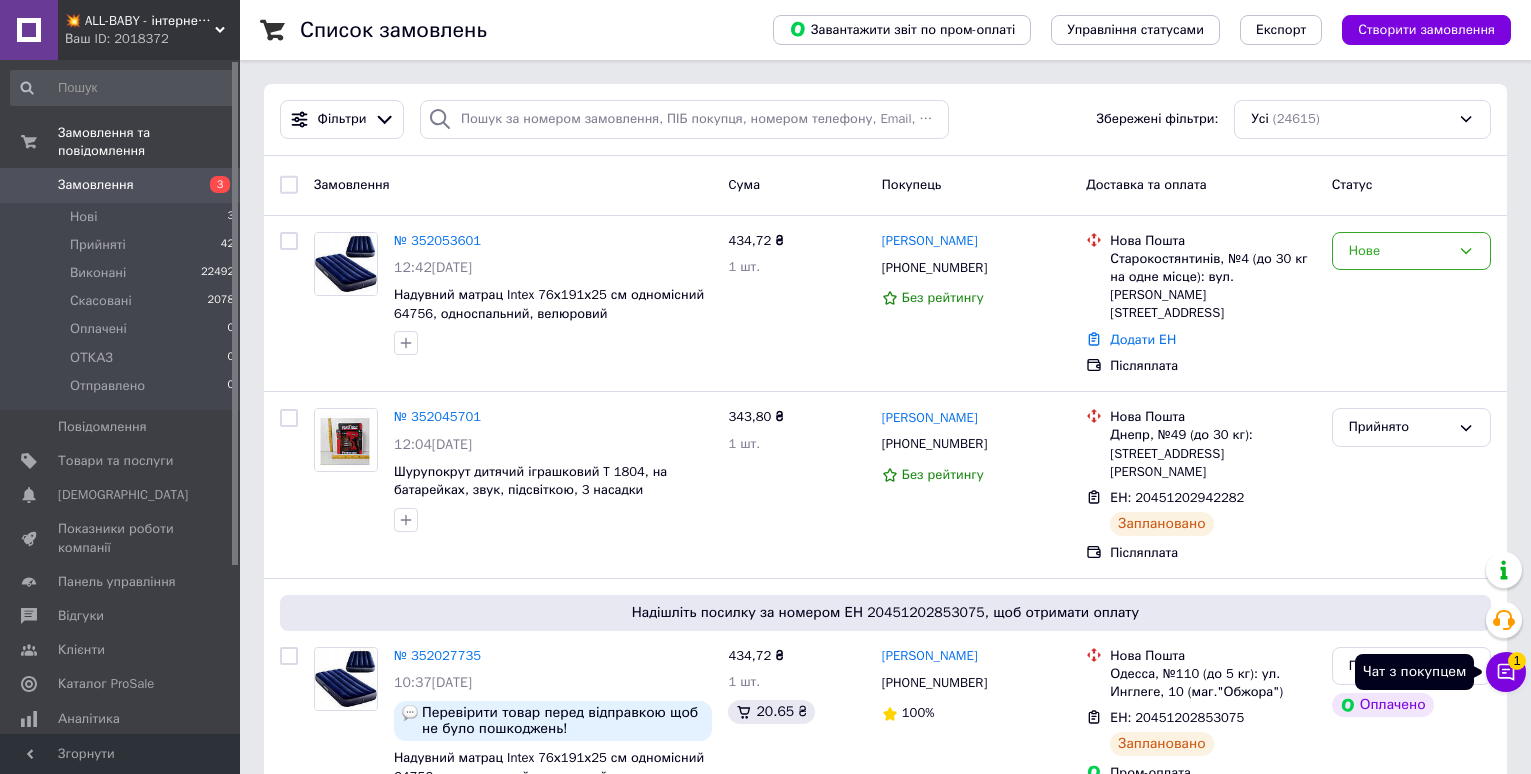 click 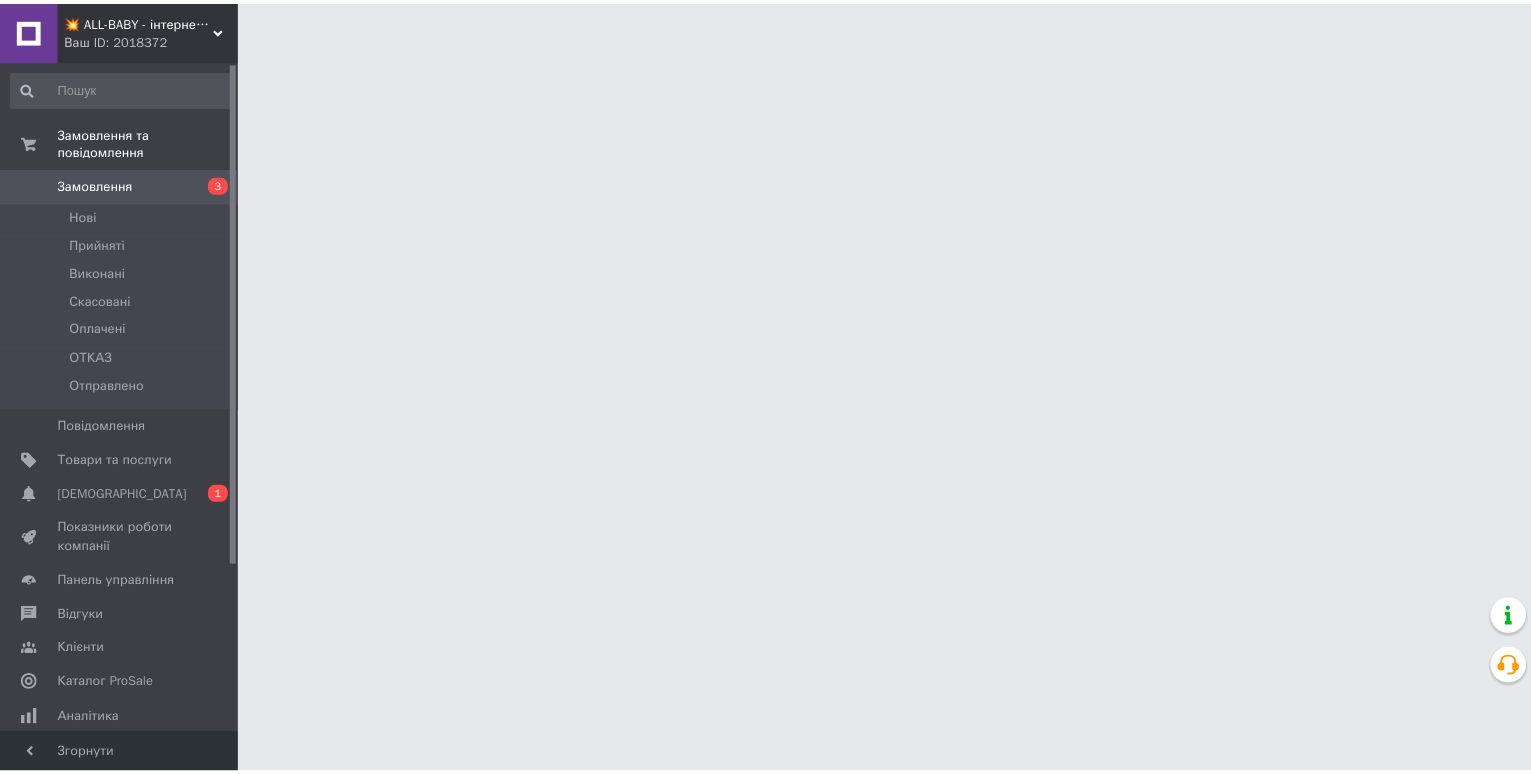 scroll, scrollTop: 0, scrollLeft: 0, axis: both 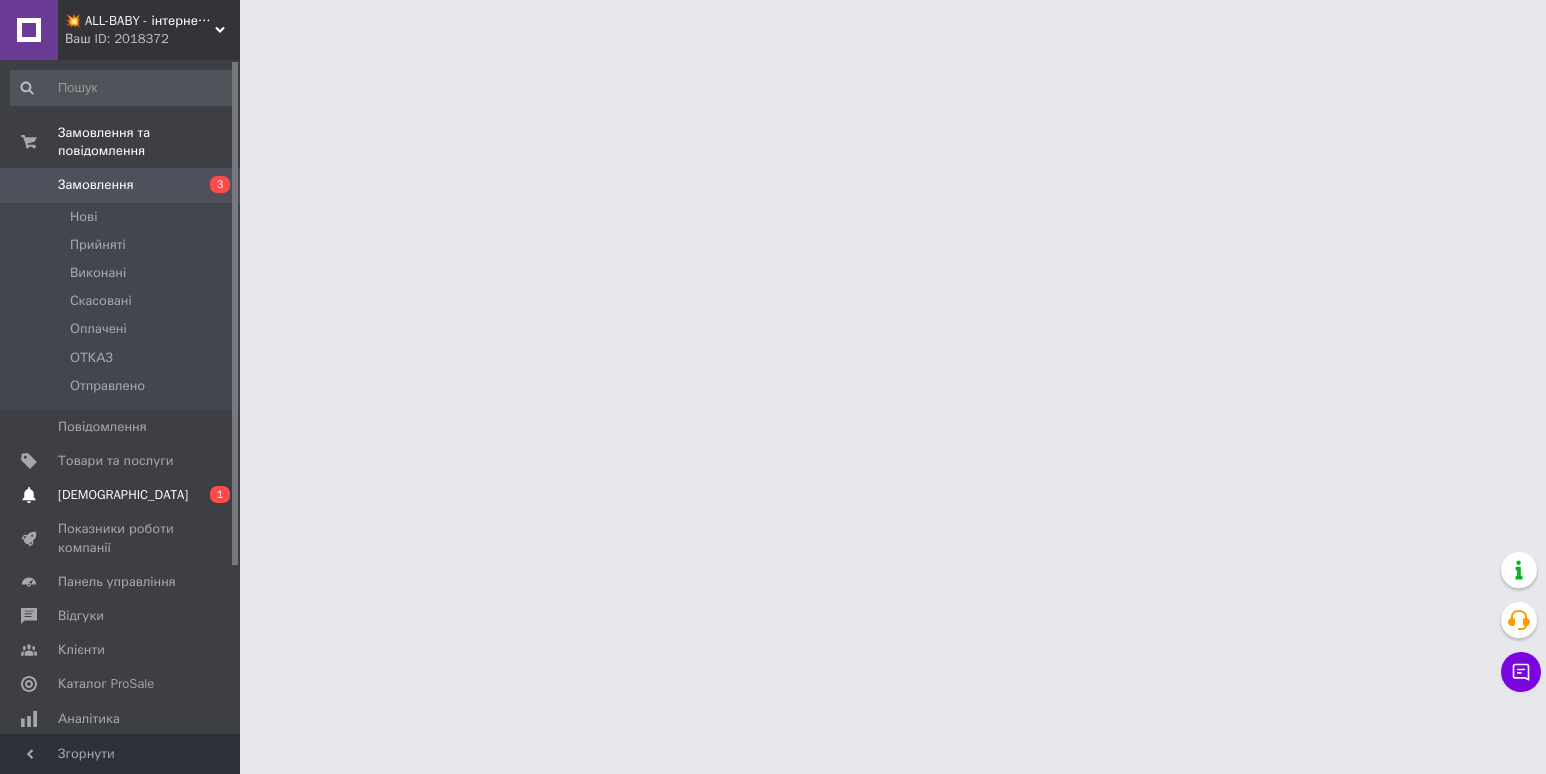 click on "[DEMOGRAPHIC_DATA]" at bounding box center (121, 495) 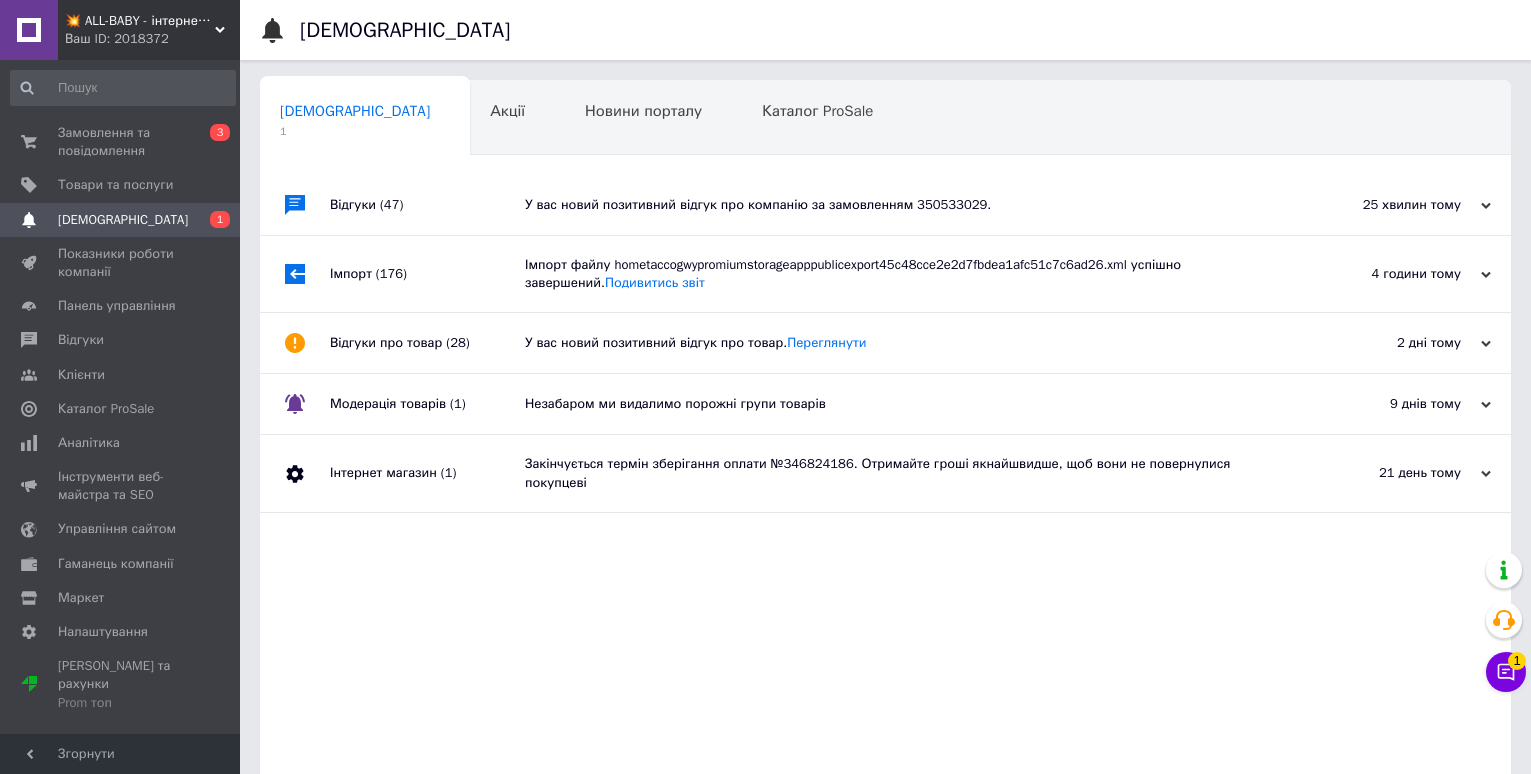 click on "У вас новий позитивний відгук про компанію за замовленням 350533029." at bounding box center [908, 205] 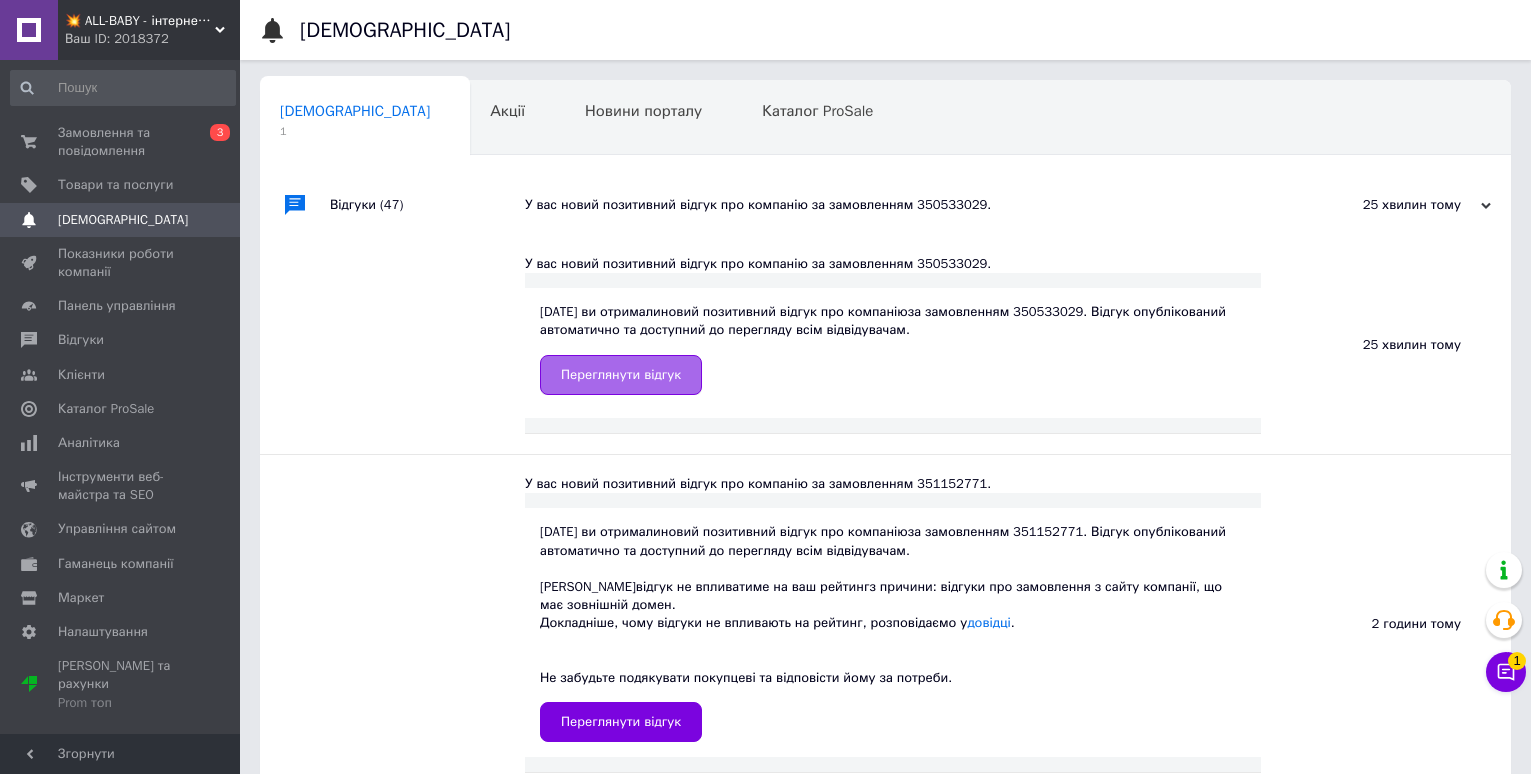 click on "Переглянути відгук" at bounding box center [621, 375] 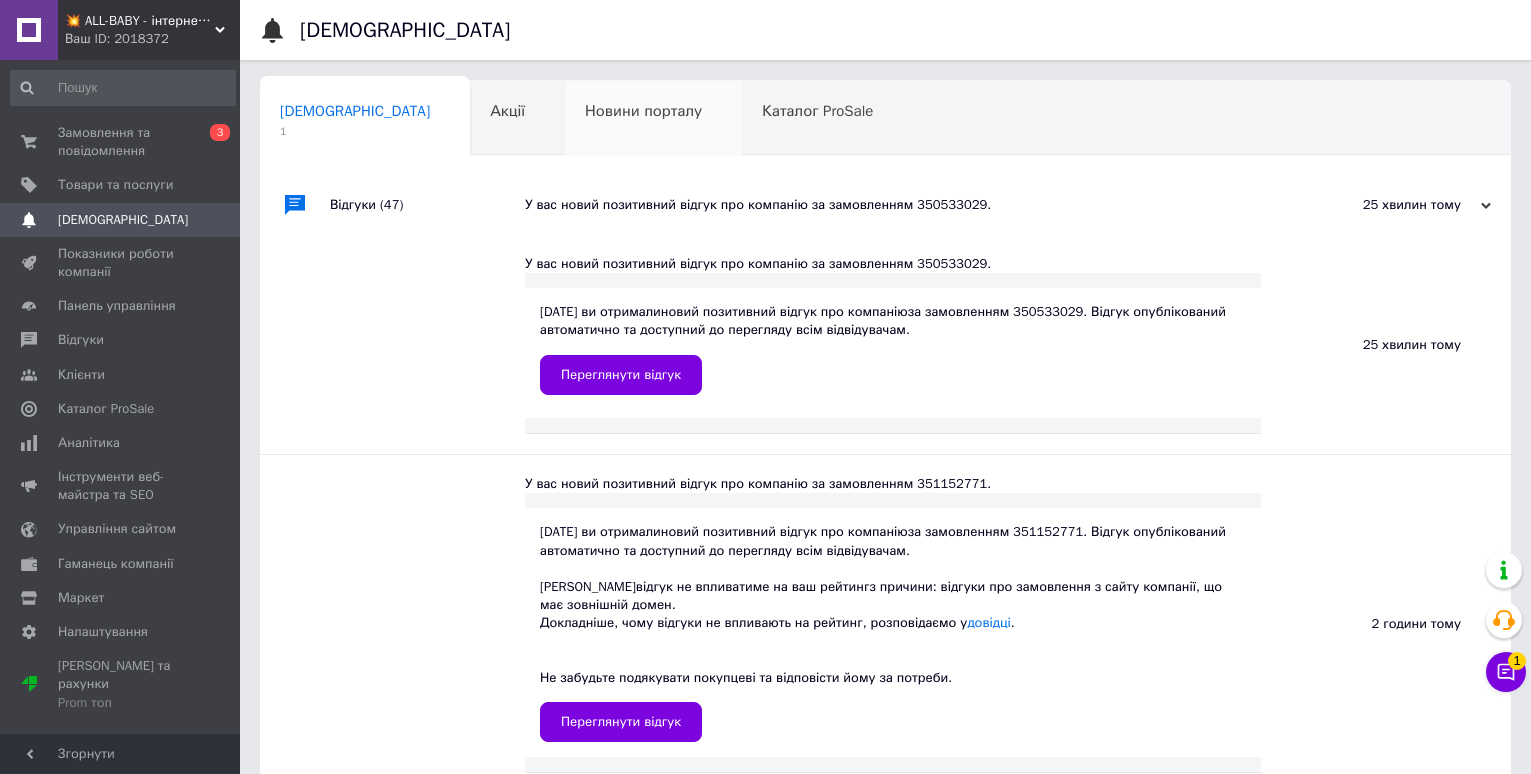 click on "Новини порталу" at bounding box center (643, 111) 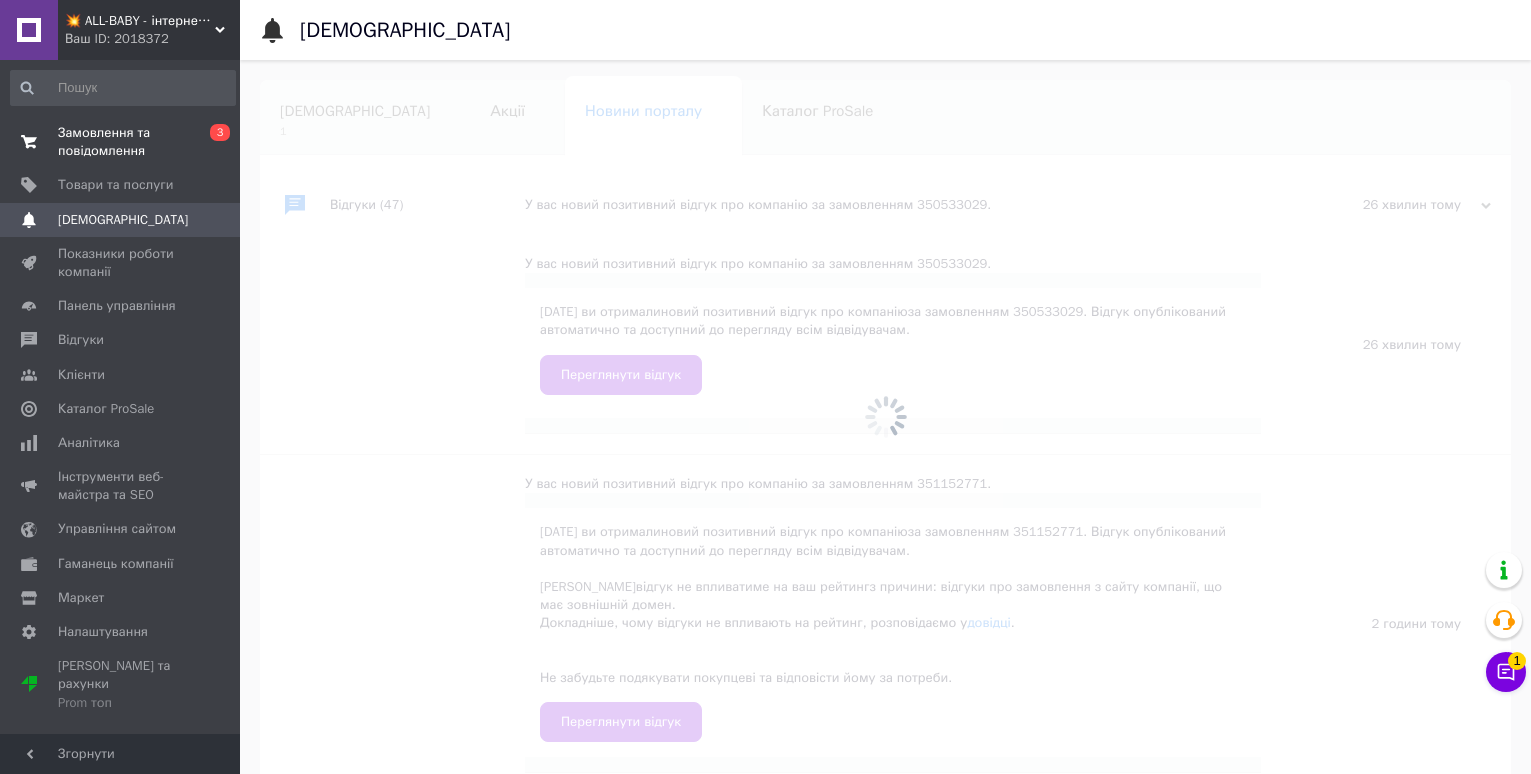 click on "Замовлення та повідомлення" at bounding box center [121, 142] 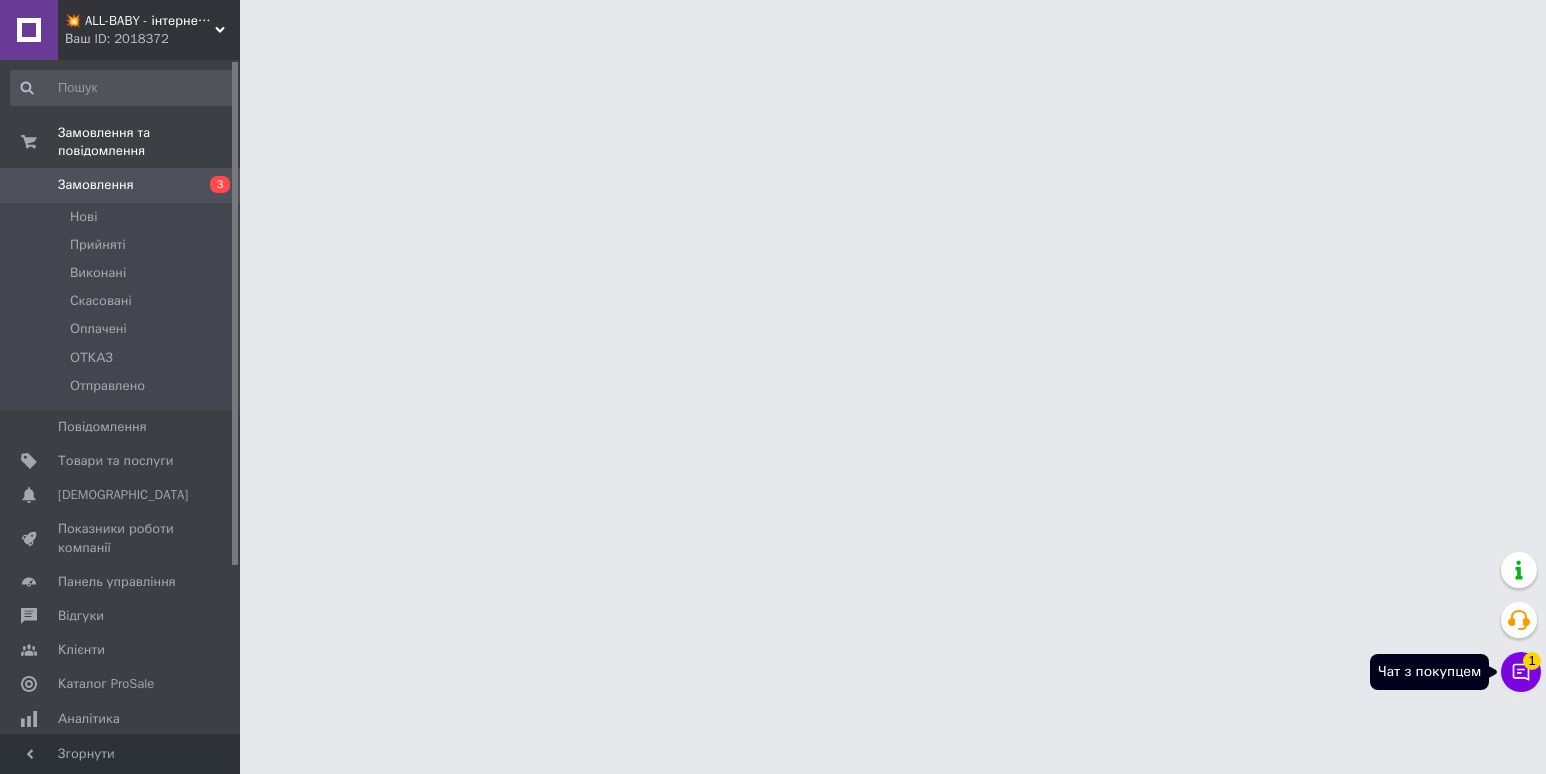 click 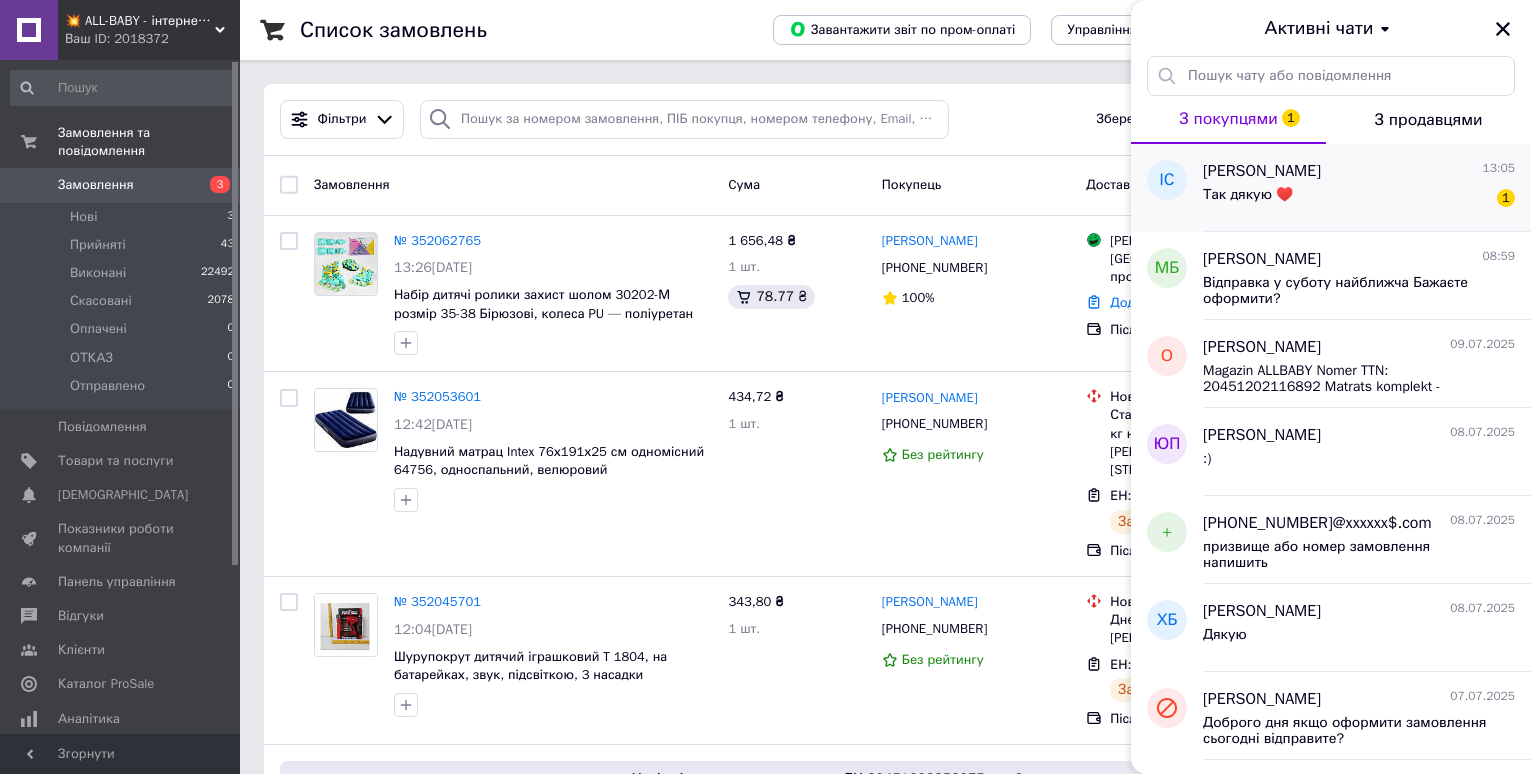 click on "Так дякую ♥️" at bounding box center (1248, 195) 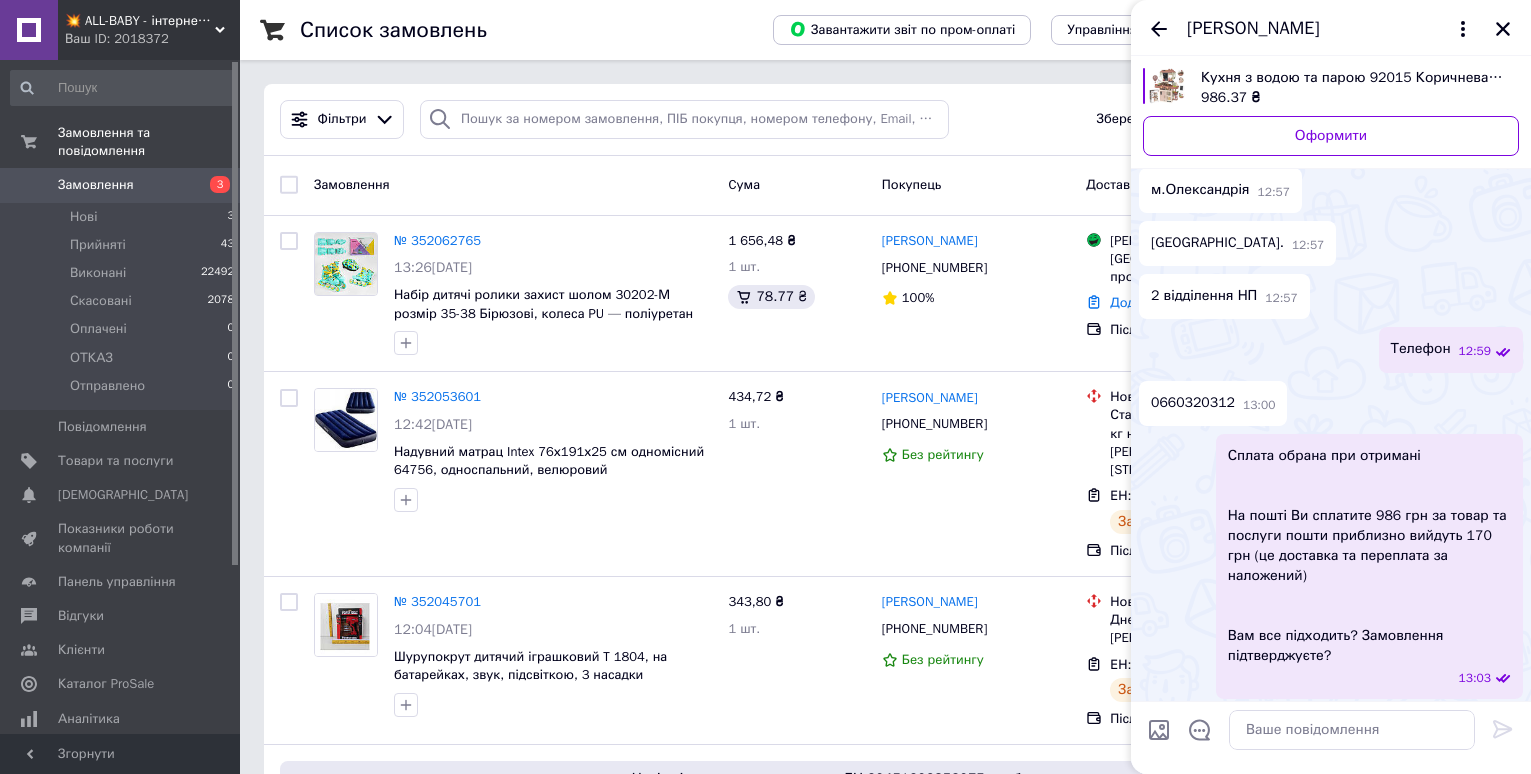 scroll, scrollTop: 428, scrollLeft: 0, axis: vertical 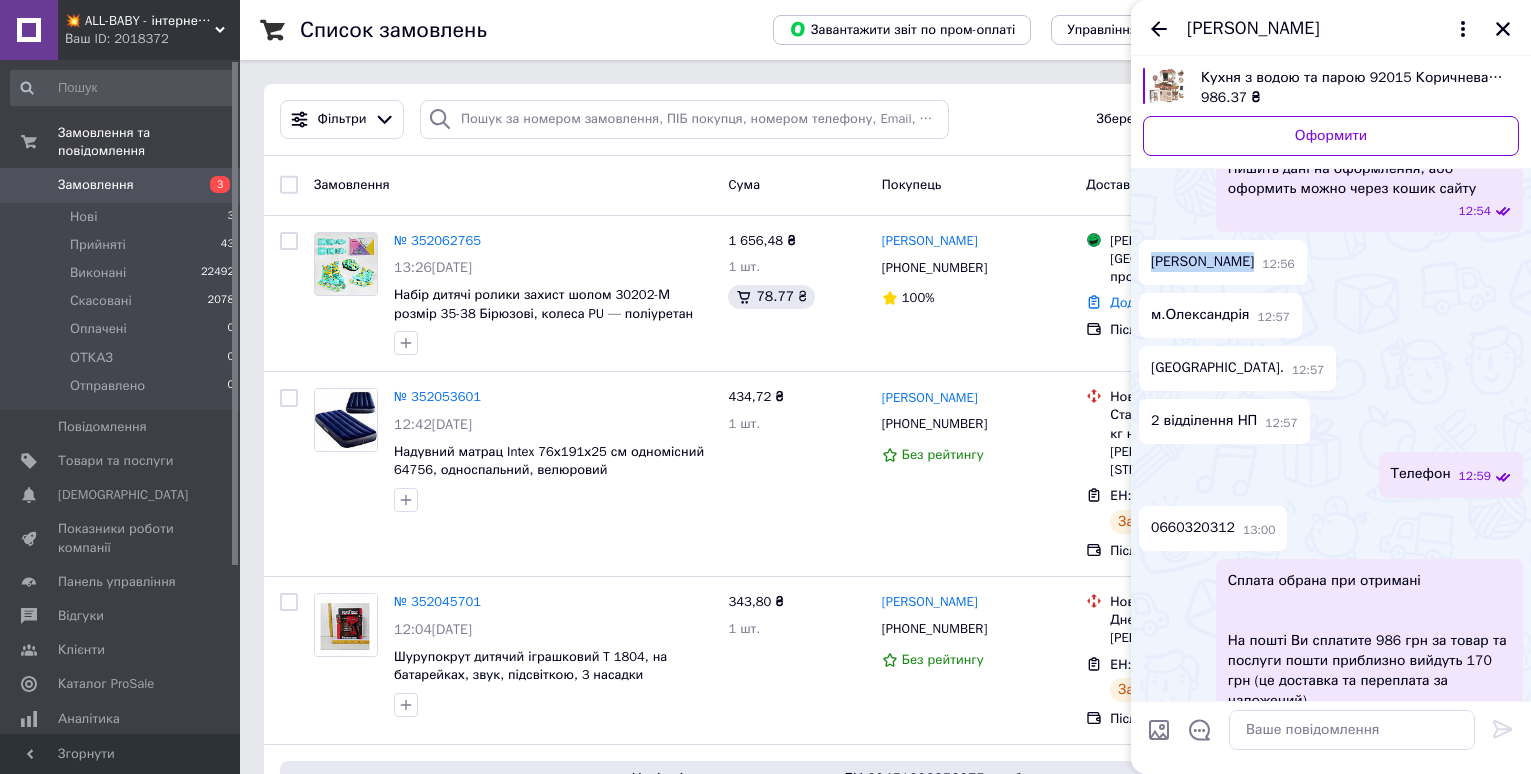 drag, startPoint x: 1153, startPoint y: 257, endPoint x: 1241, endPoint y: 259, distance: 88.02273 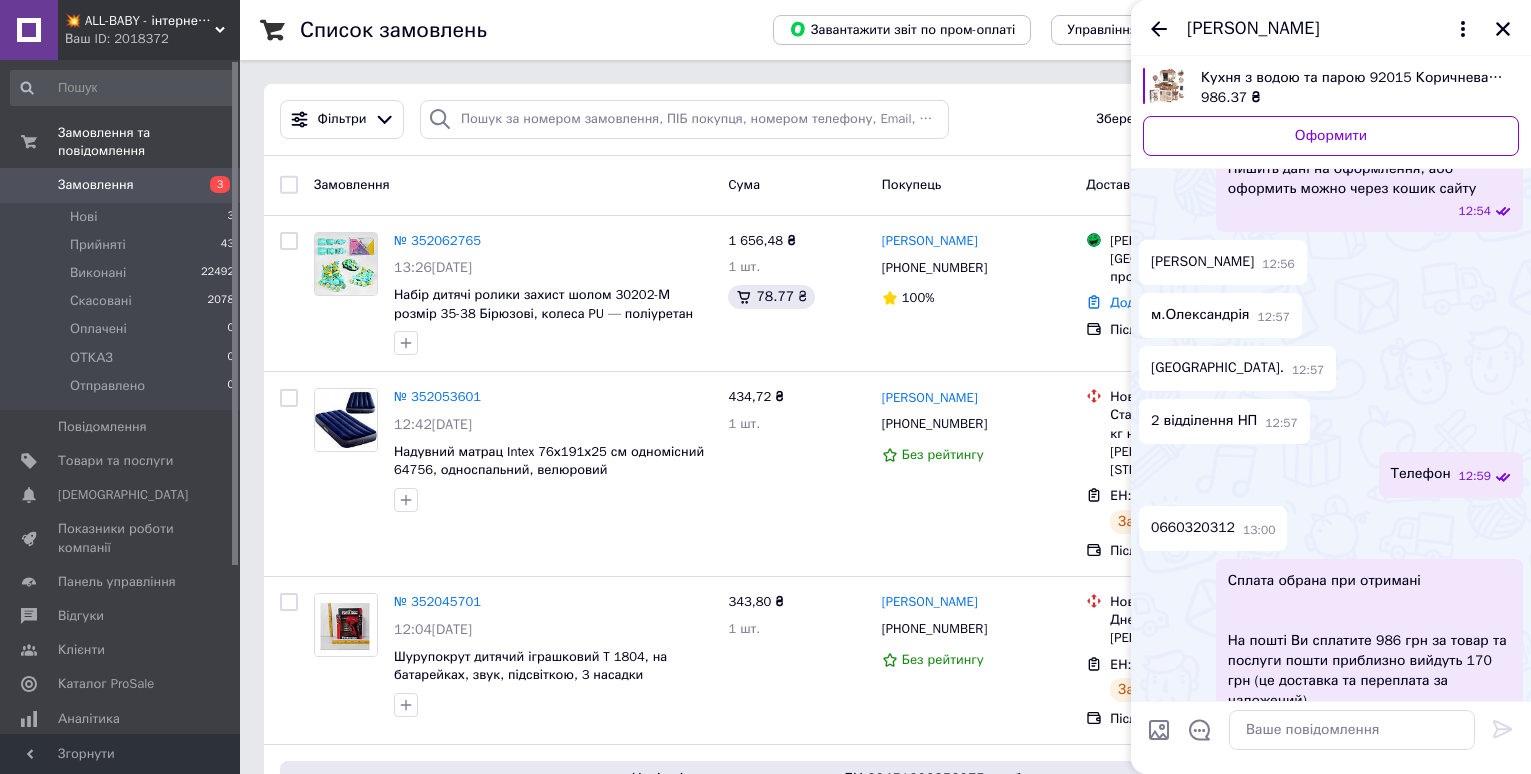 click on "0660320312" at bounding box center (1193, 528) 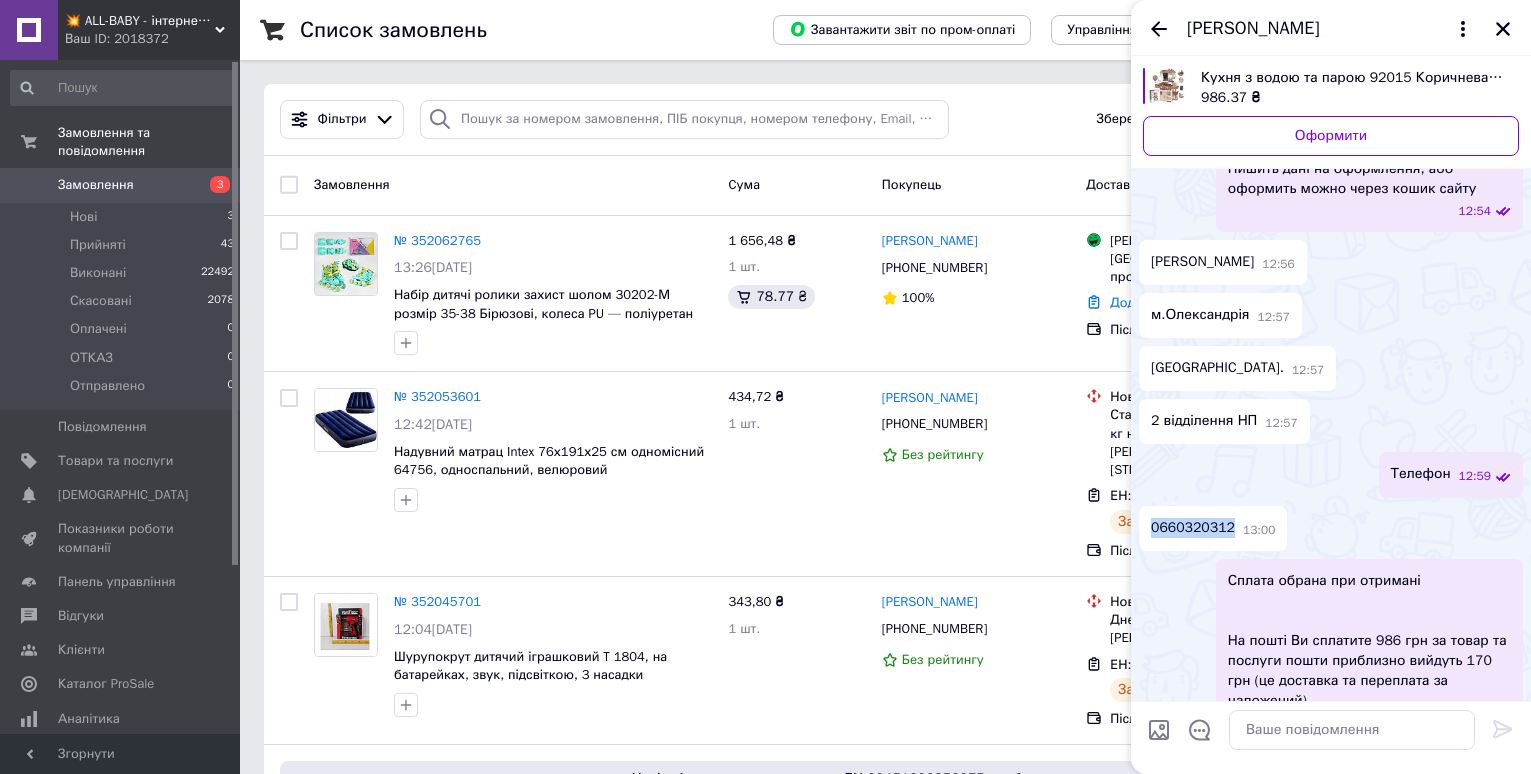 click on "0660320312" at bounding box center [1193, 528] 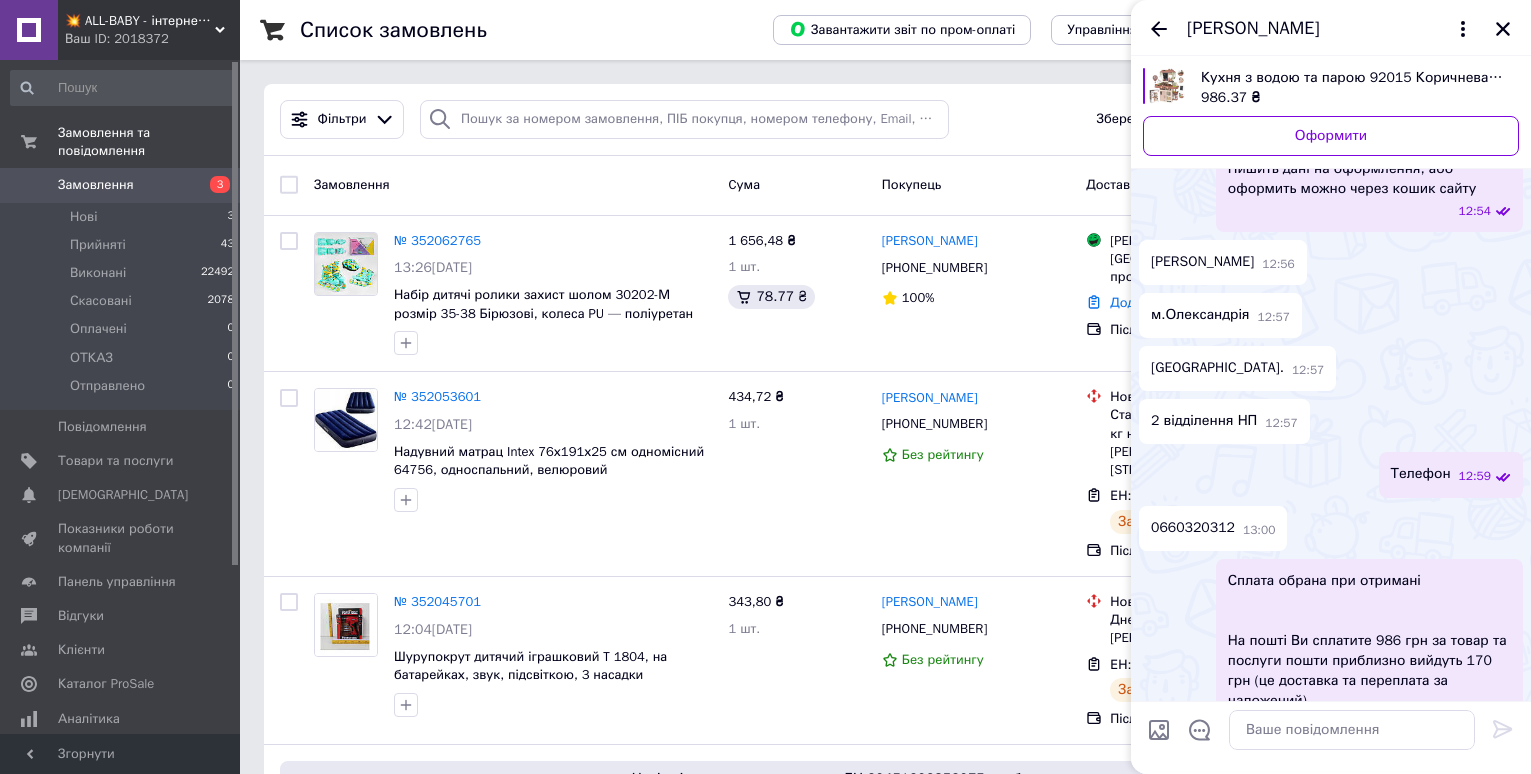 click on "м.Олександрія" at bounding box center (1200, 315) 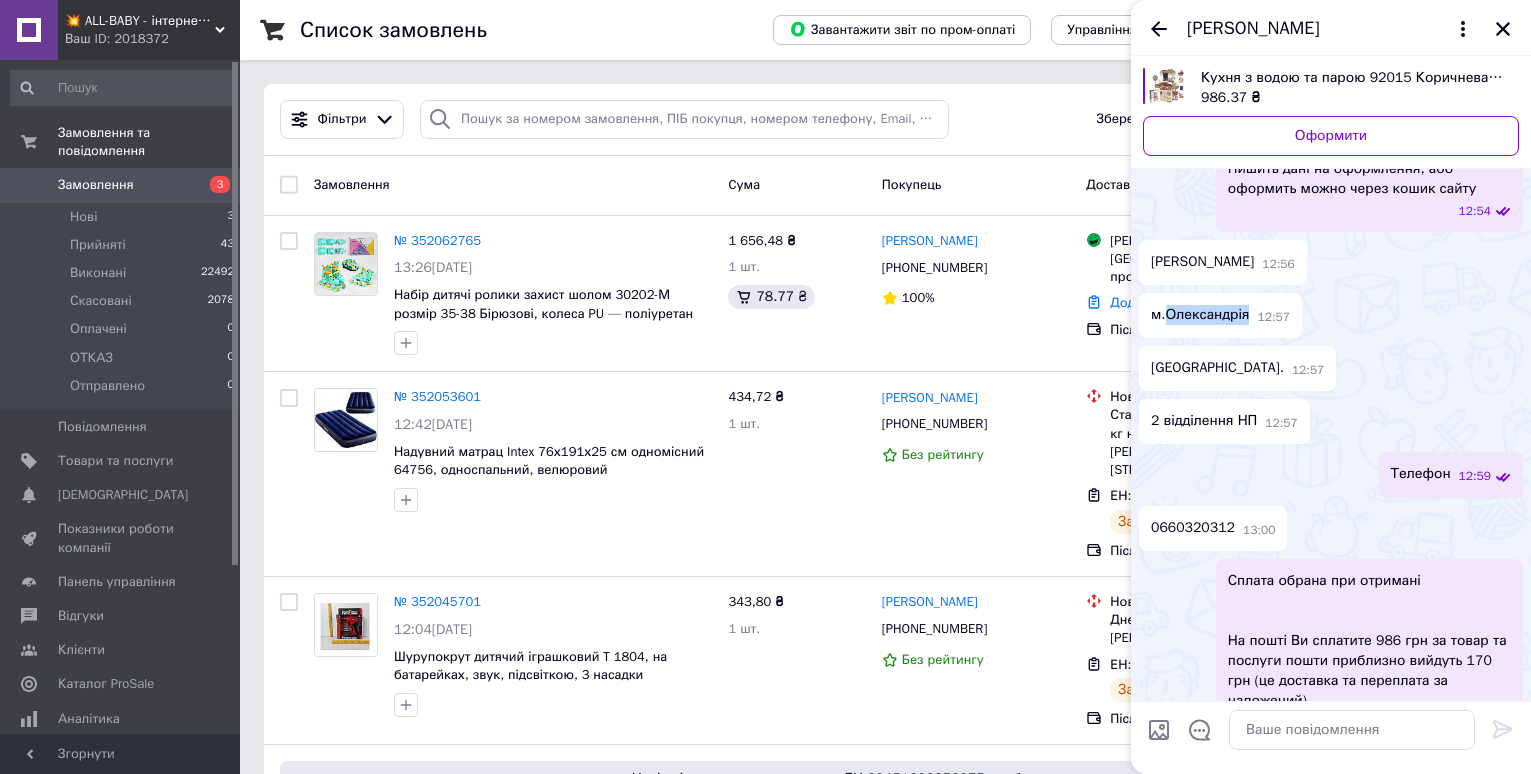 click on "м.Олександрія" at bounding box center (1200, 315) 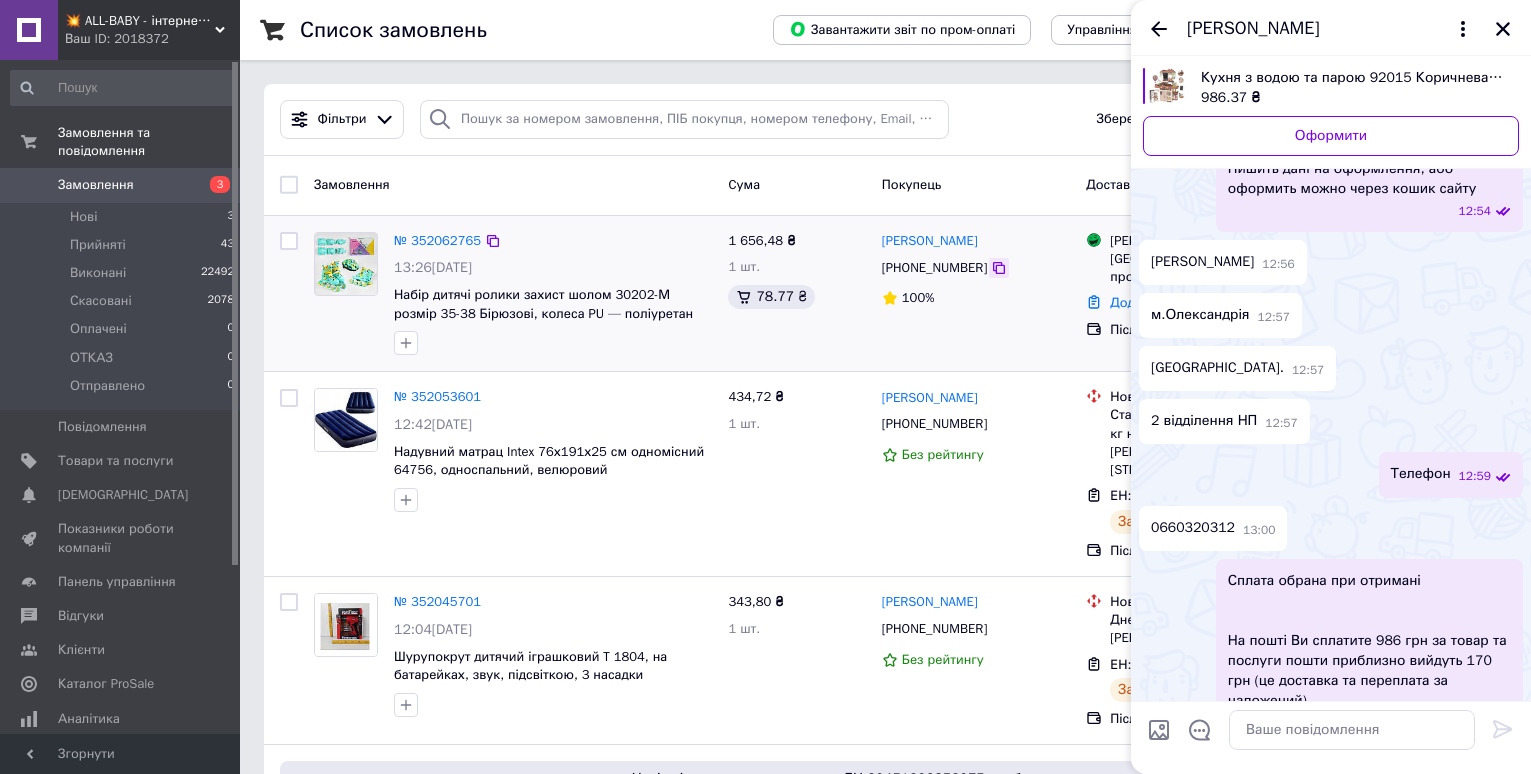 click 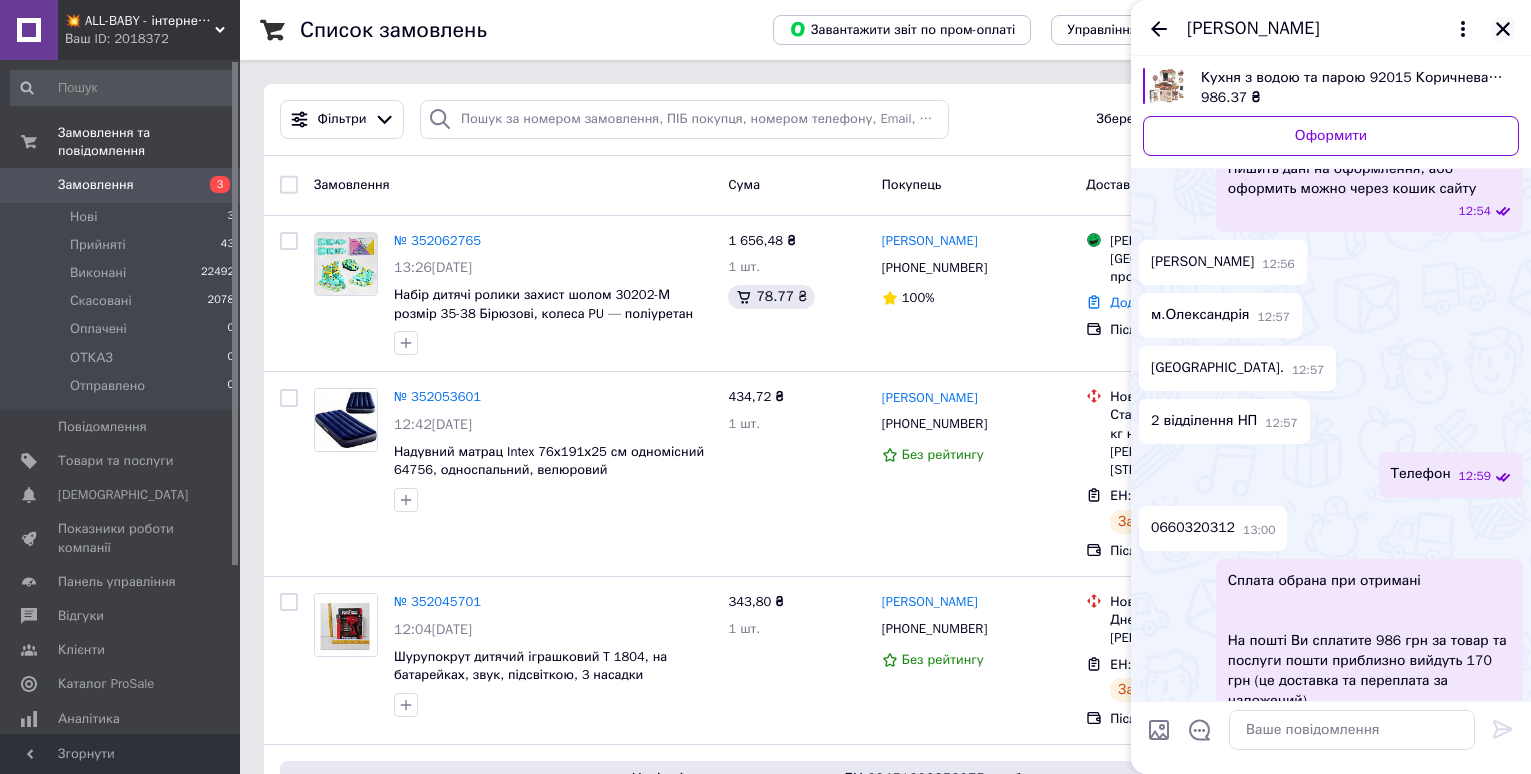 click 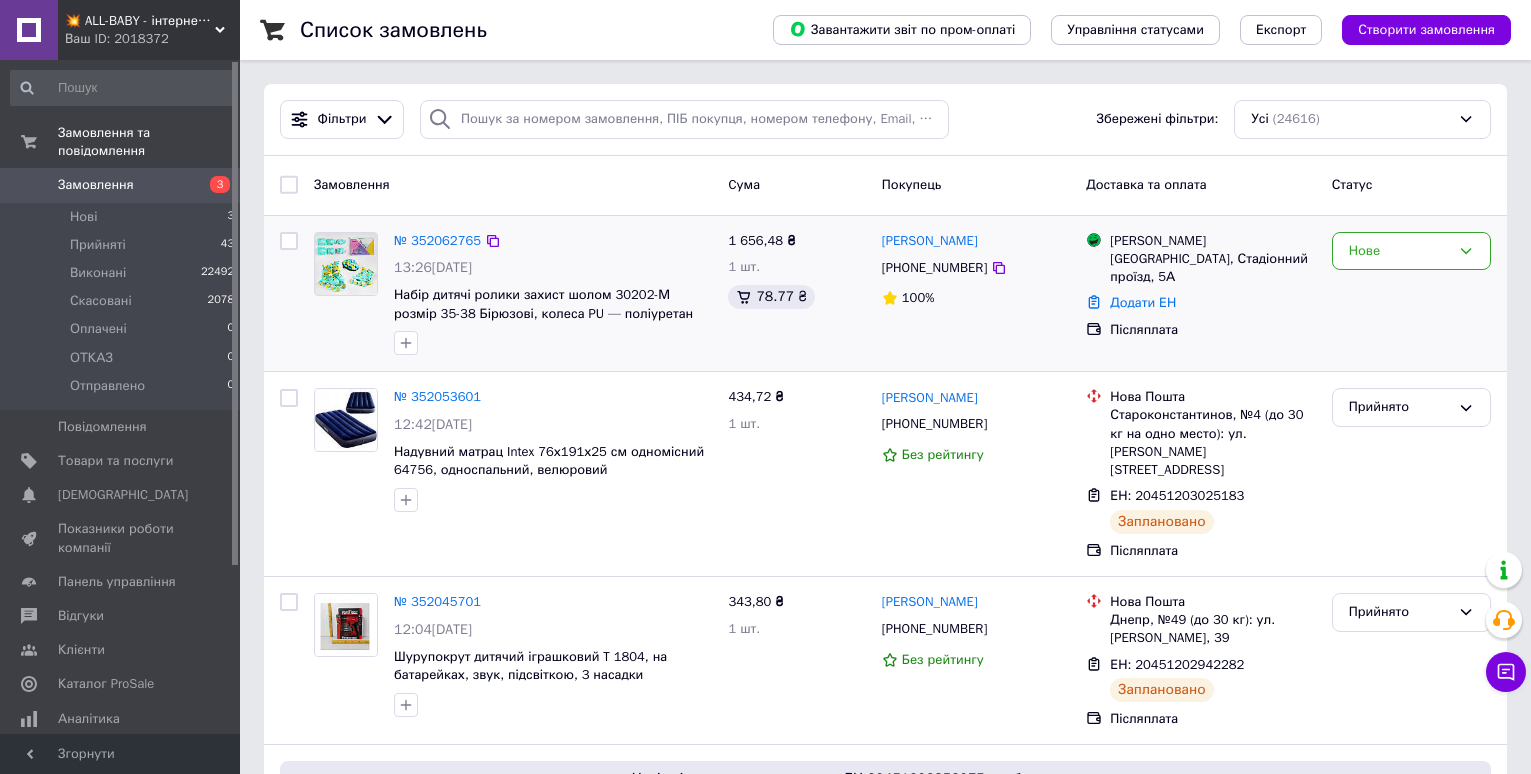 click on "1 656,48 ₴ 1 шт. 78.77 ₴" at bounding box center (796, 294) 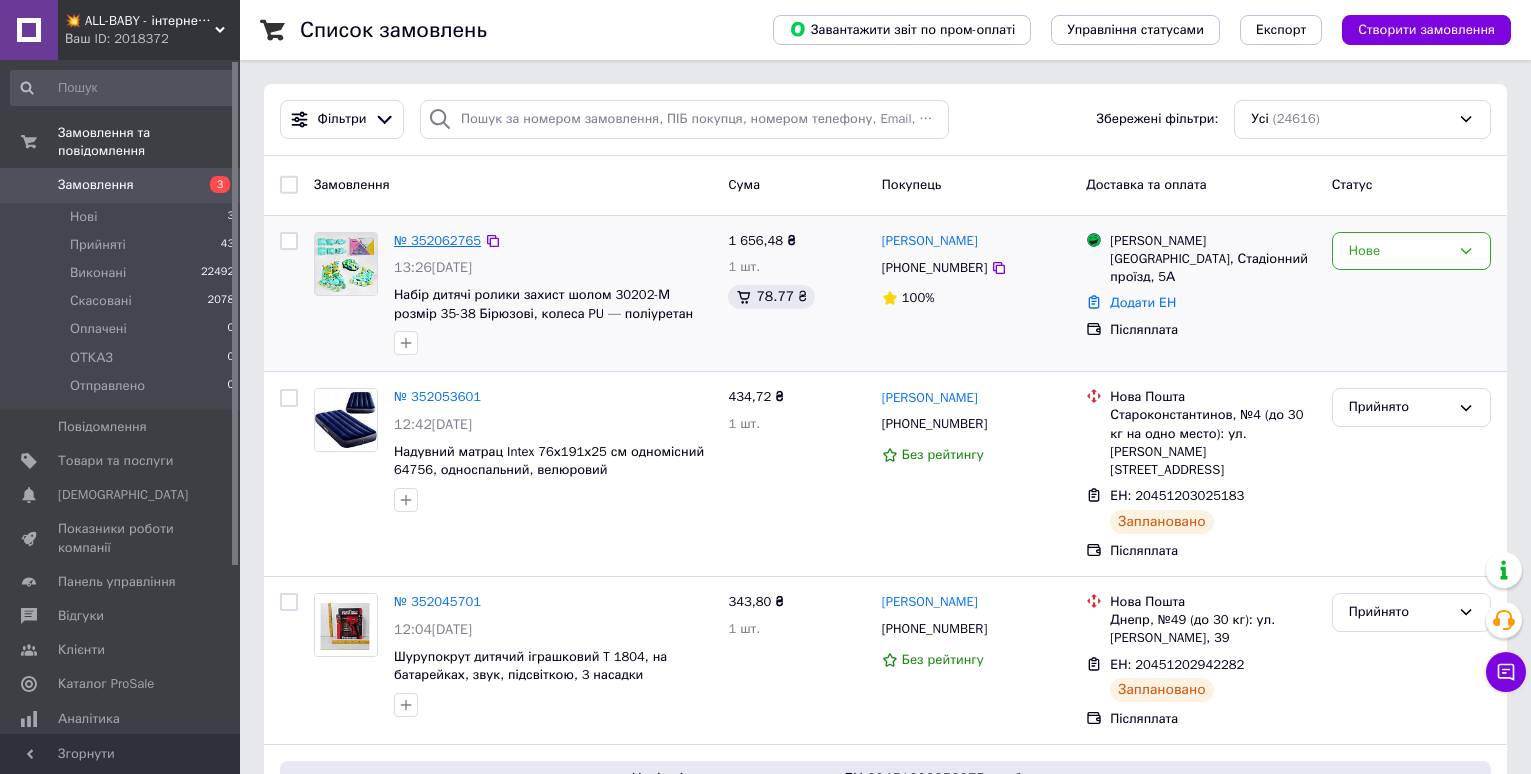 click on "№ 352062765" at bounding box center (437, 240) 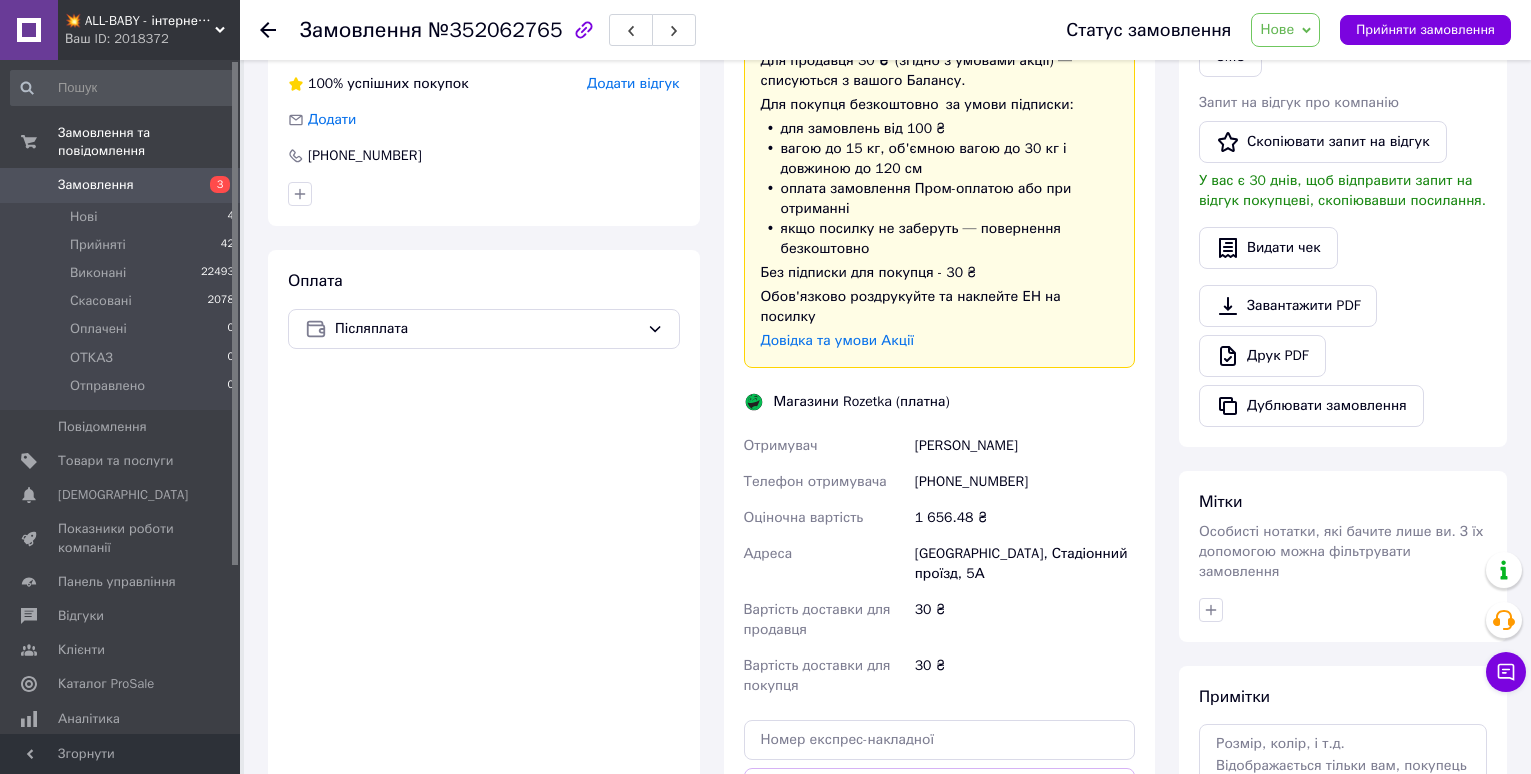 scroll, scrollTop: 547, scrollLeft: 0, axis: vertical 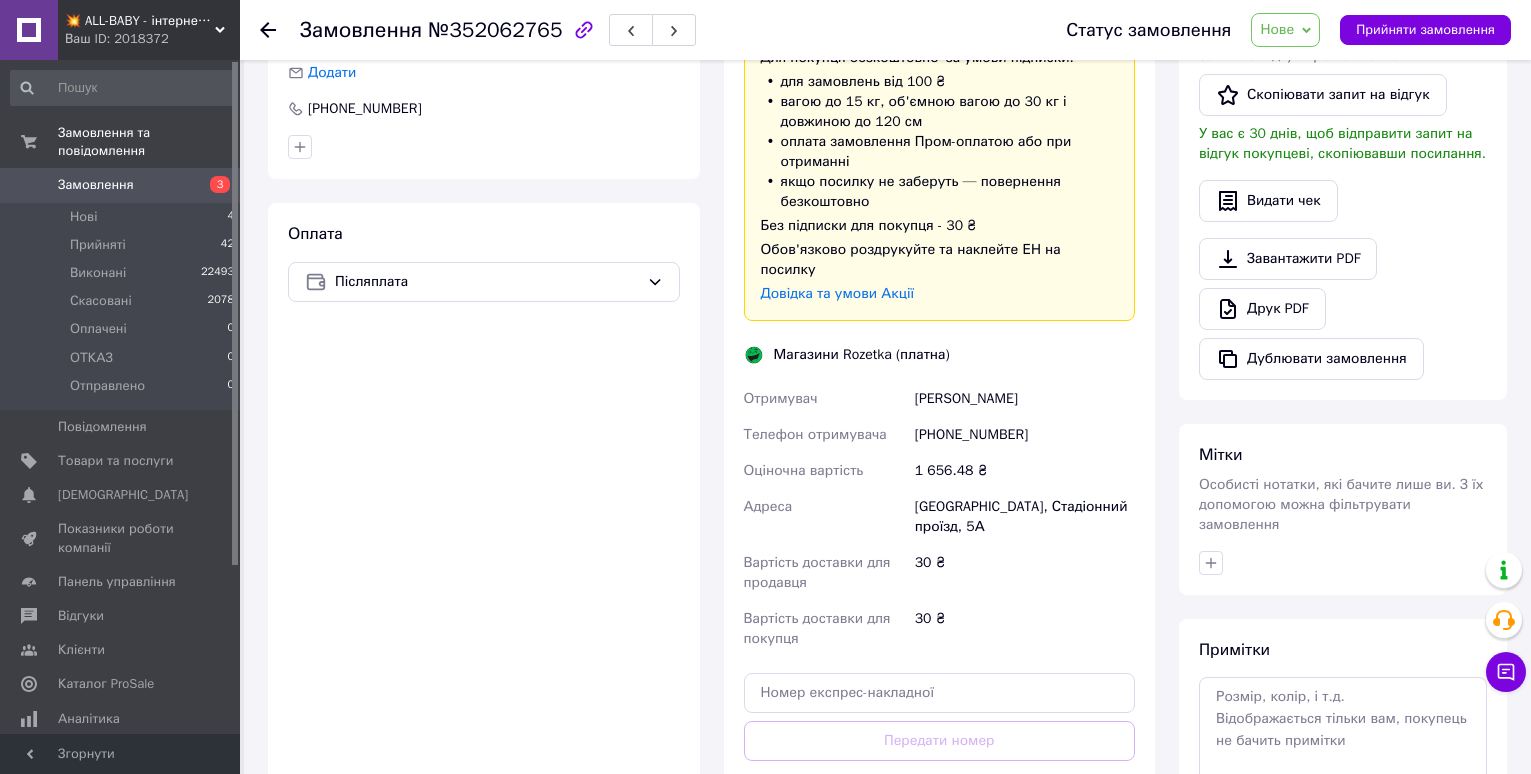 click on "[GEOGRAPHIC_DATA], Стадіонний проїзд, 5А" at bounding box center [1025, 517] 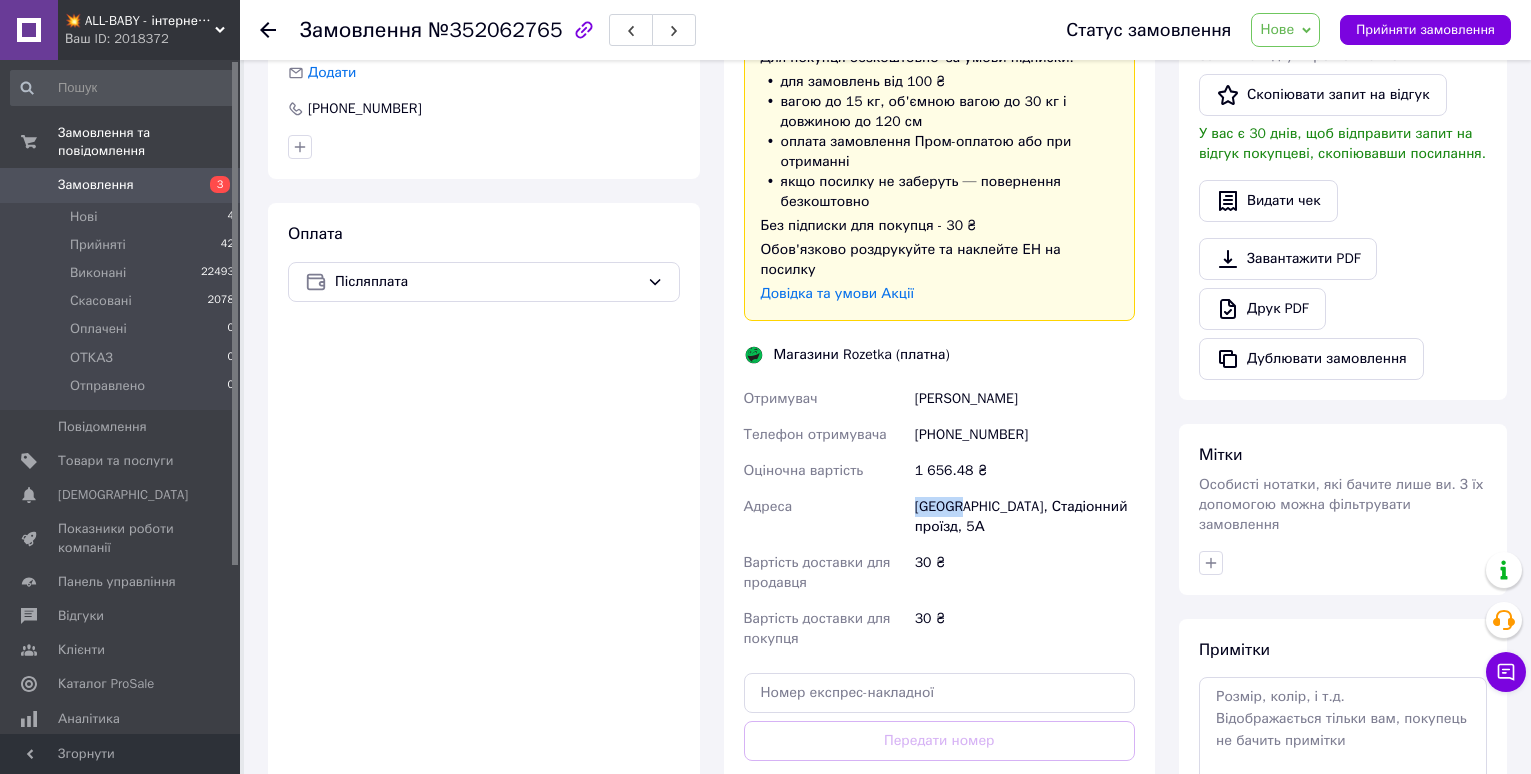 click on "[GEOGRAPHIC_DATA], Стадіонний проїзд, 5А" at bounding box center [1025, 517] 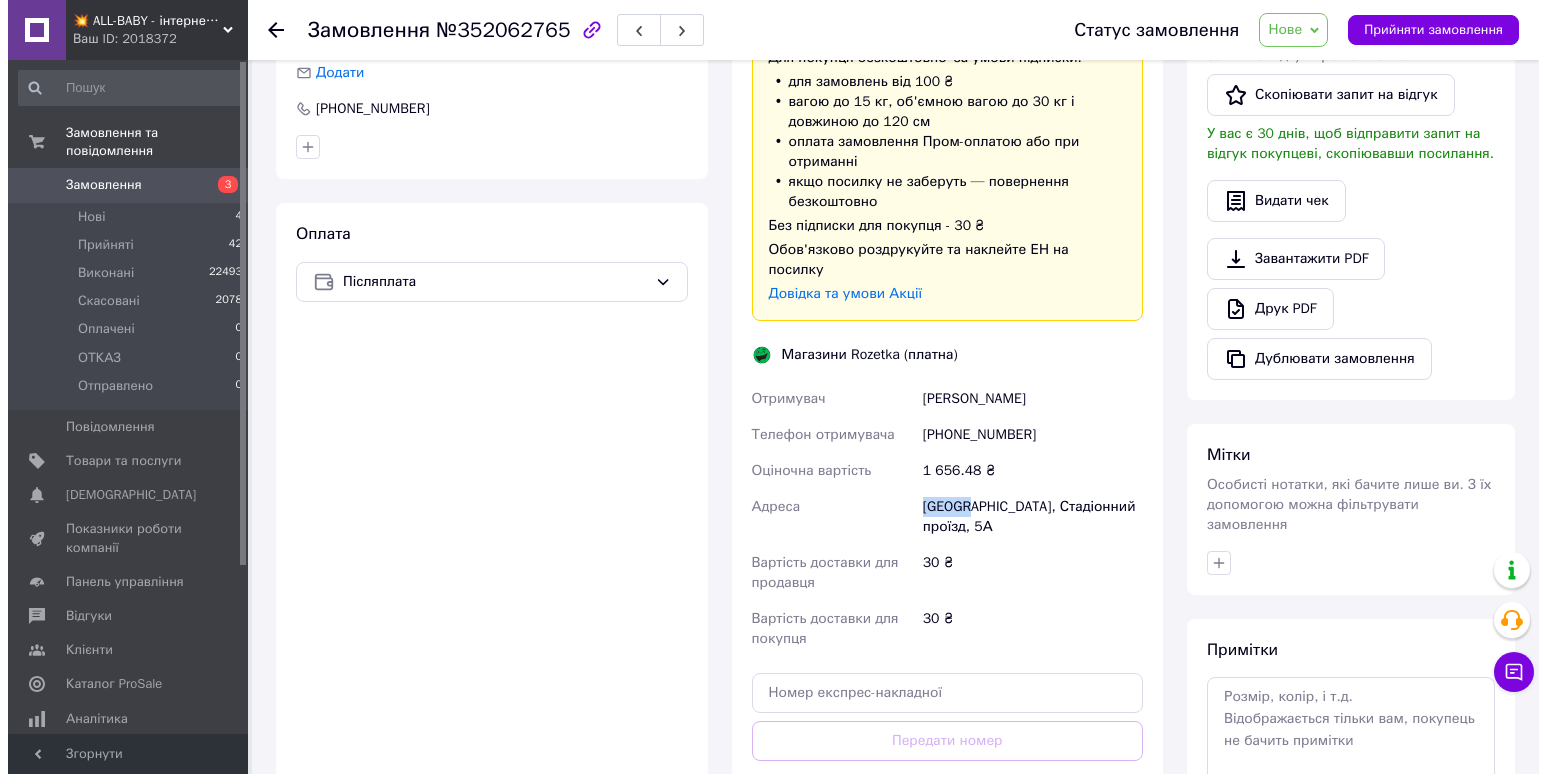 scroll, scrollTop: 247, scrollLeft: 0, axis: vertical 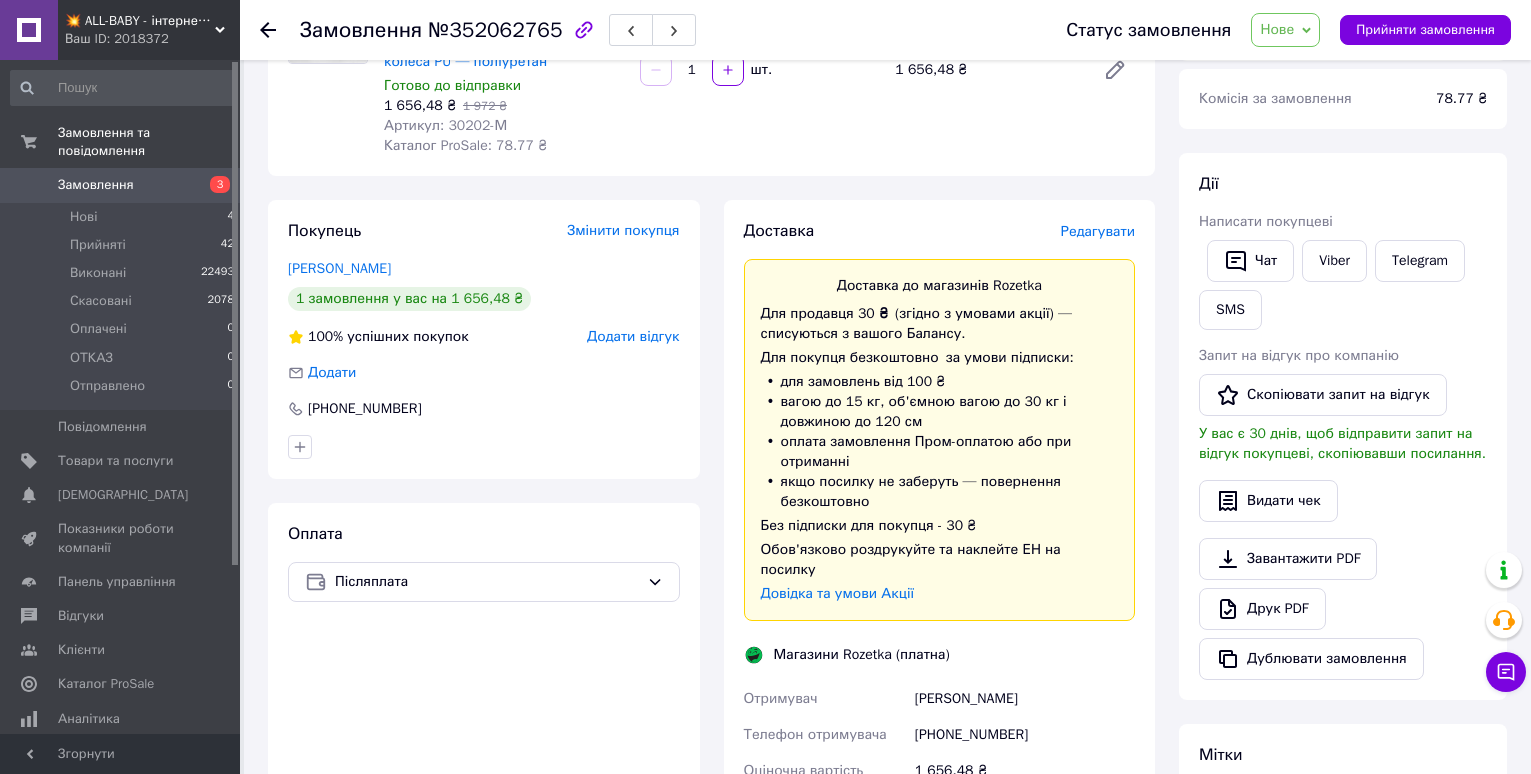 click on "Редагувати" at bounding box center (1098, 231) 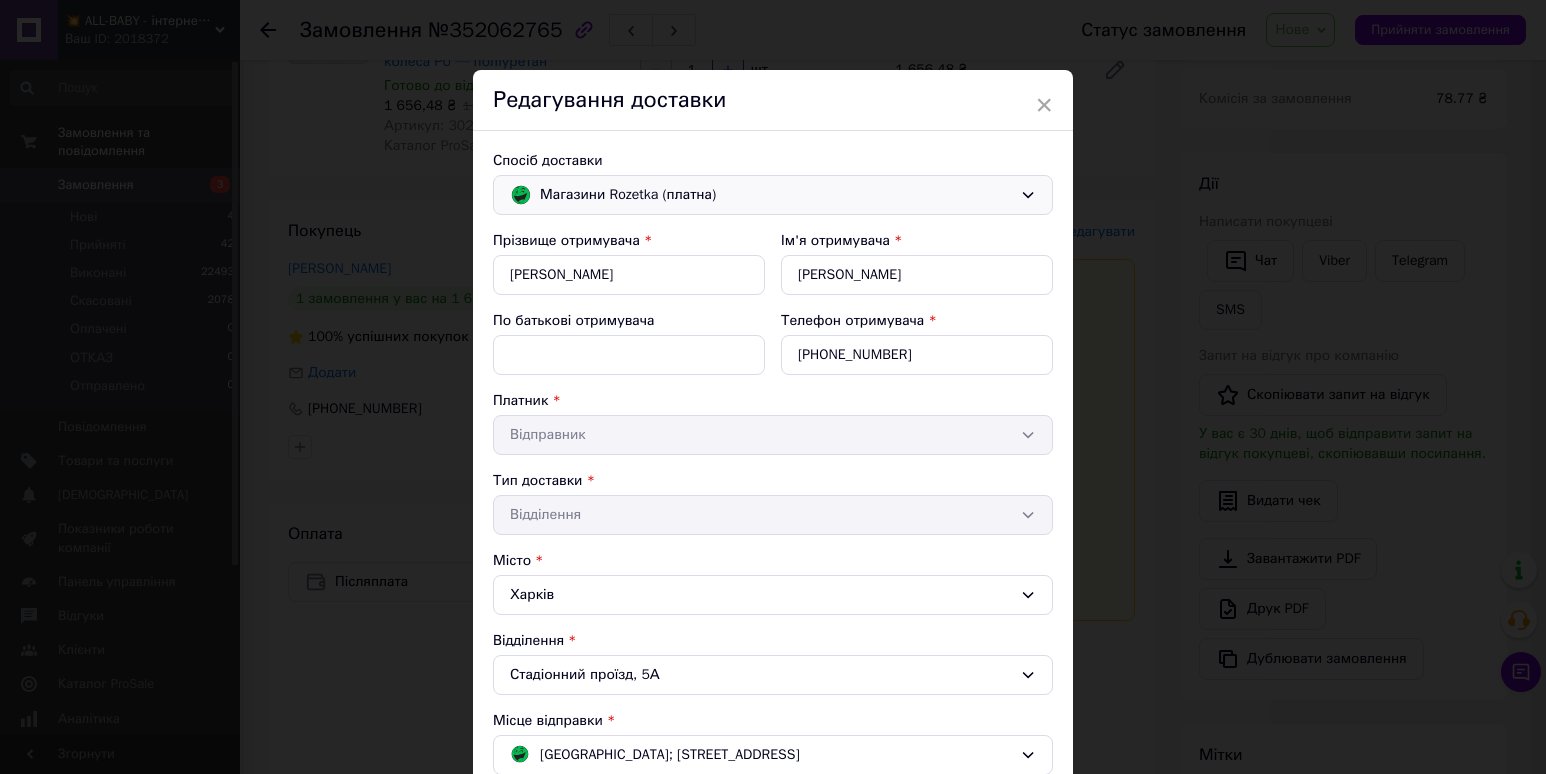 click on "Магазини Rozetka (платна)" at bounding box center [776, 195] 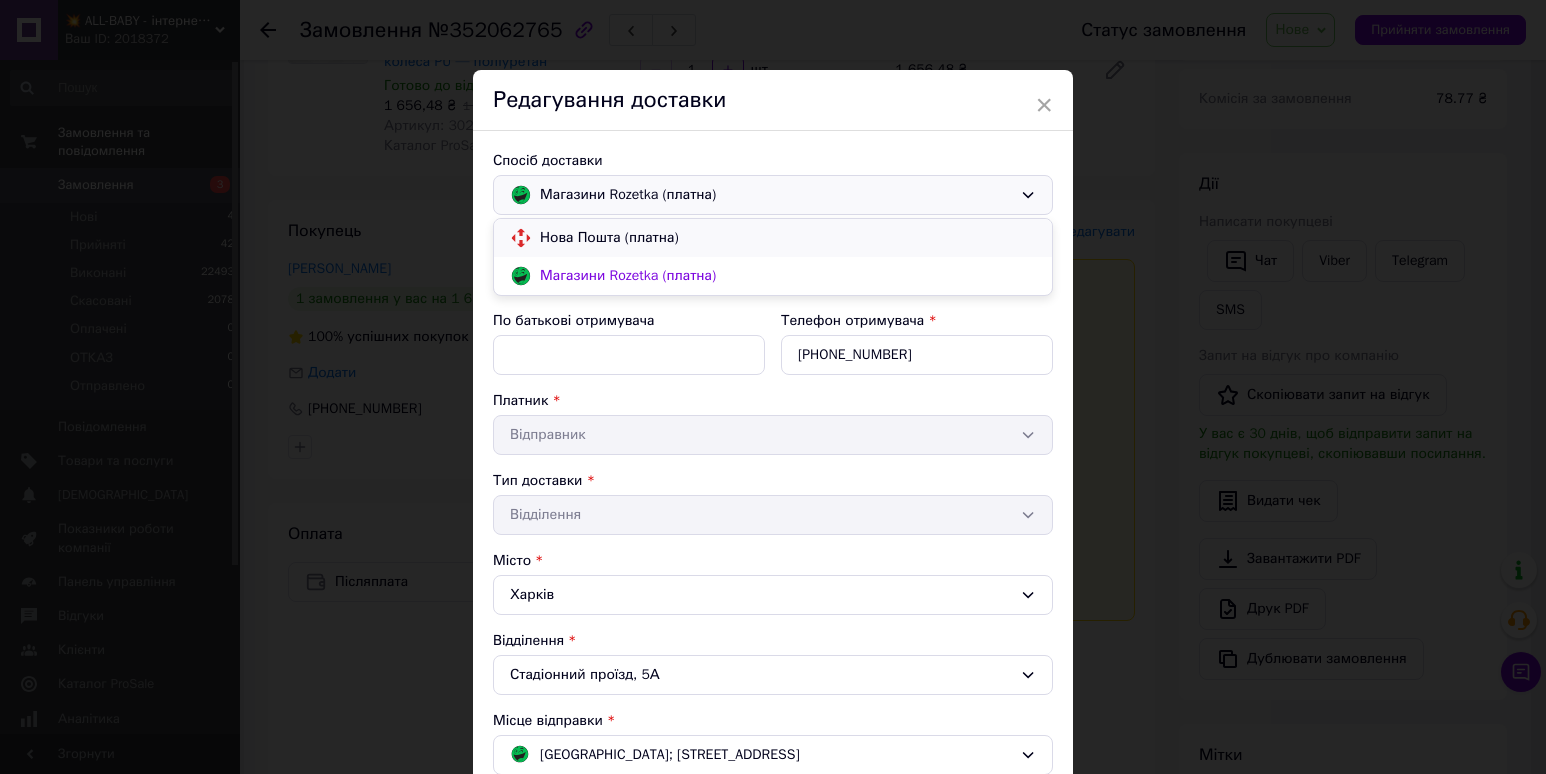 click on "Нова Пошта (платна)" at bounding box center [788, 238] 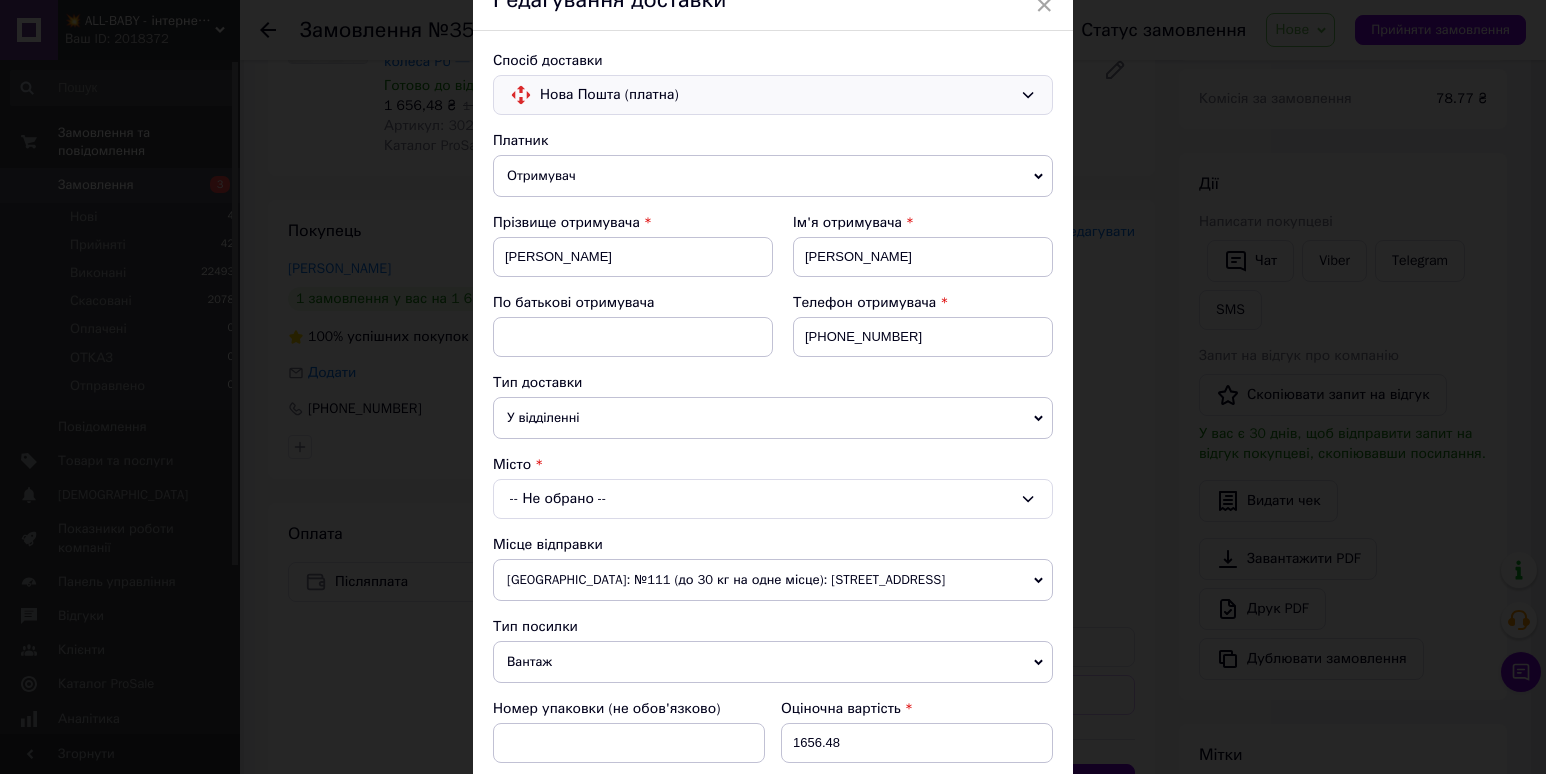 scroll, scrollTop: 300, scrollLeft: 0, axis: vertical 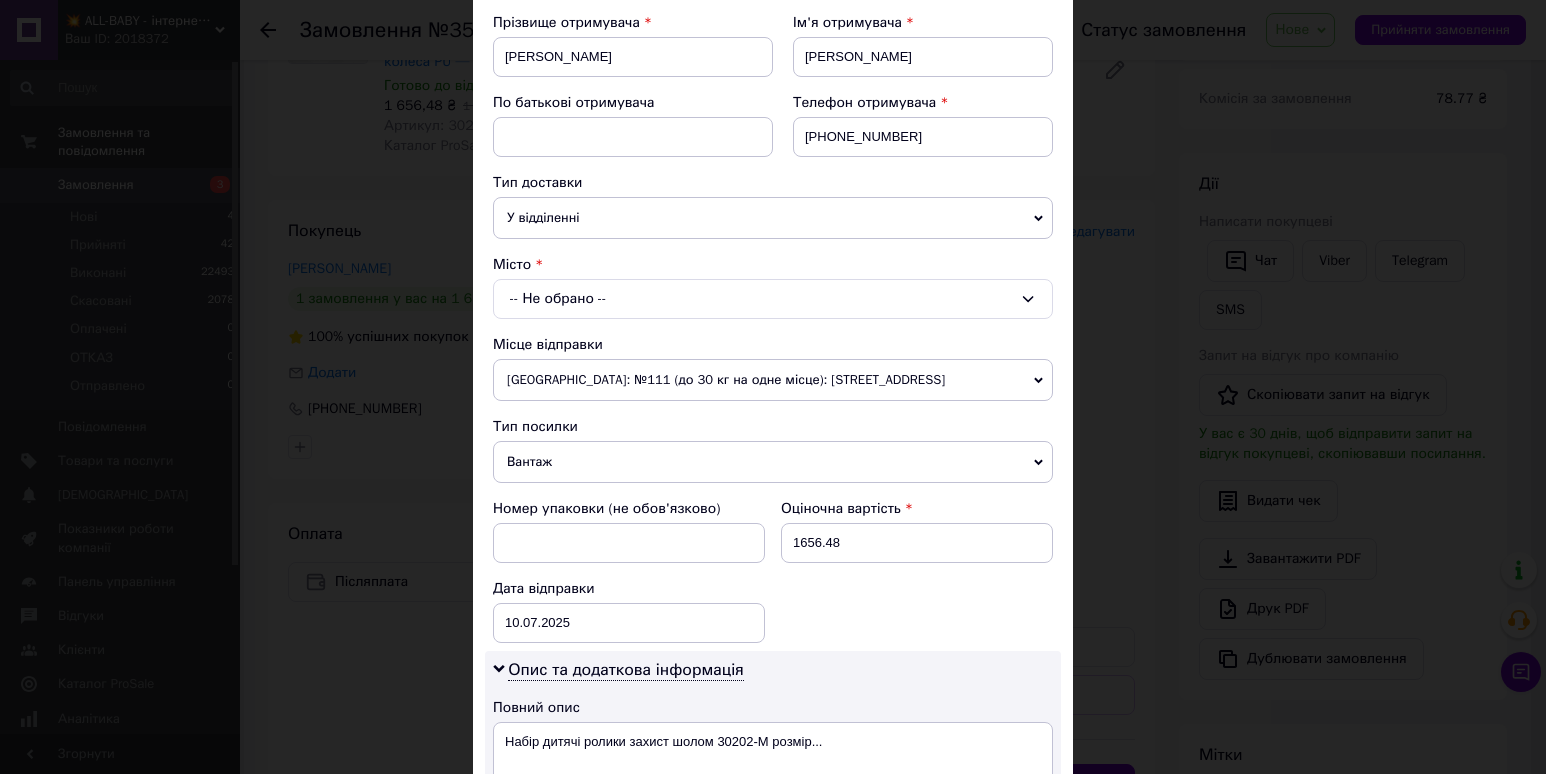 click on "-- Не обрано --" at bounding box center [773, 299] 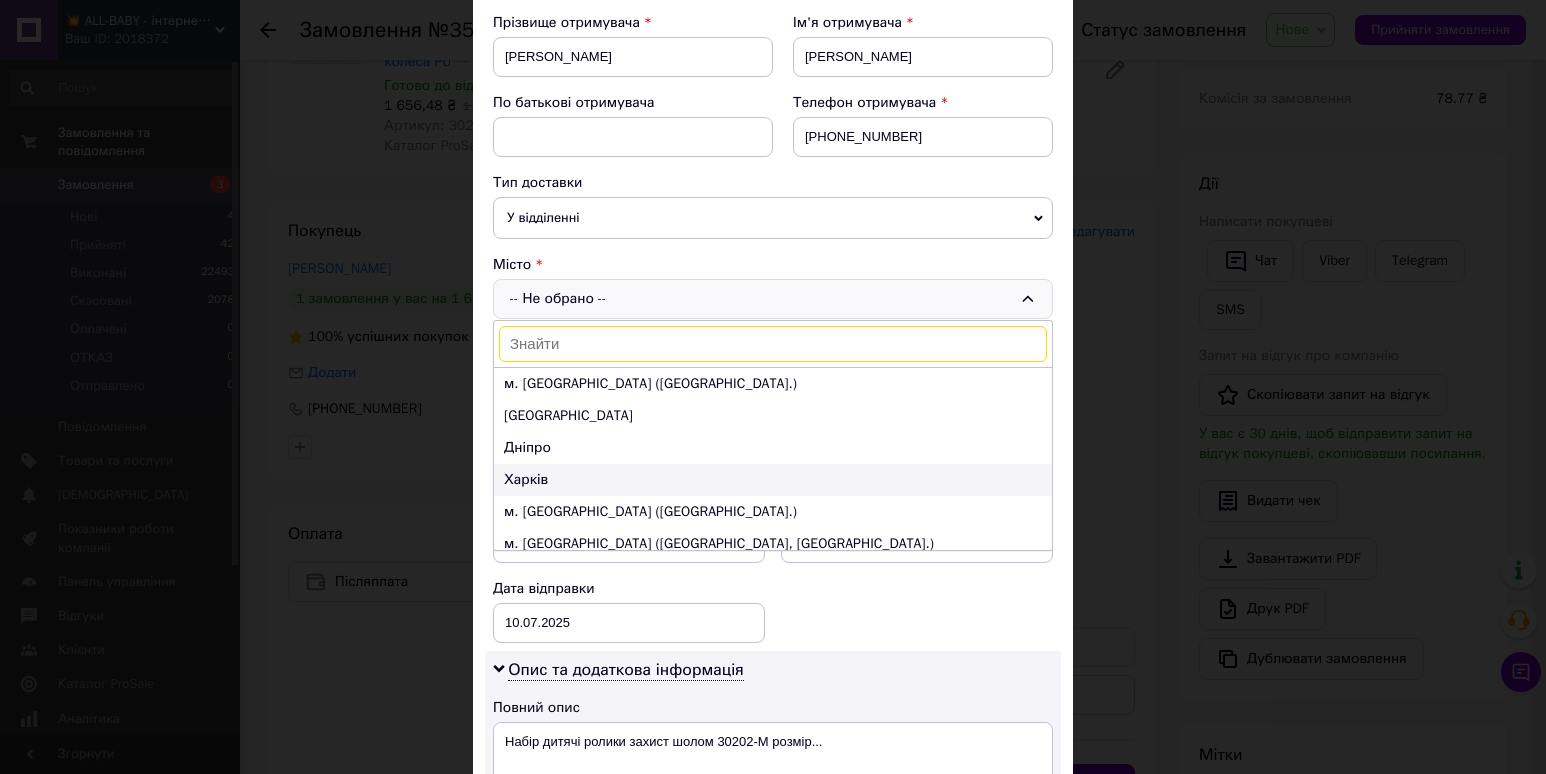 click on "Харків" at bounding box center [773, 480] 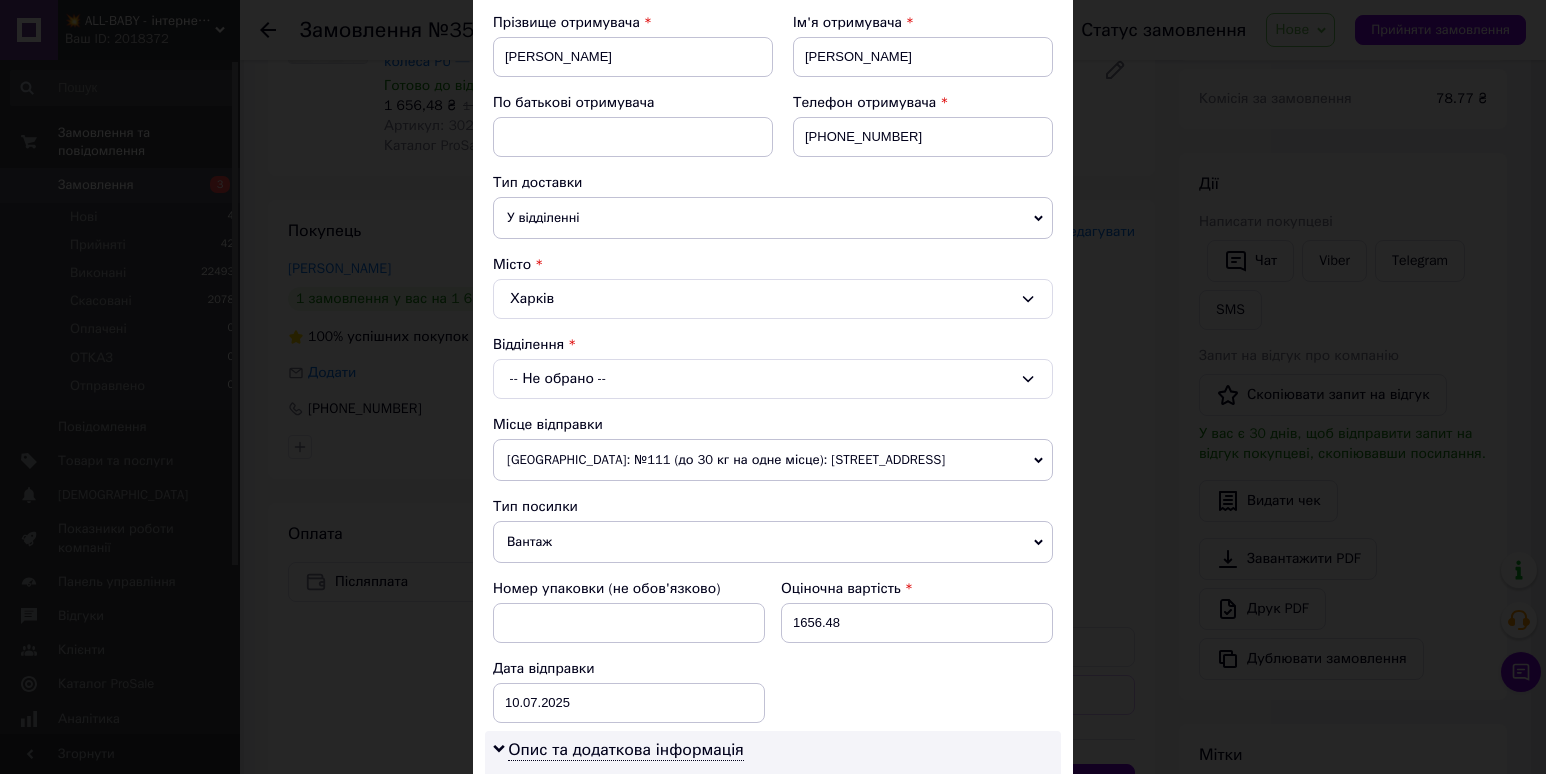 click on "-- Не обрано --" at bounding box center (773, 379) 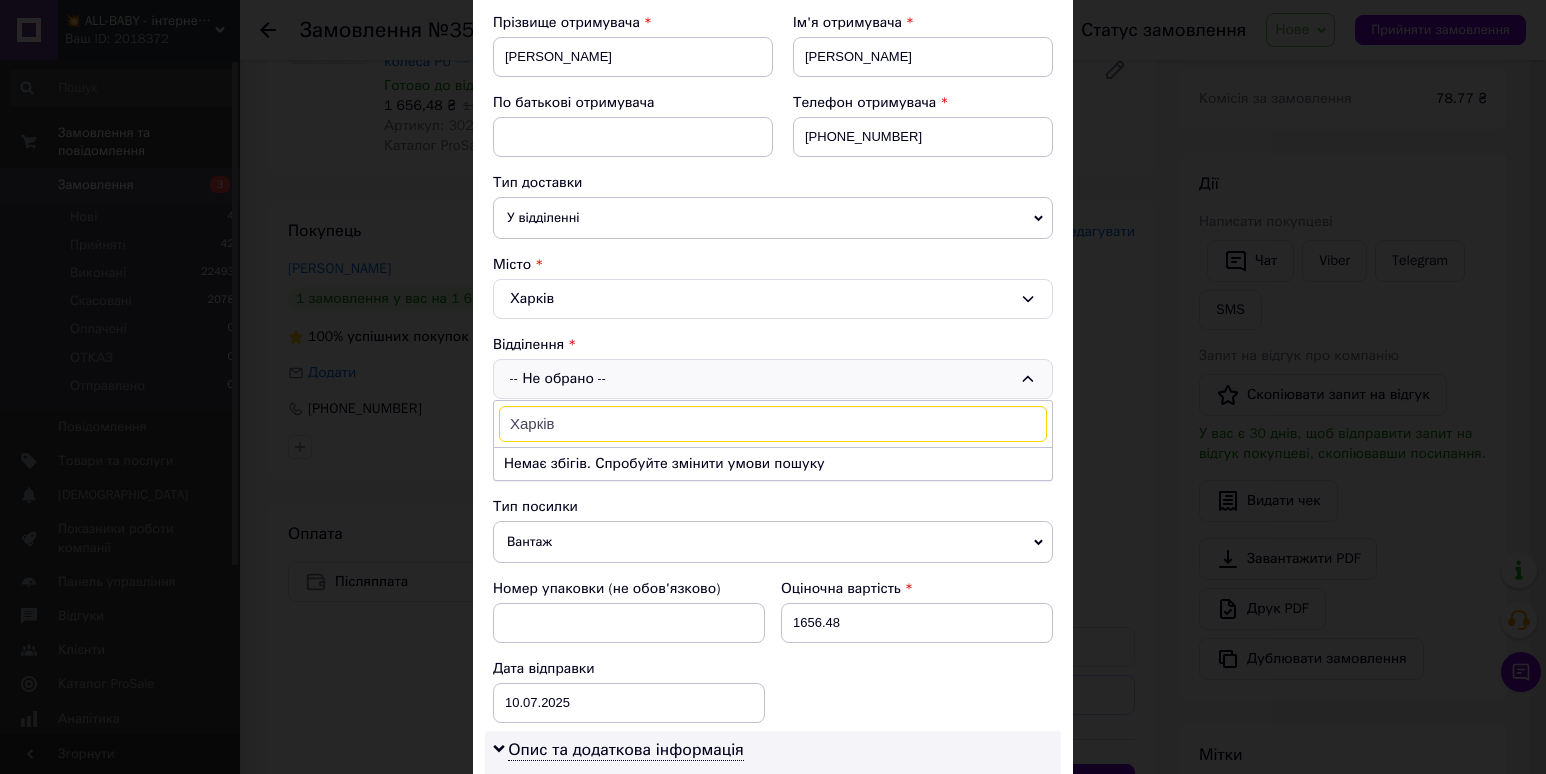 click on "Харків" at bounding box center (773, 424) 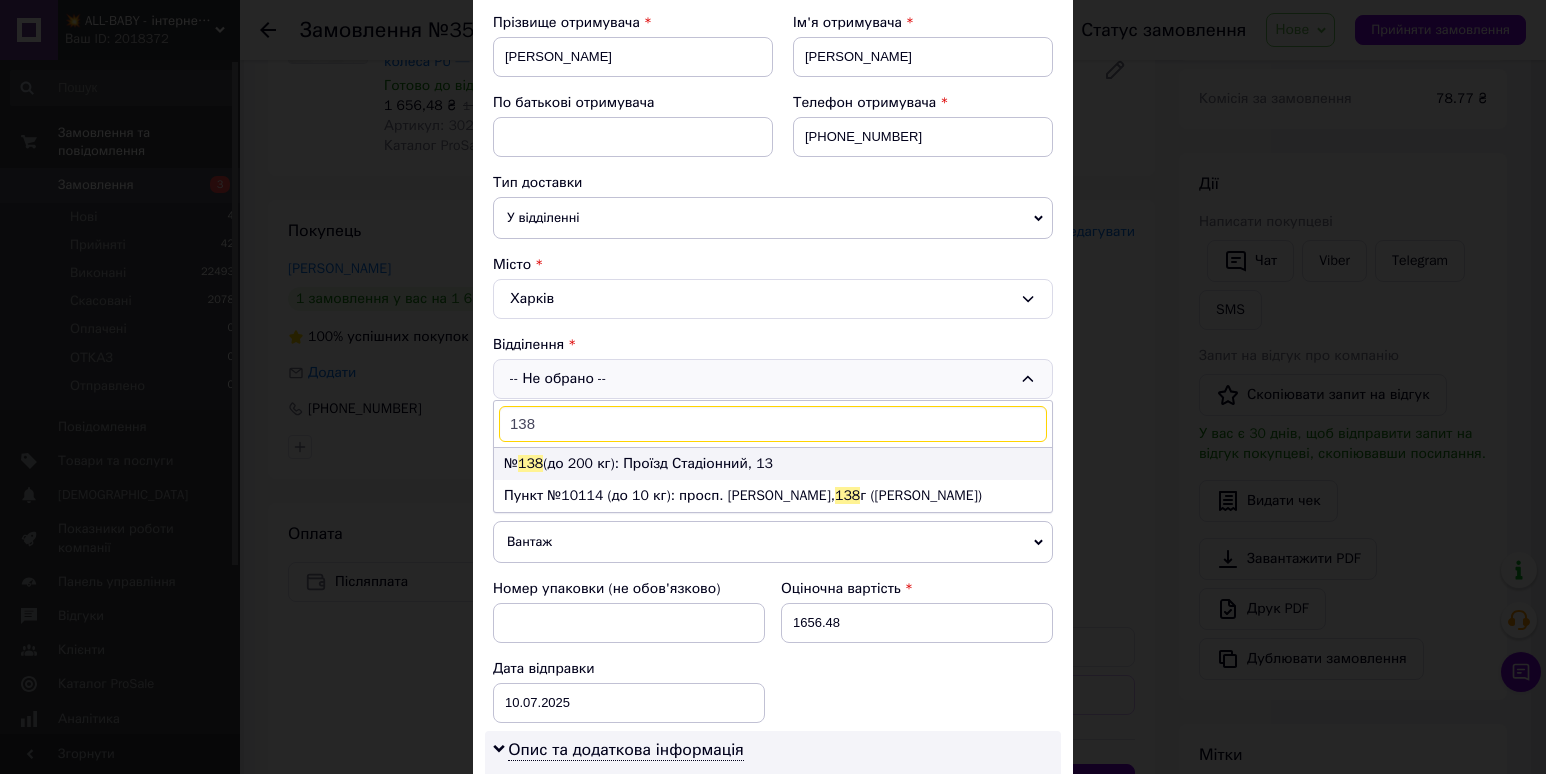 type on "138" 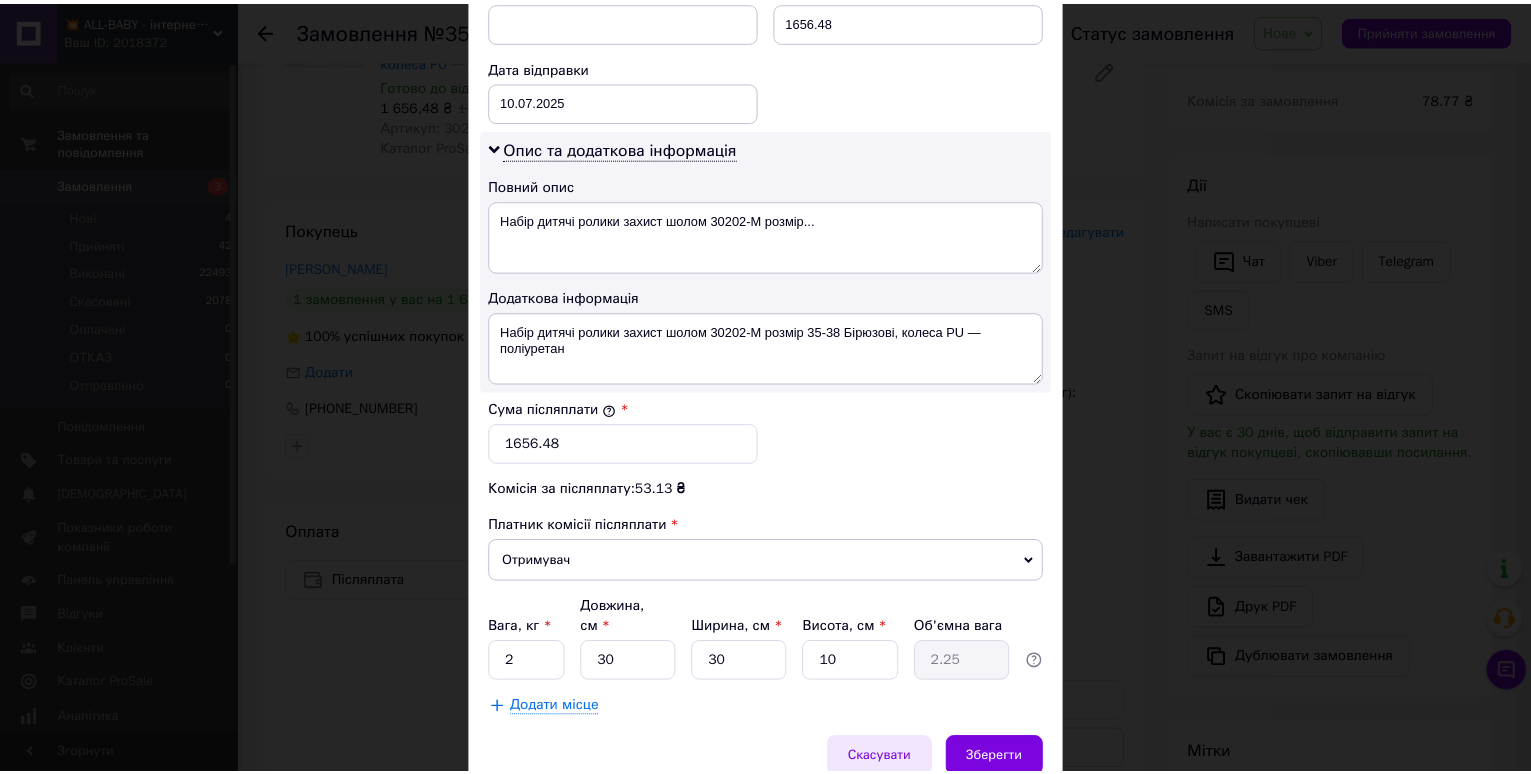 scroll, scrollTop: 976, scrollLeft: 0, axis: vertical 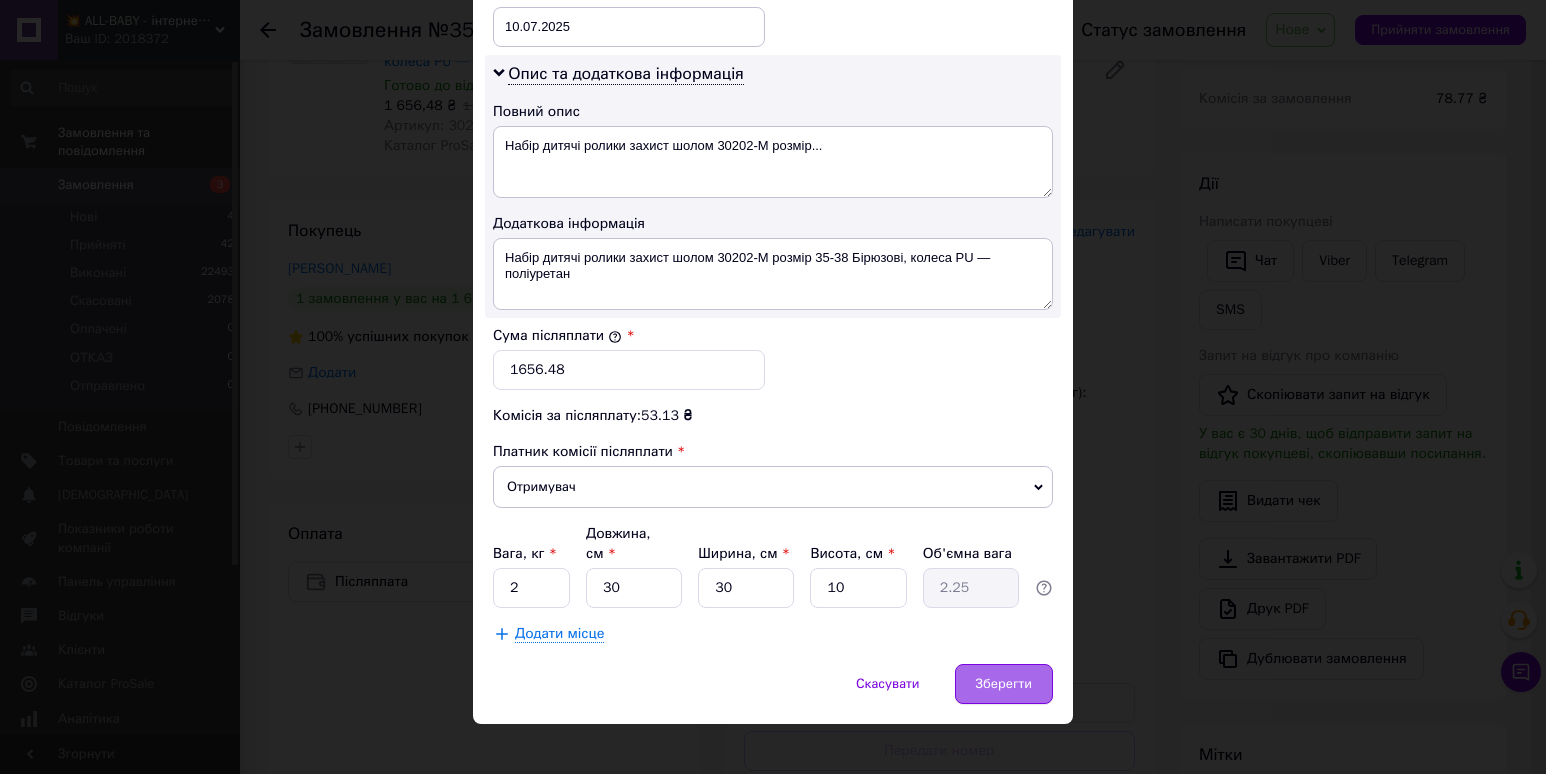 click on "Зберегти" at bounding box center [1004, 684] 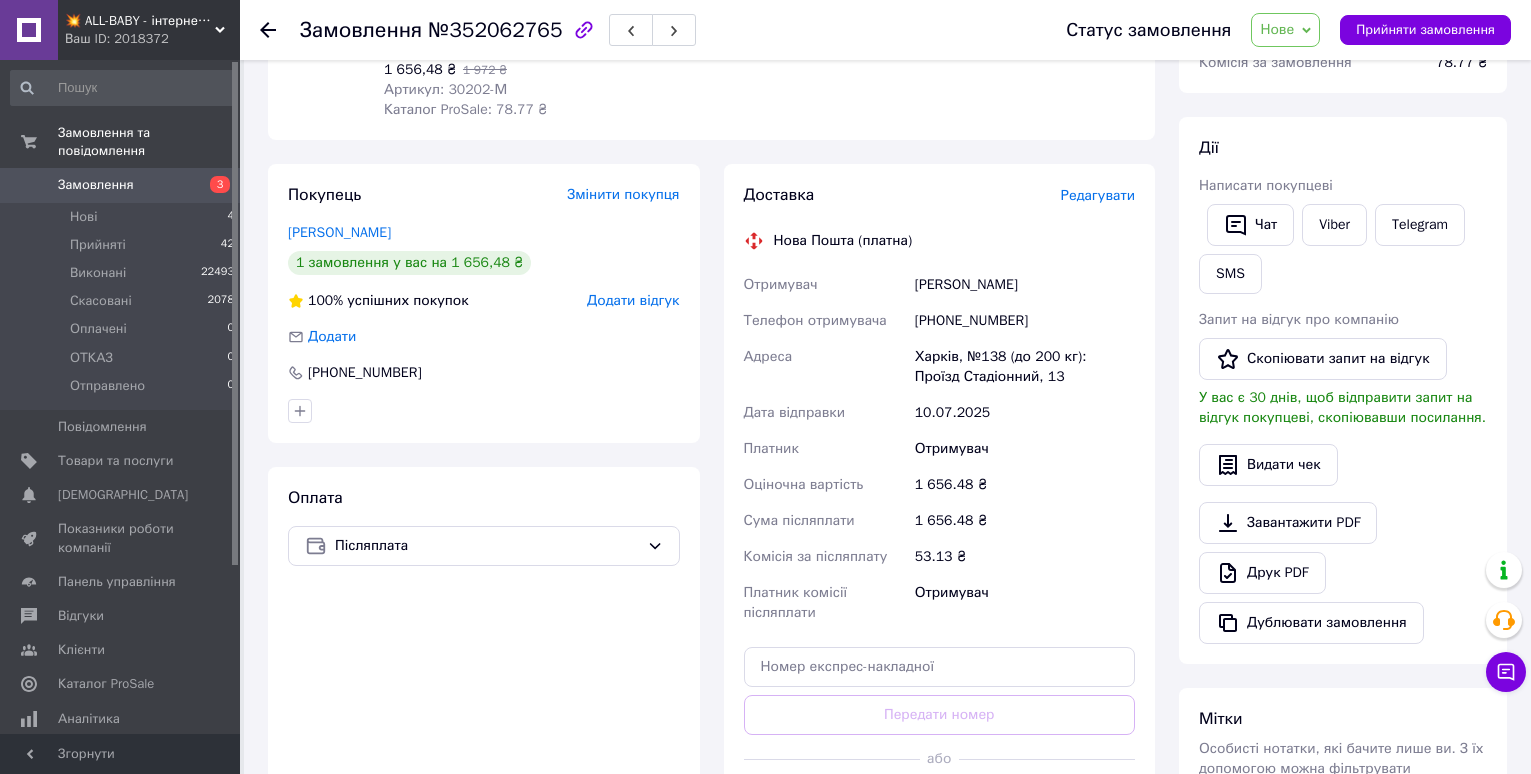scroll, scrollTop: 300, scrollLeft: 0, axis: vertical 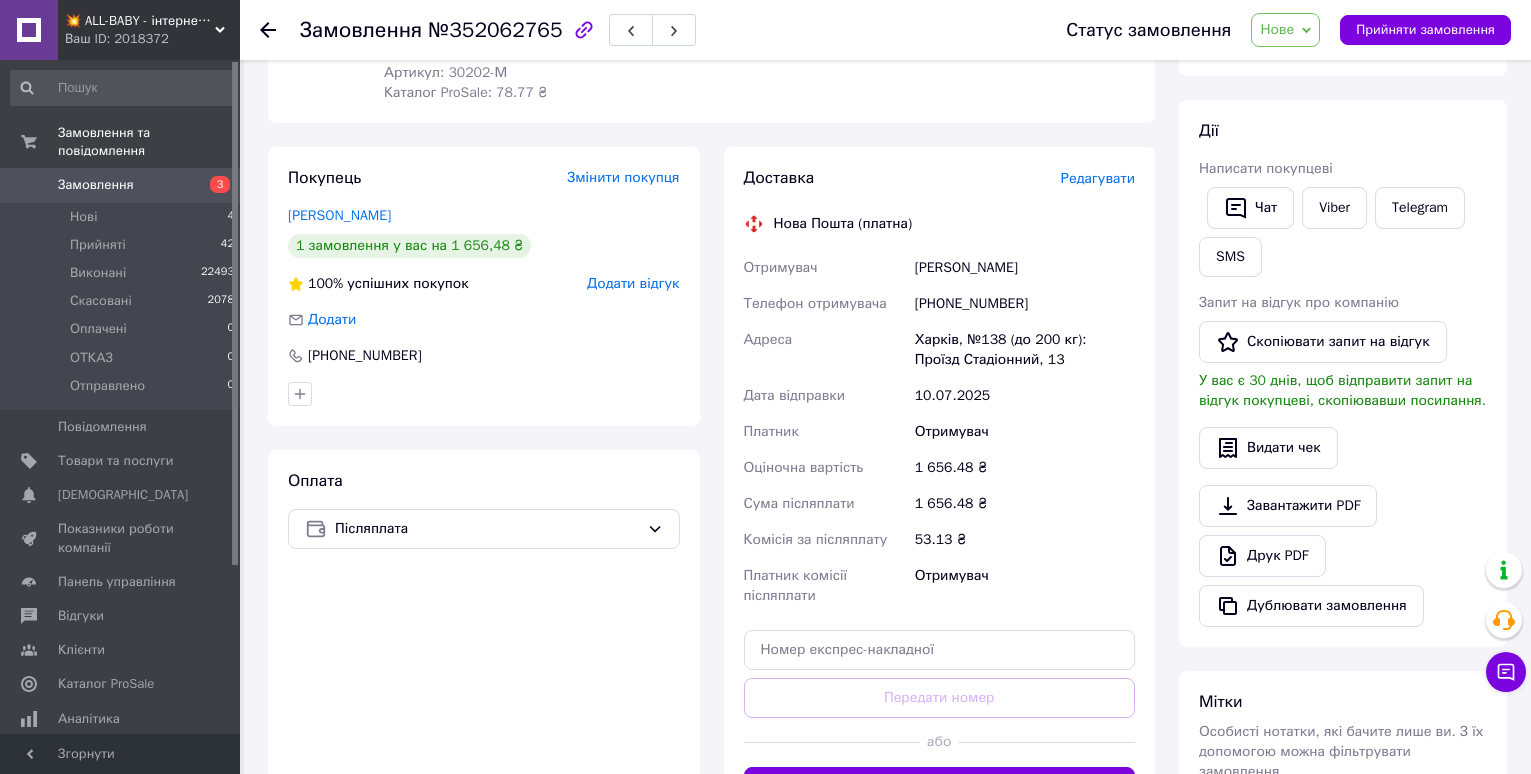 click on "Харків, №138 (до 200 кг): Проїзд Стадіонний, 13" at bounding box center [1025, 350] 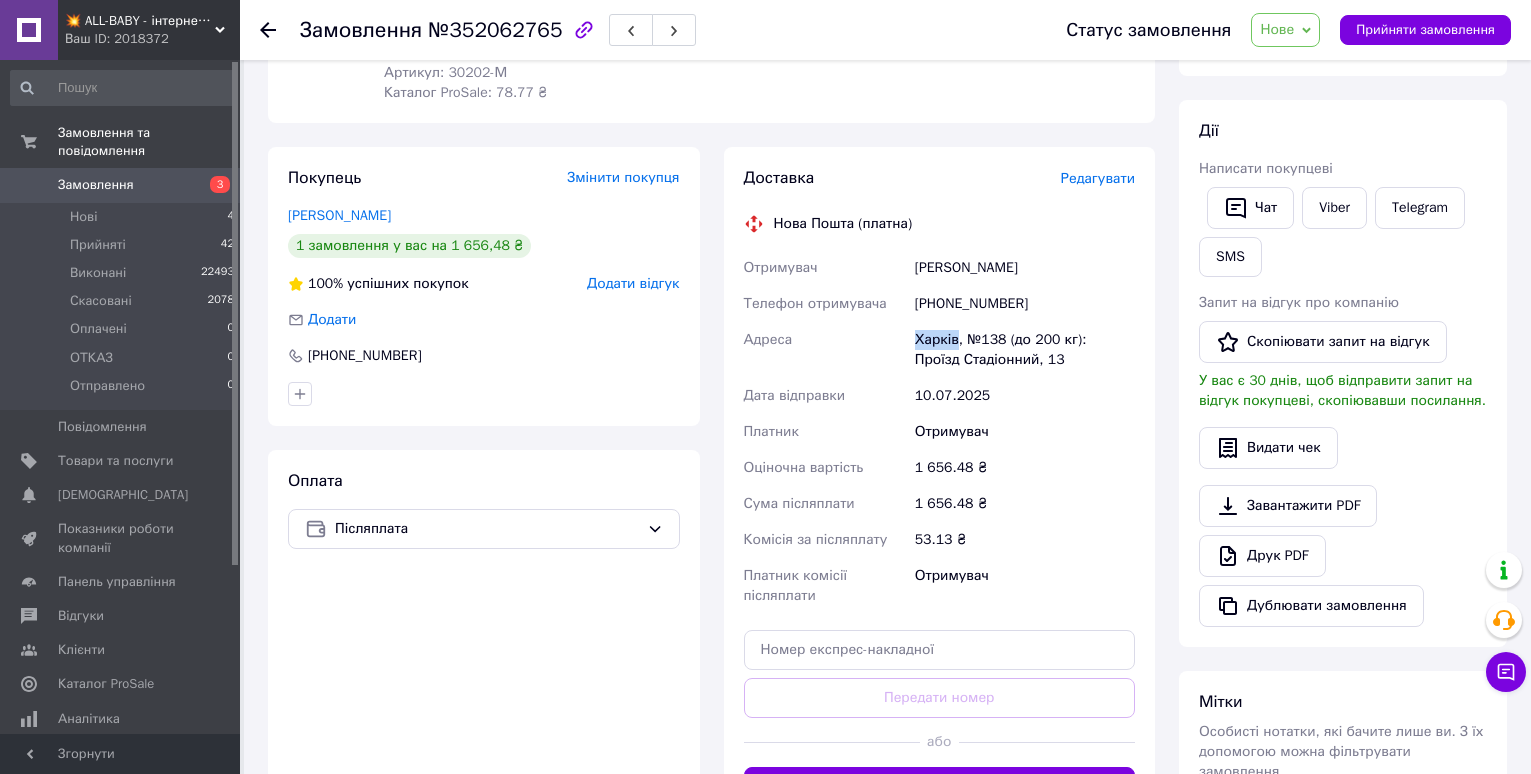 click on "Харків, №138 (до 200 кг): Проїзд Стадіонний, 13" at bounding box center [1025, 350] 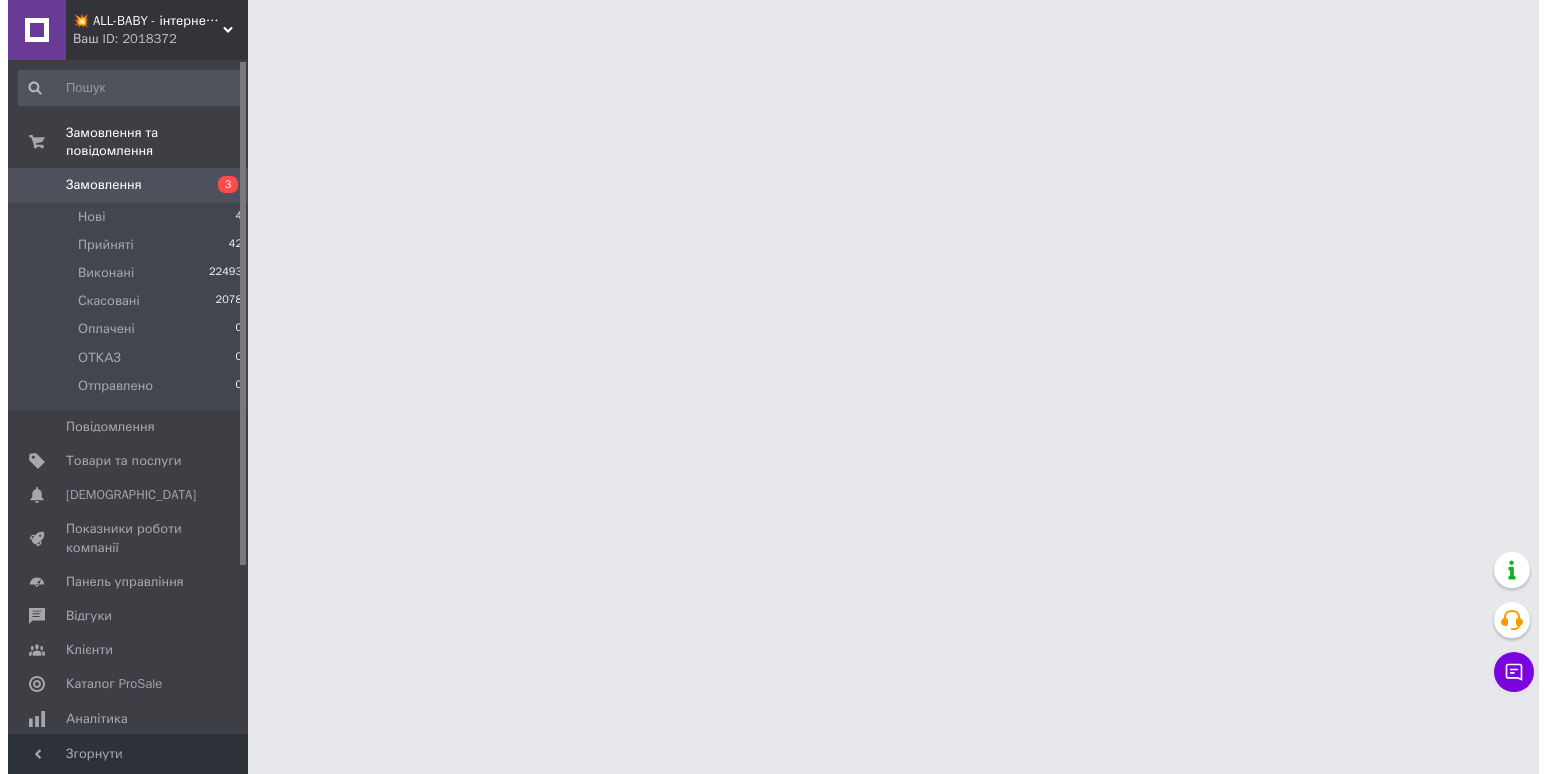 scroll, scrollTop: 0, scrollLeft: 0, axis: both 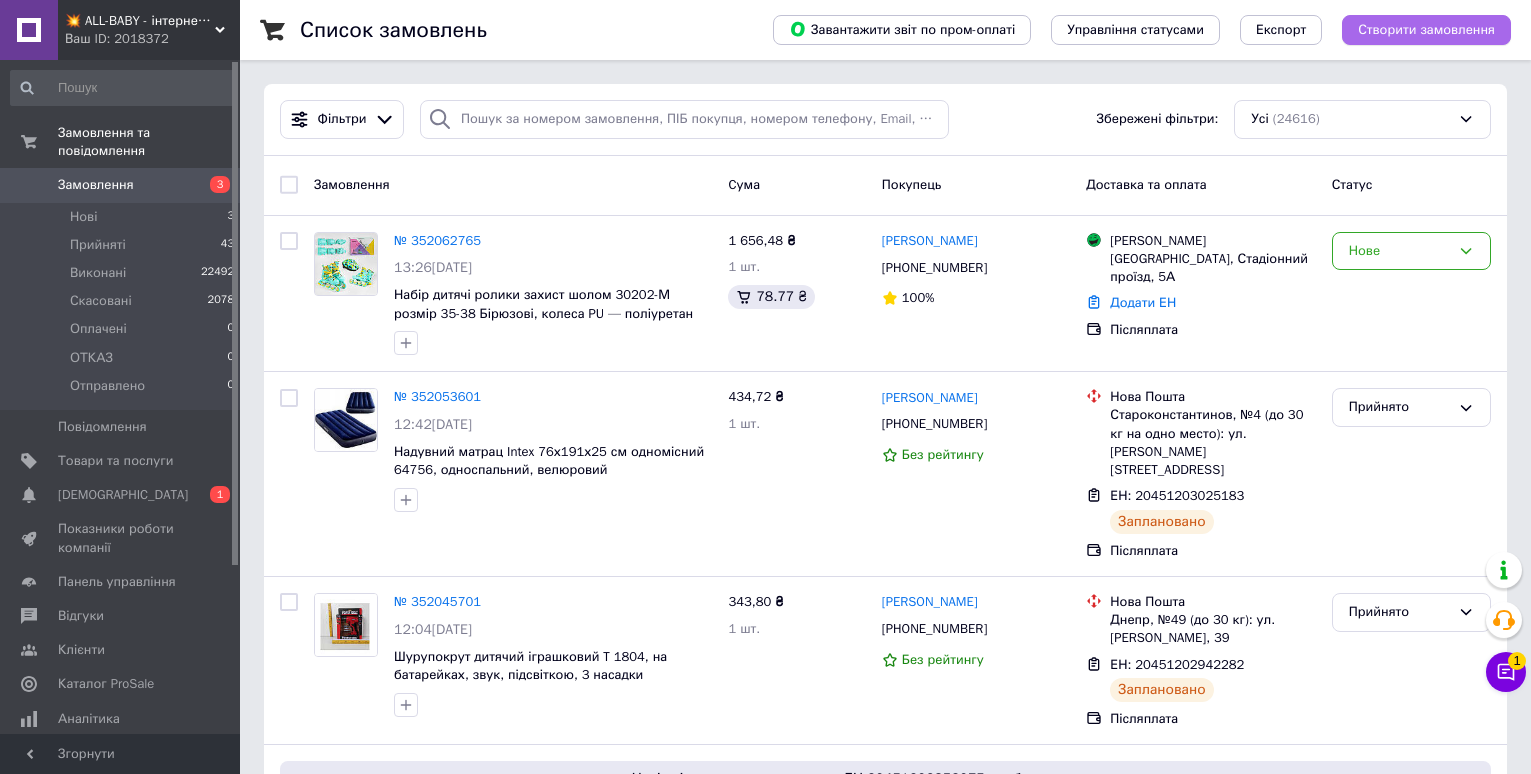click on "Створити замовлення" at bounding box center [1426, 30] 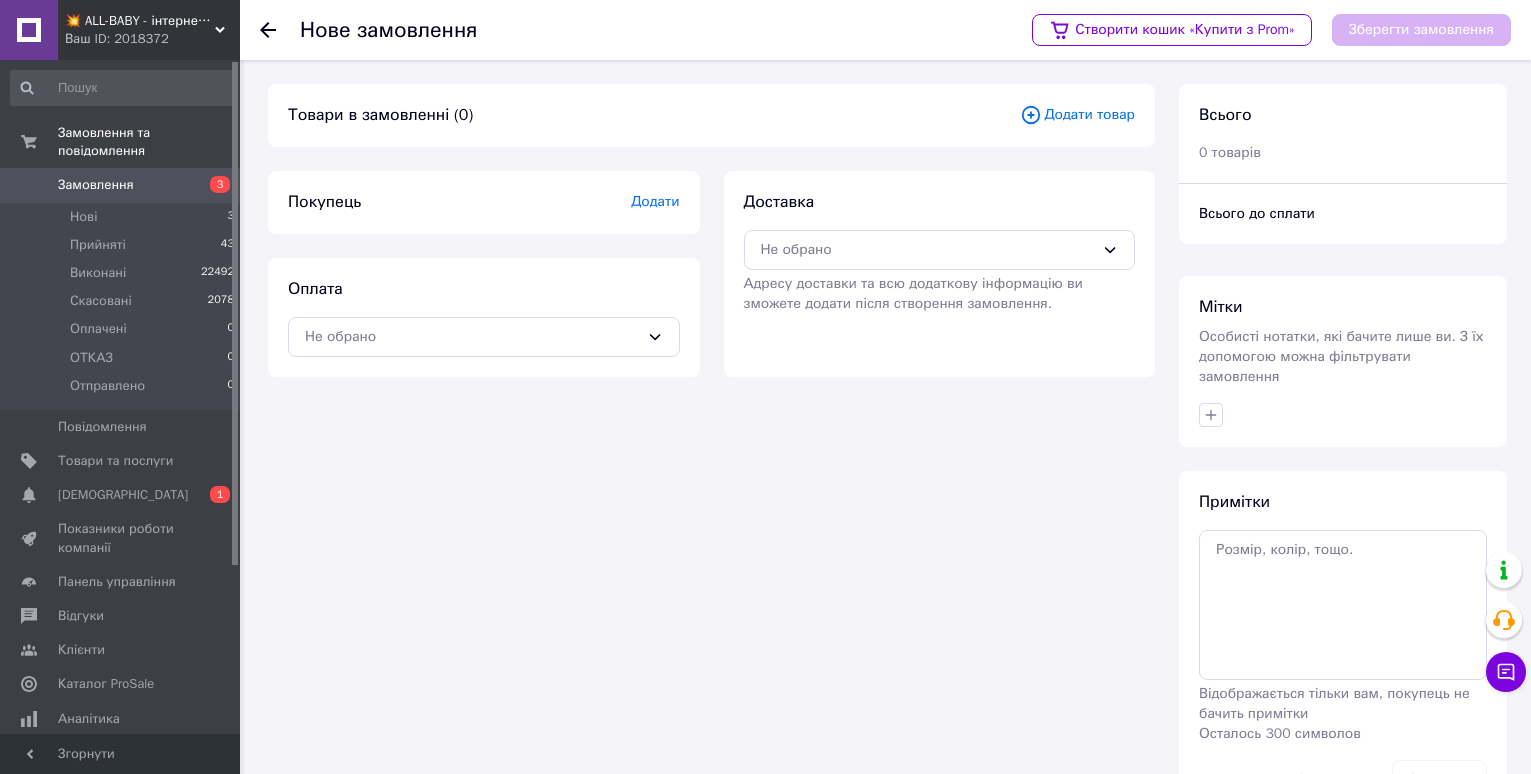 click on "Додати товар" at bounding box center [1077, 115] 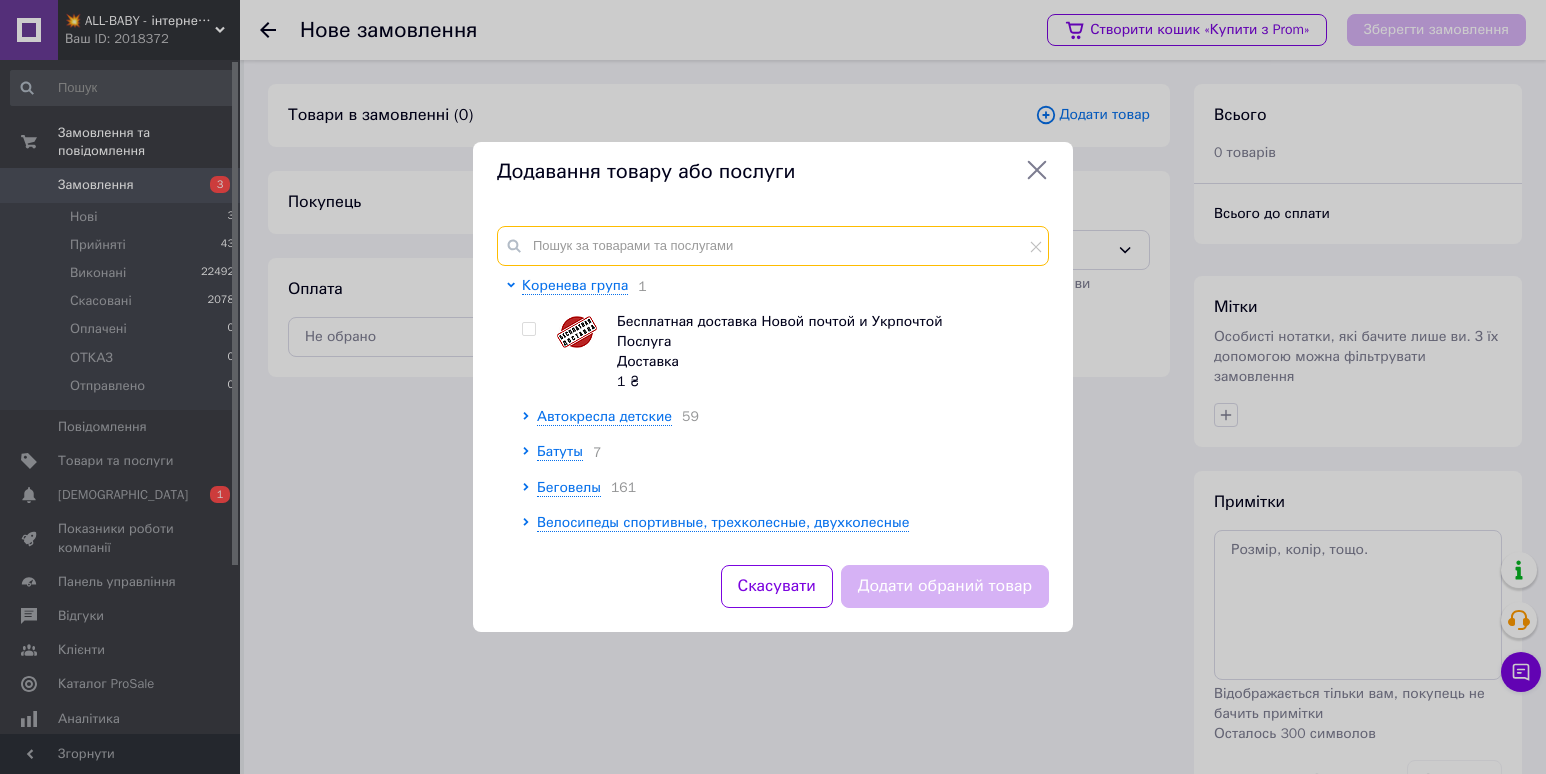 click at bounding box center (773, 246) 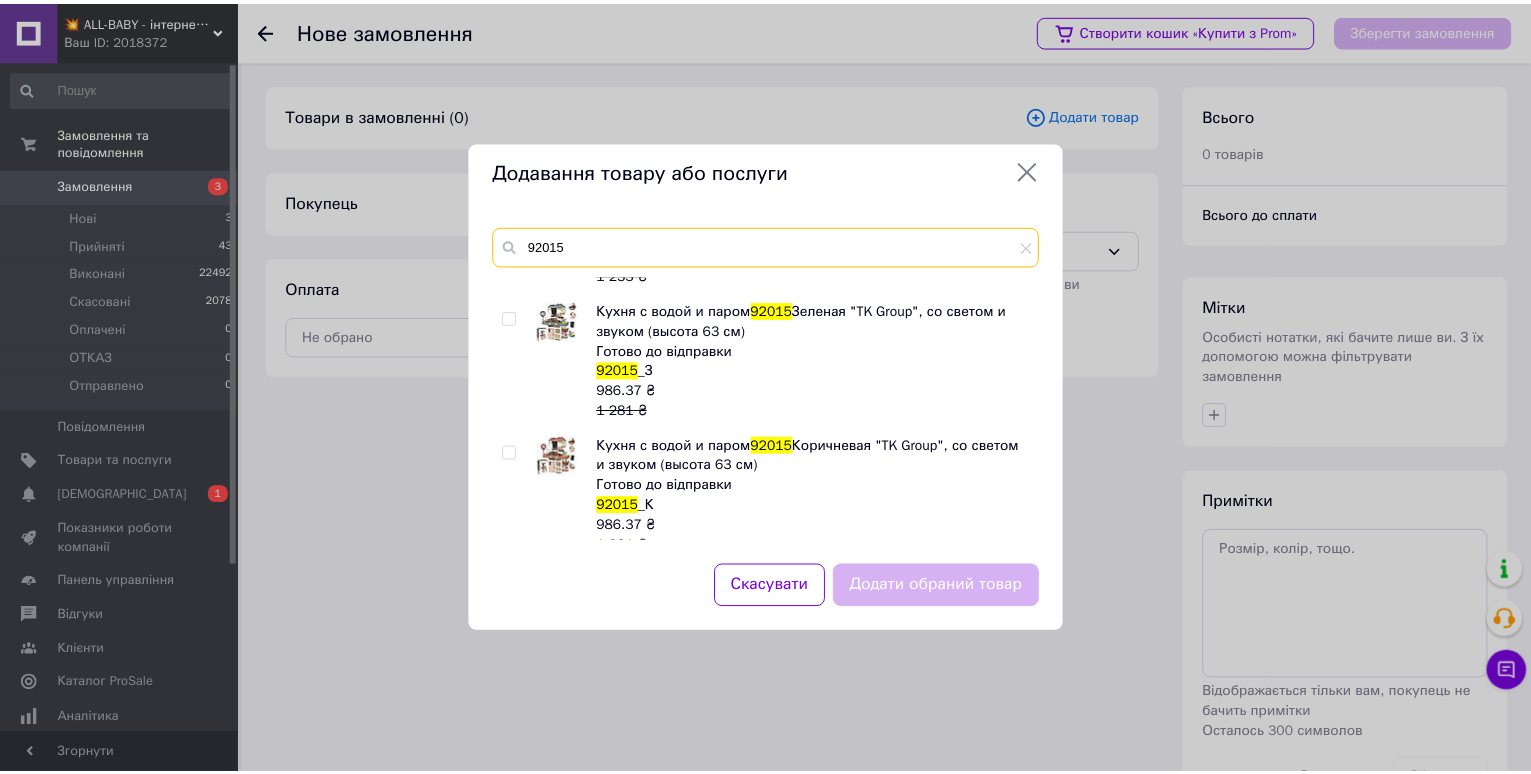 scroll, scrollTop: 125, scrollLeft: 0, axis: vertical 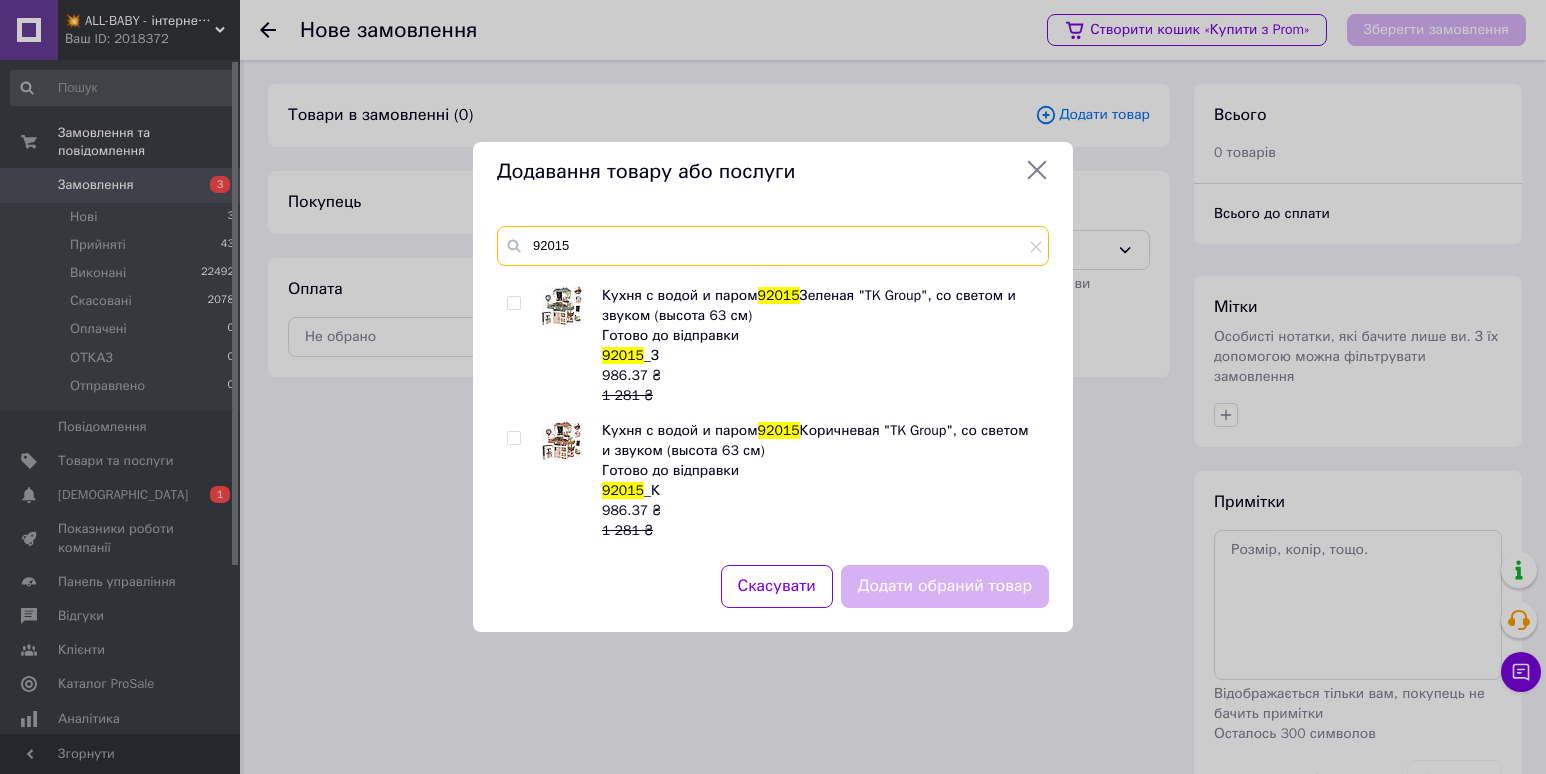 type on "92015" 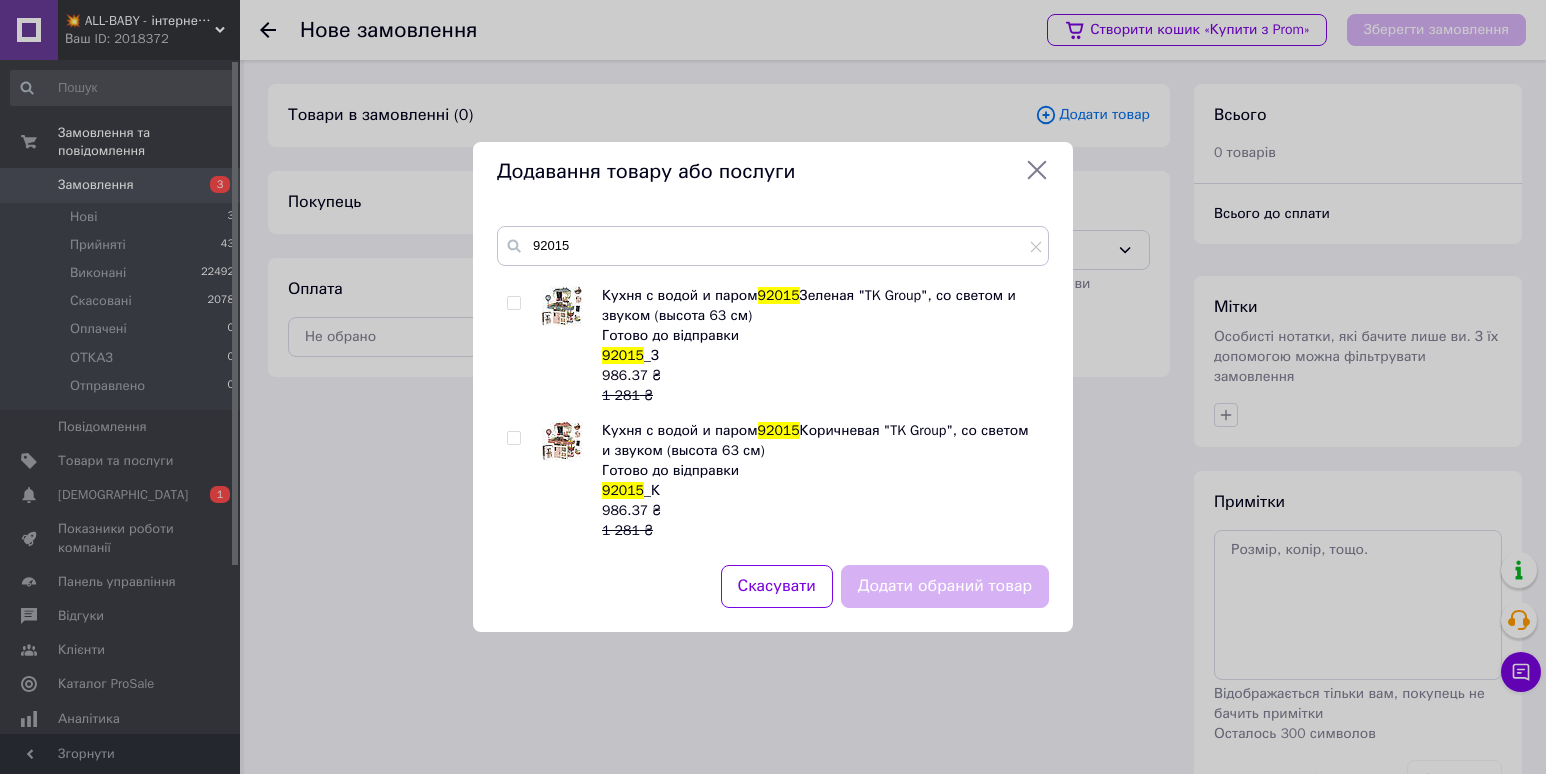 click at bounding box center (513, 438) 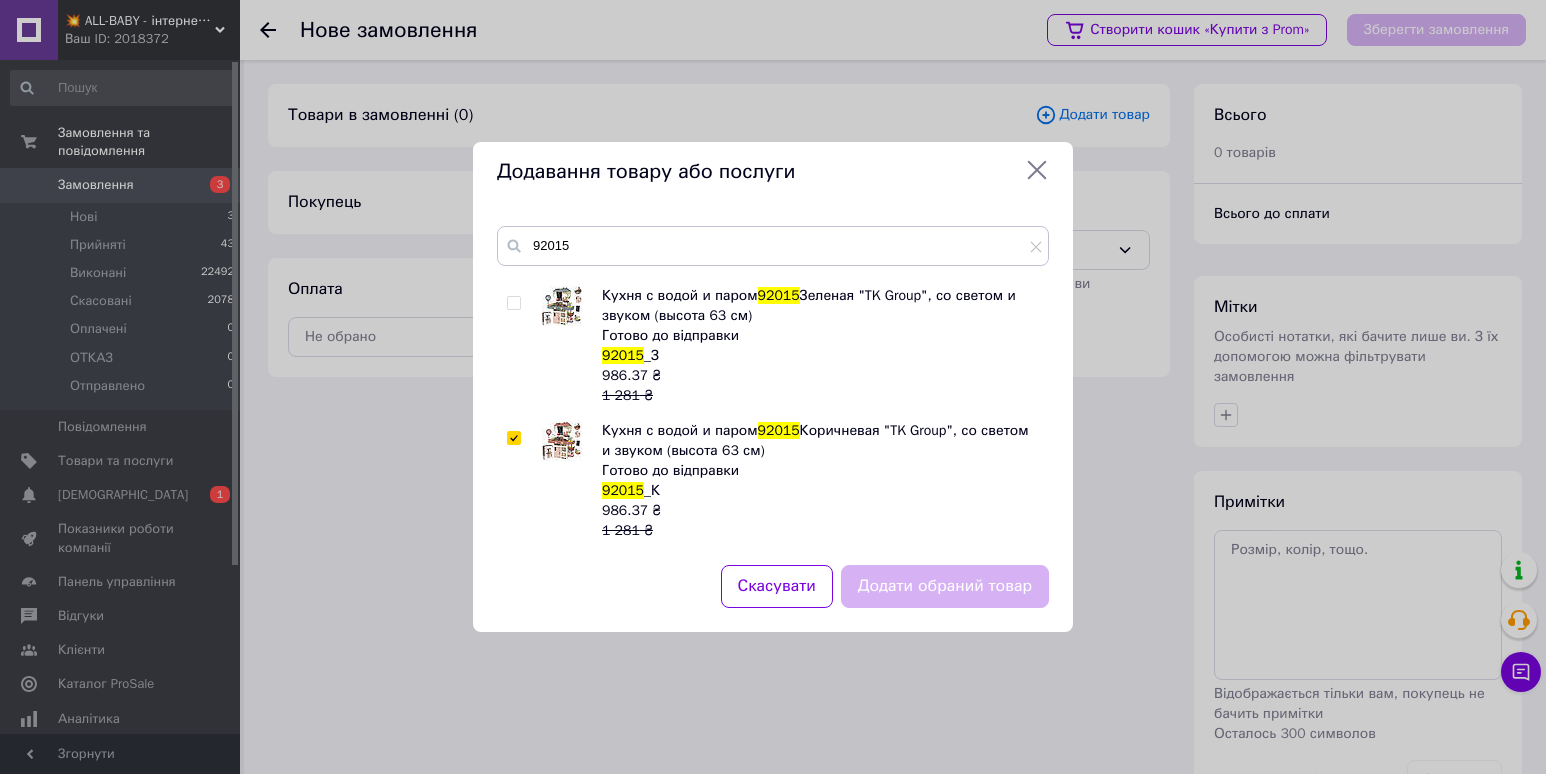 checkbox on "true" 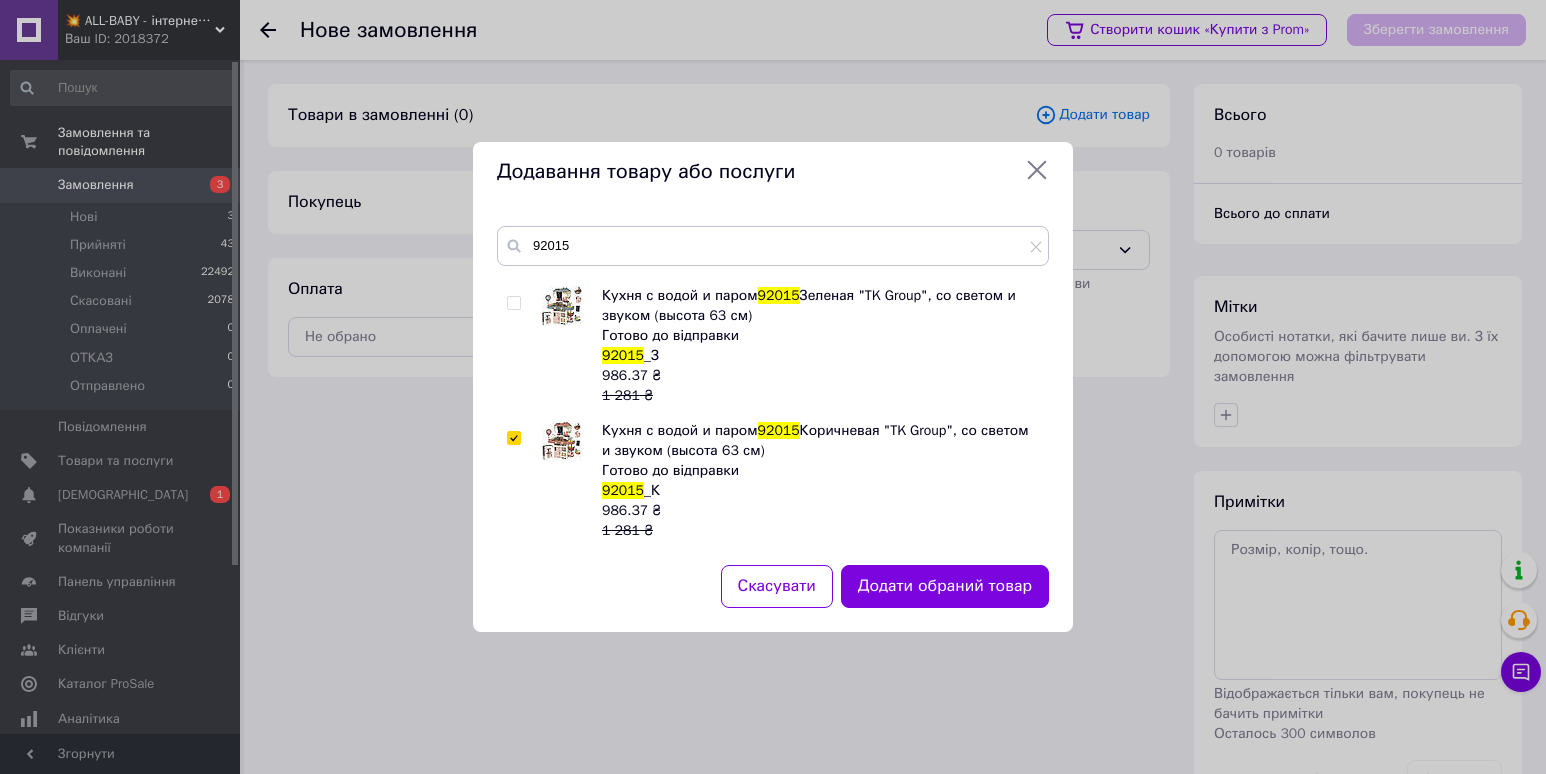 click on "Додати обраний товар" at bounding box center [945, 586] 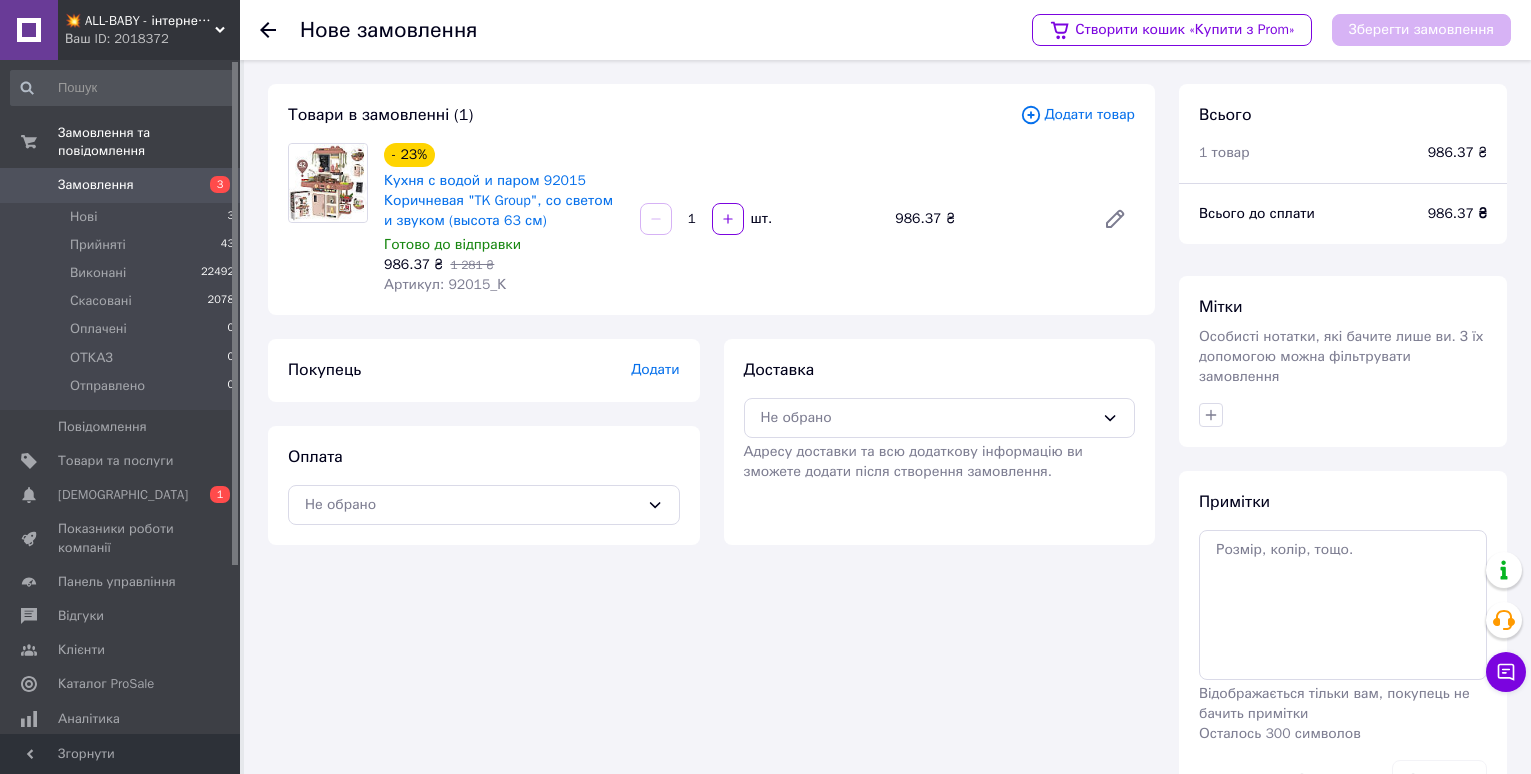 click on "Додати" at bounding box center (655, 369) 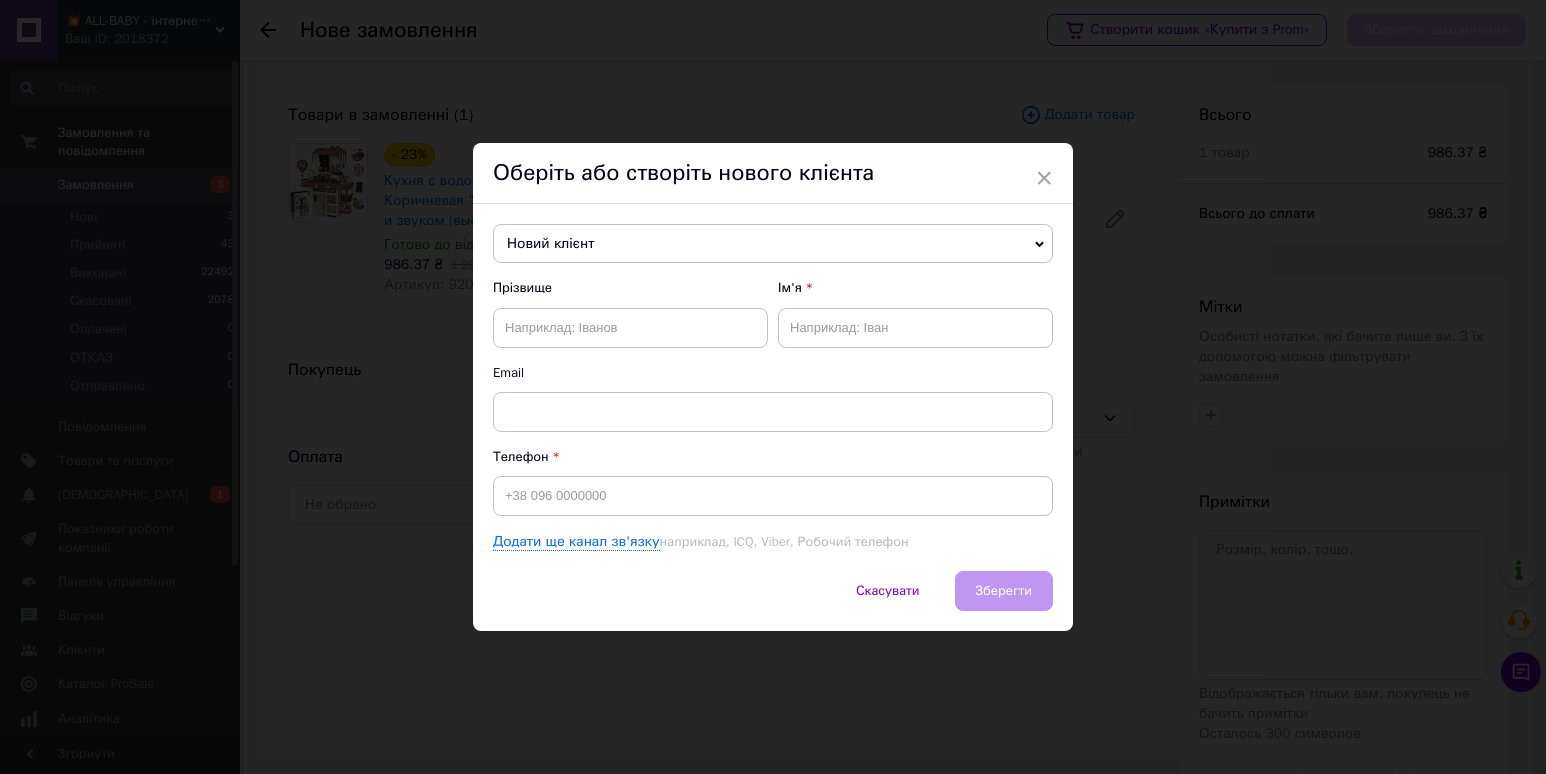 click on "Новий клієнт" at bounding box center [773, 244] 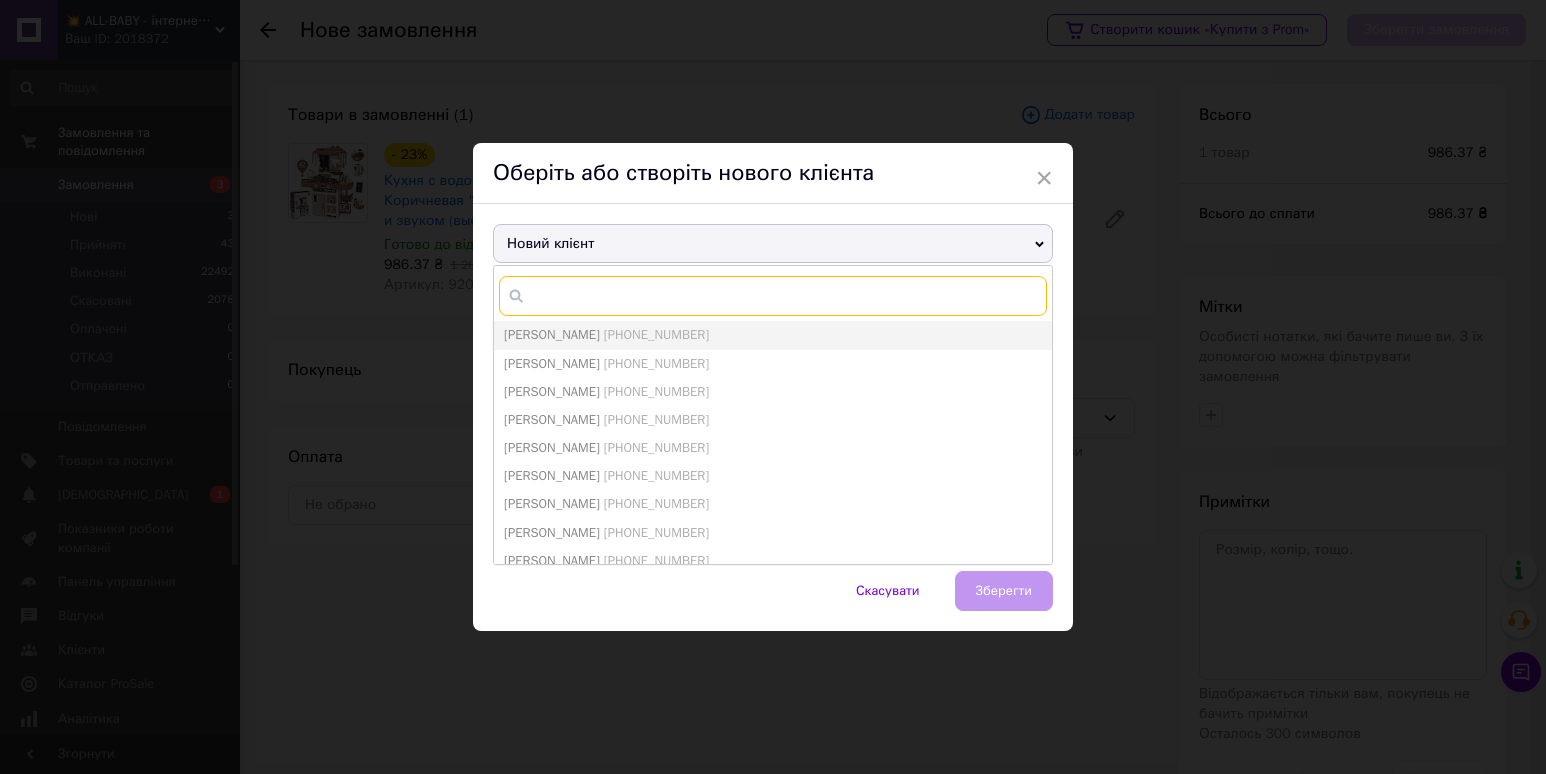 paste on "0660320312" 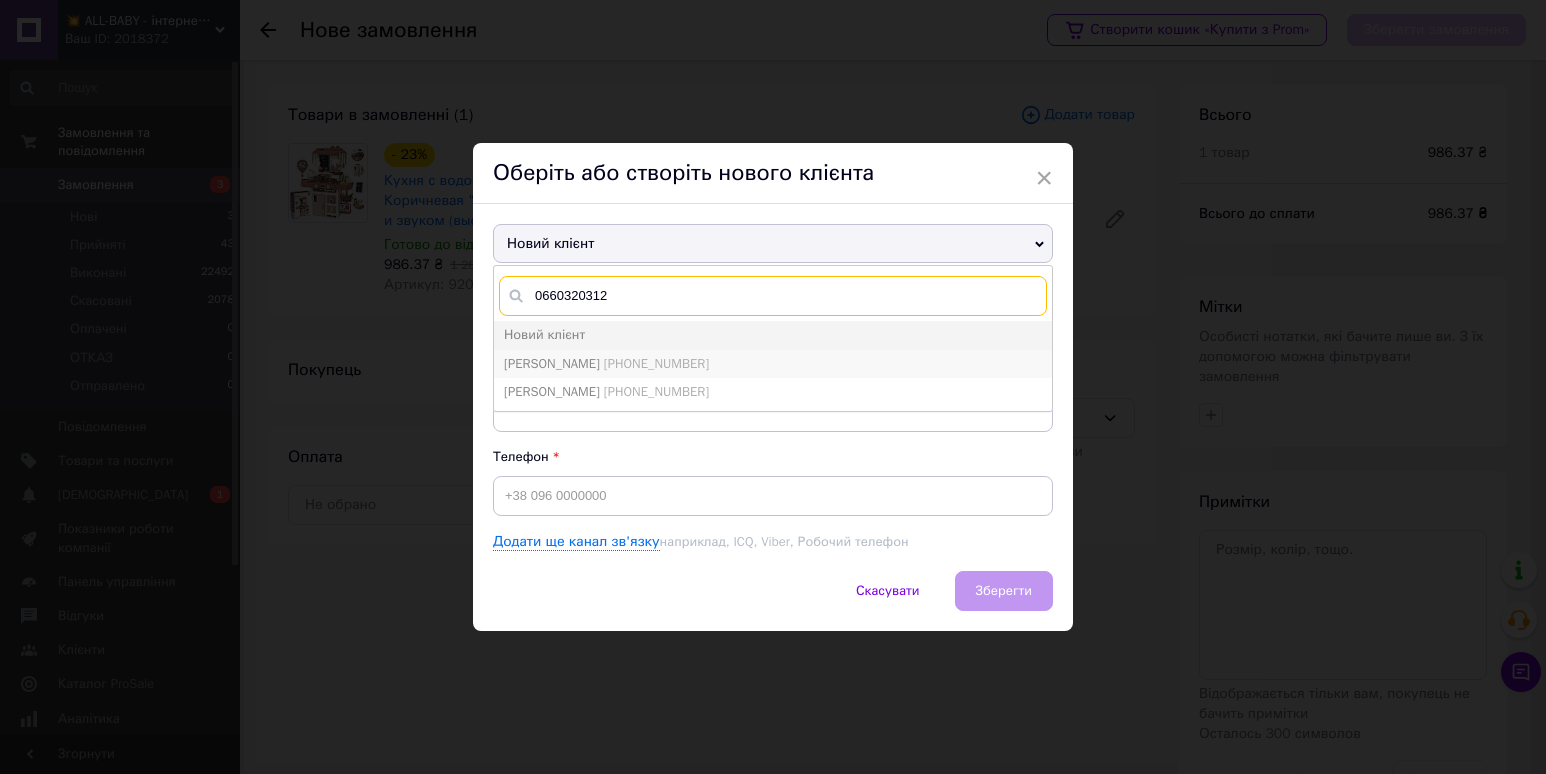 type on "0660320312" 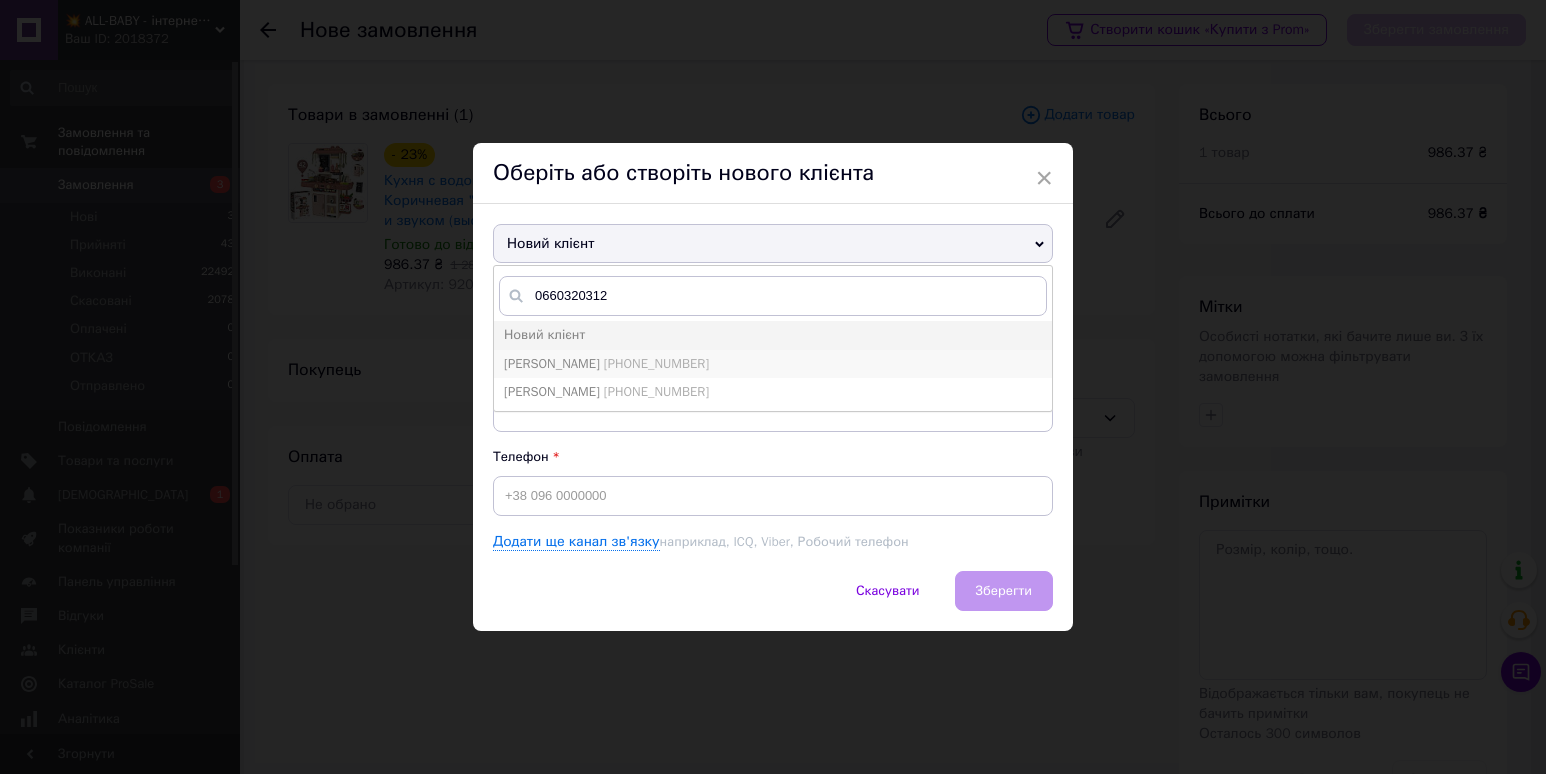 click on "[PHONE_NUMBER]" at bounding box center [656, 363] 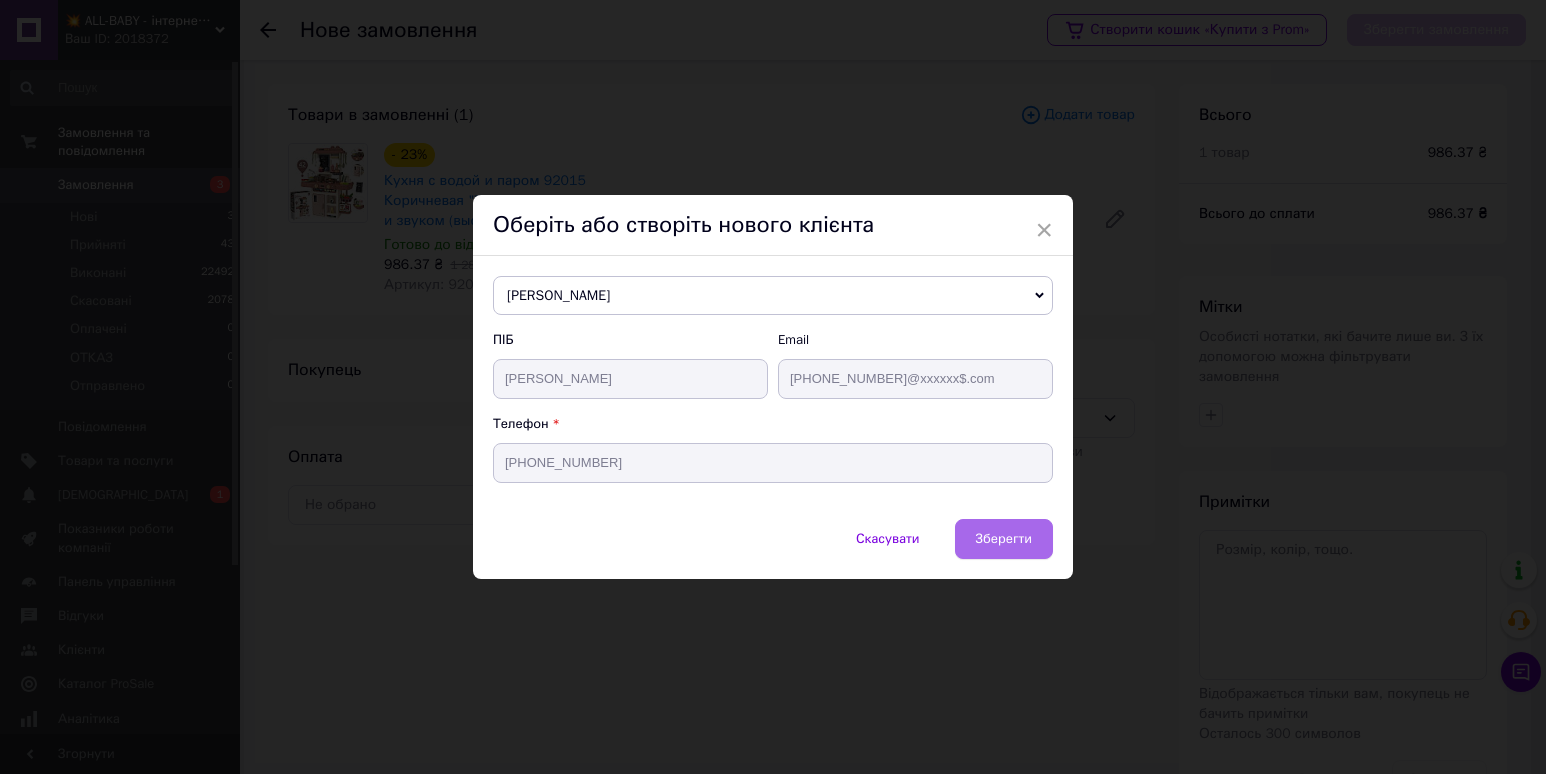 click on "Зберегти" at bounding box center [1004, 538] 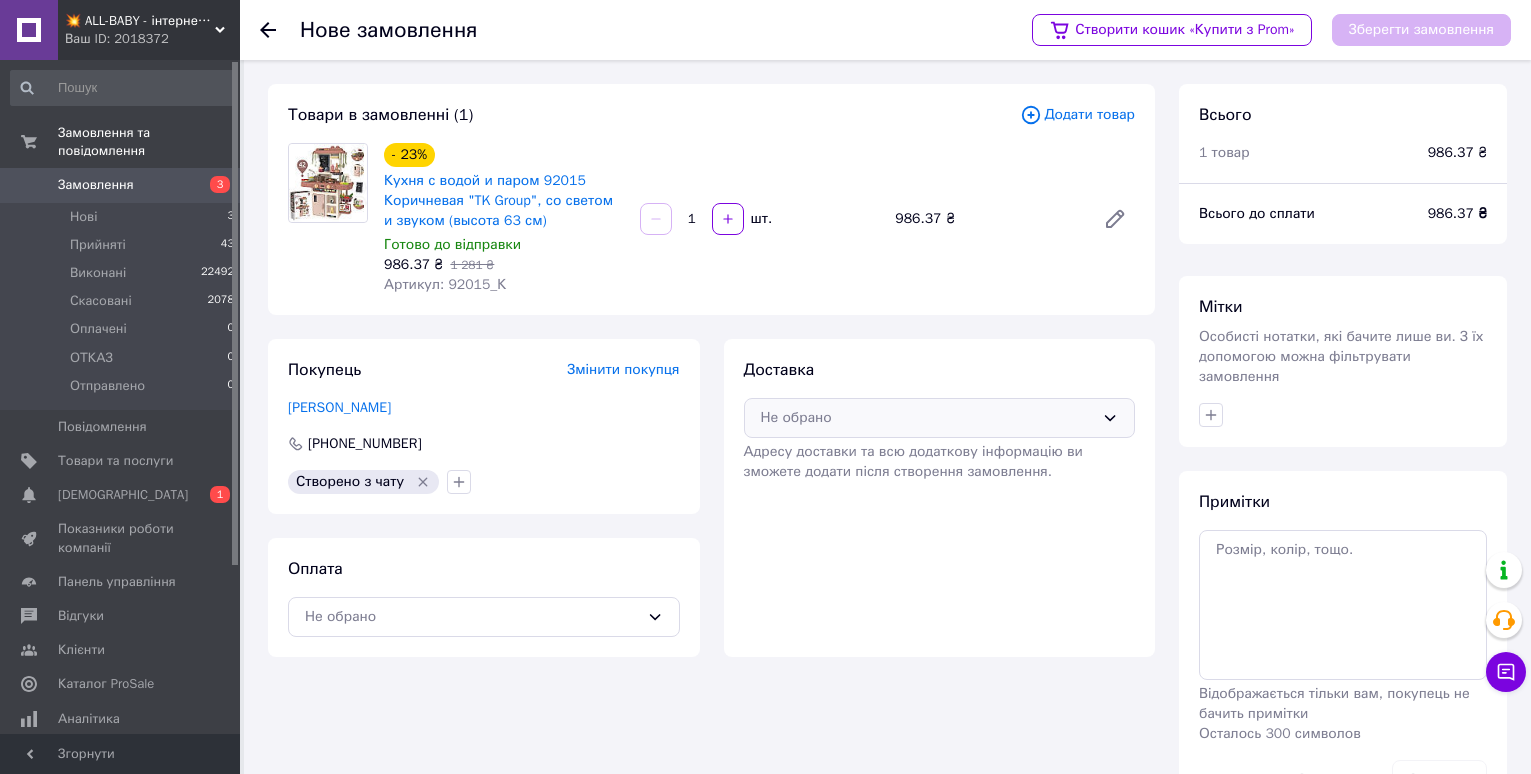 click on "Не обрано" at bounding box center [928, 418] 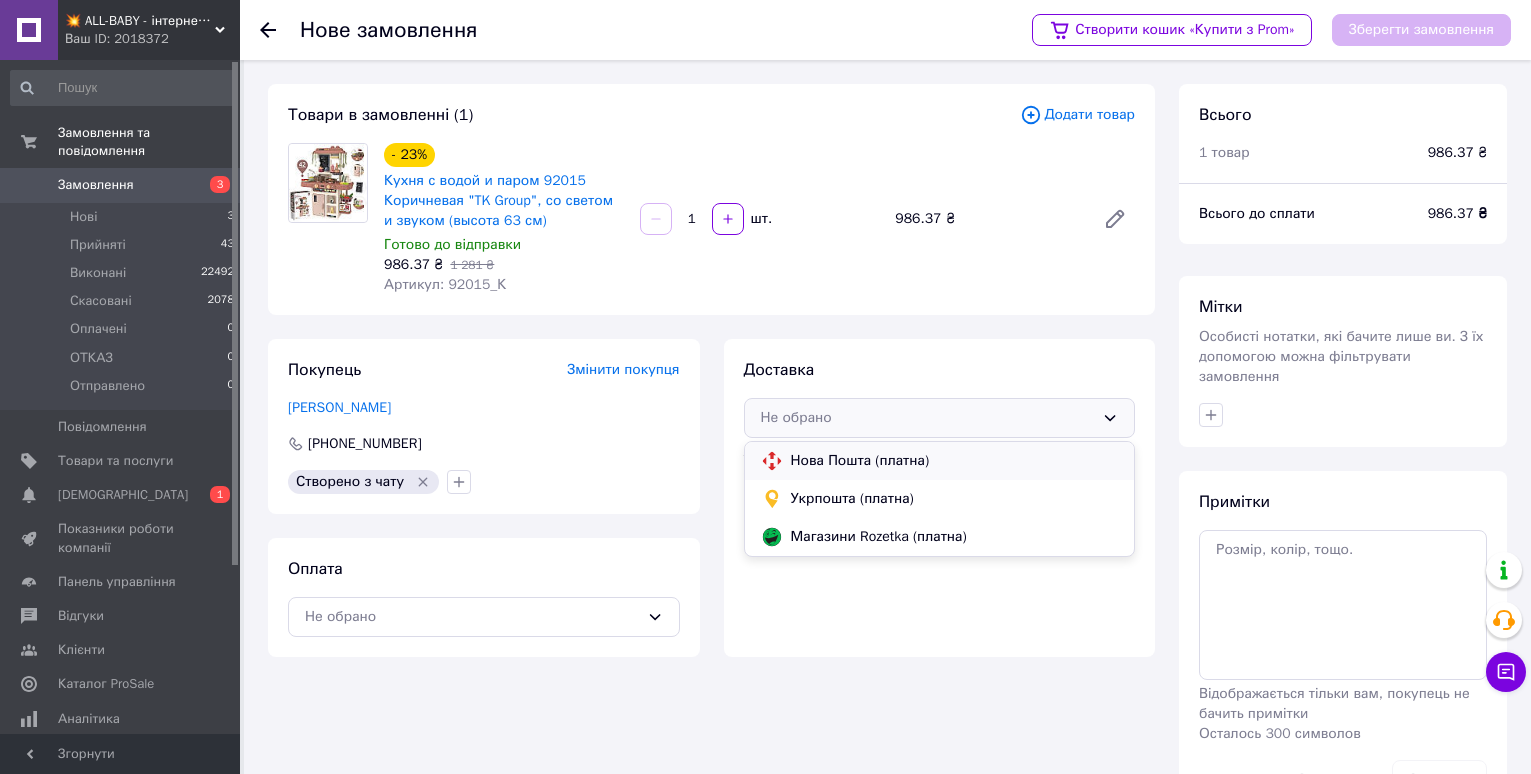 click on "Нова Пошта (платна)" at bounding box center (955, 461) 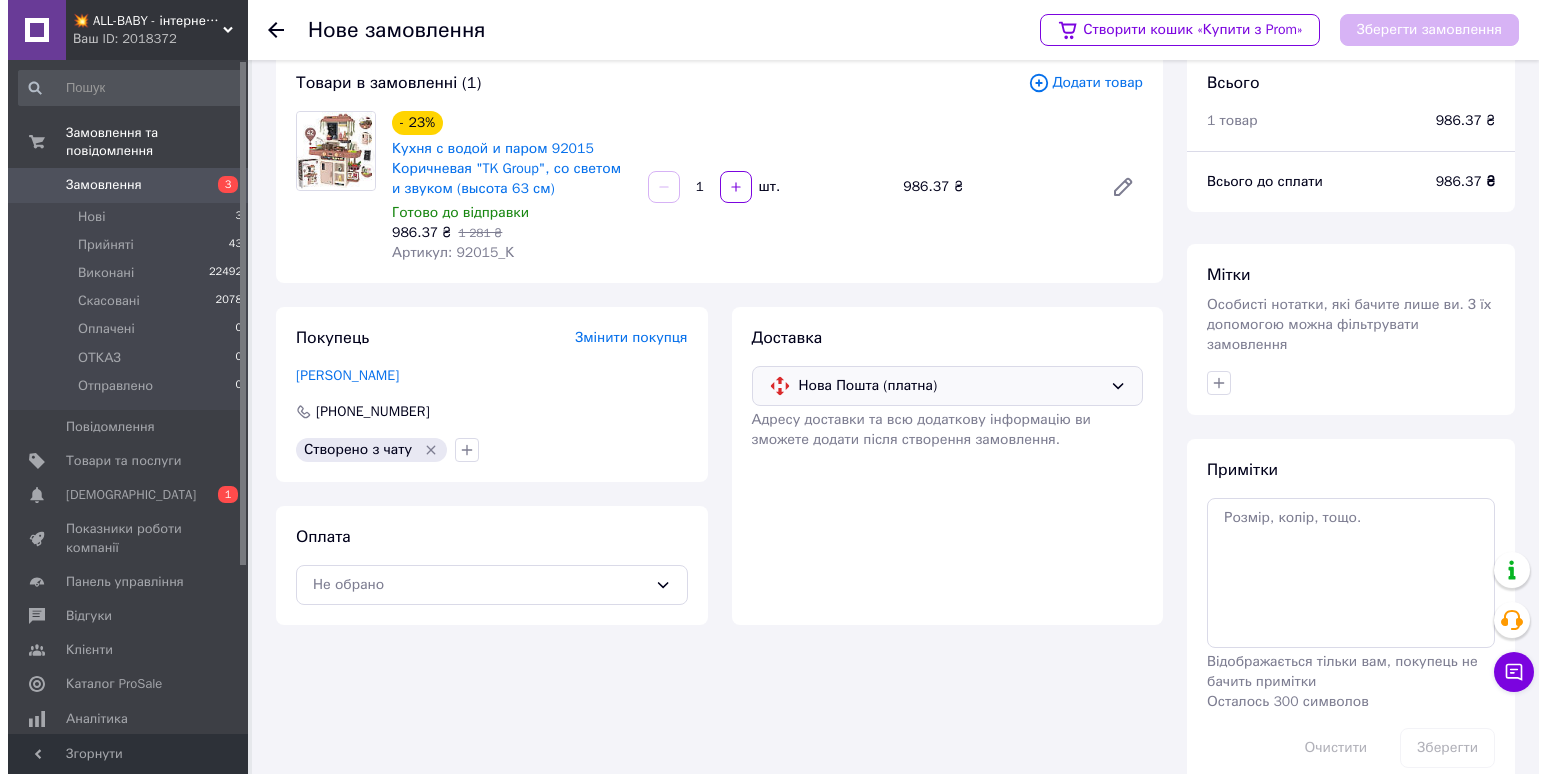 scroll, scrollTop: 50, scrollLeft: 0, axis: vertical 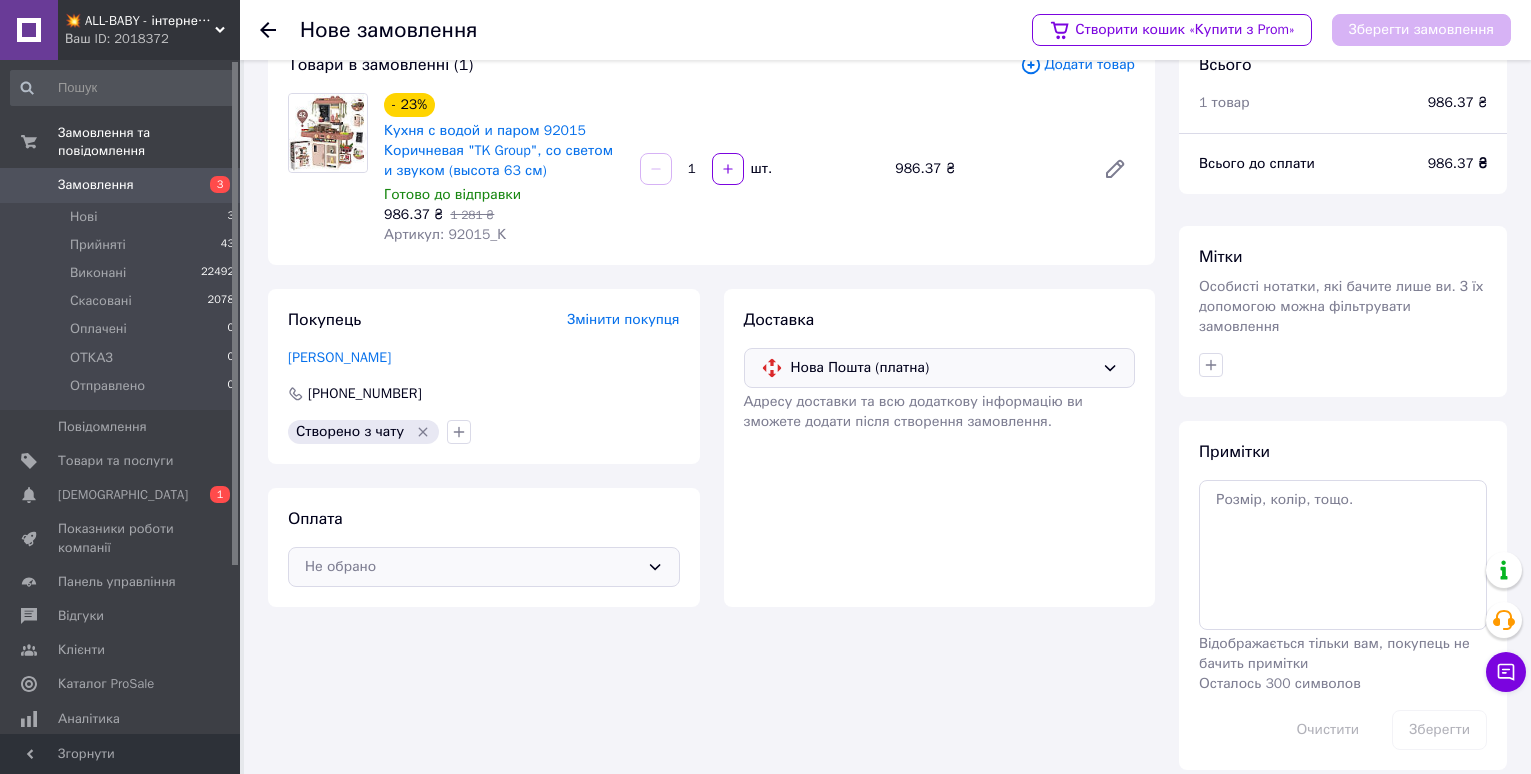 click on "Не обрано" at bounding box center [472, 567] 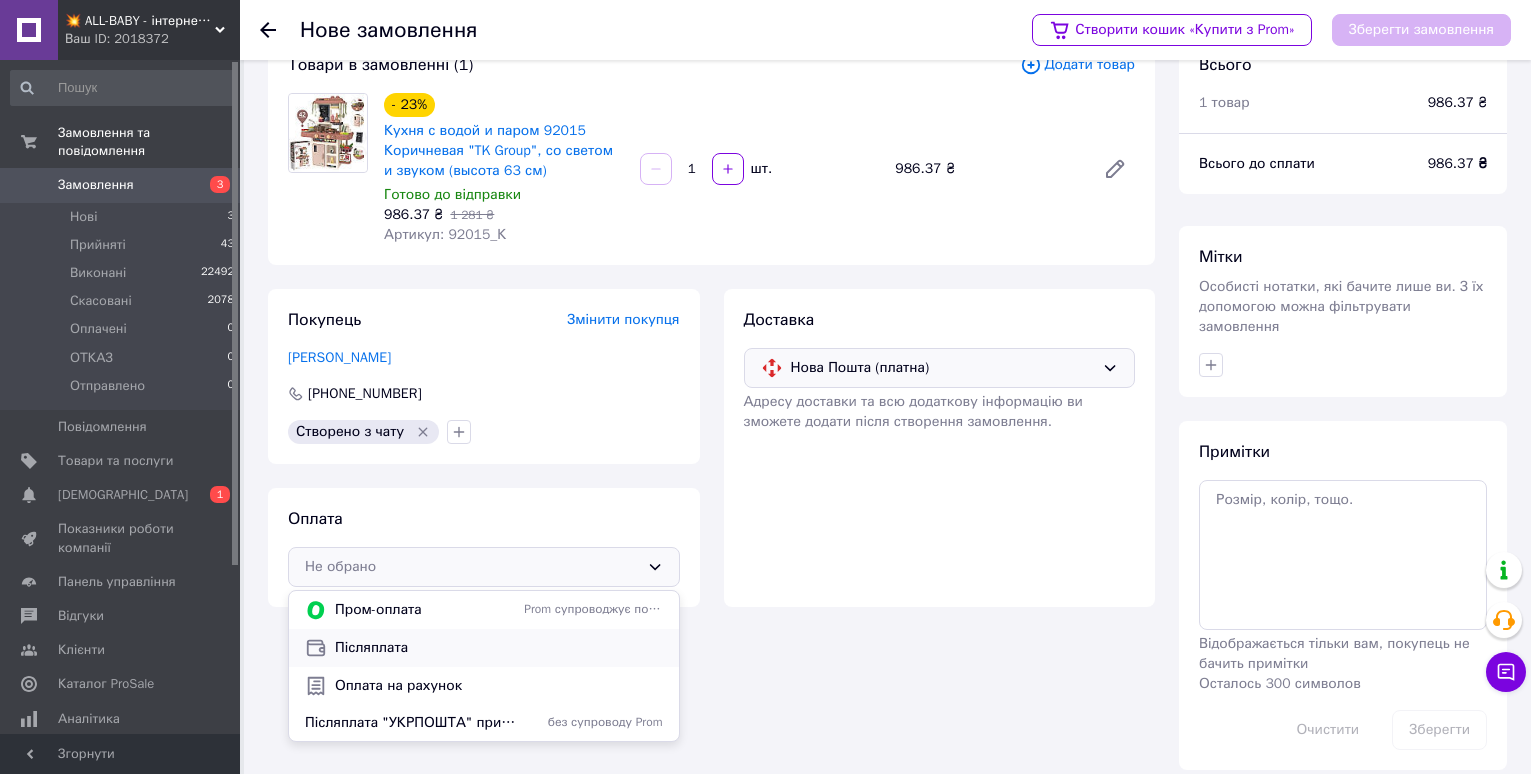 click on "Післяплата" at bounding box center [499, 648] 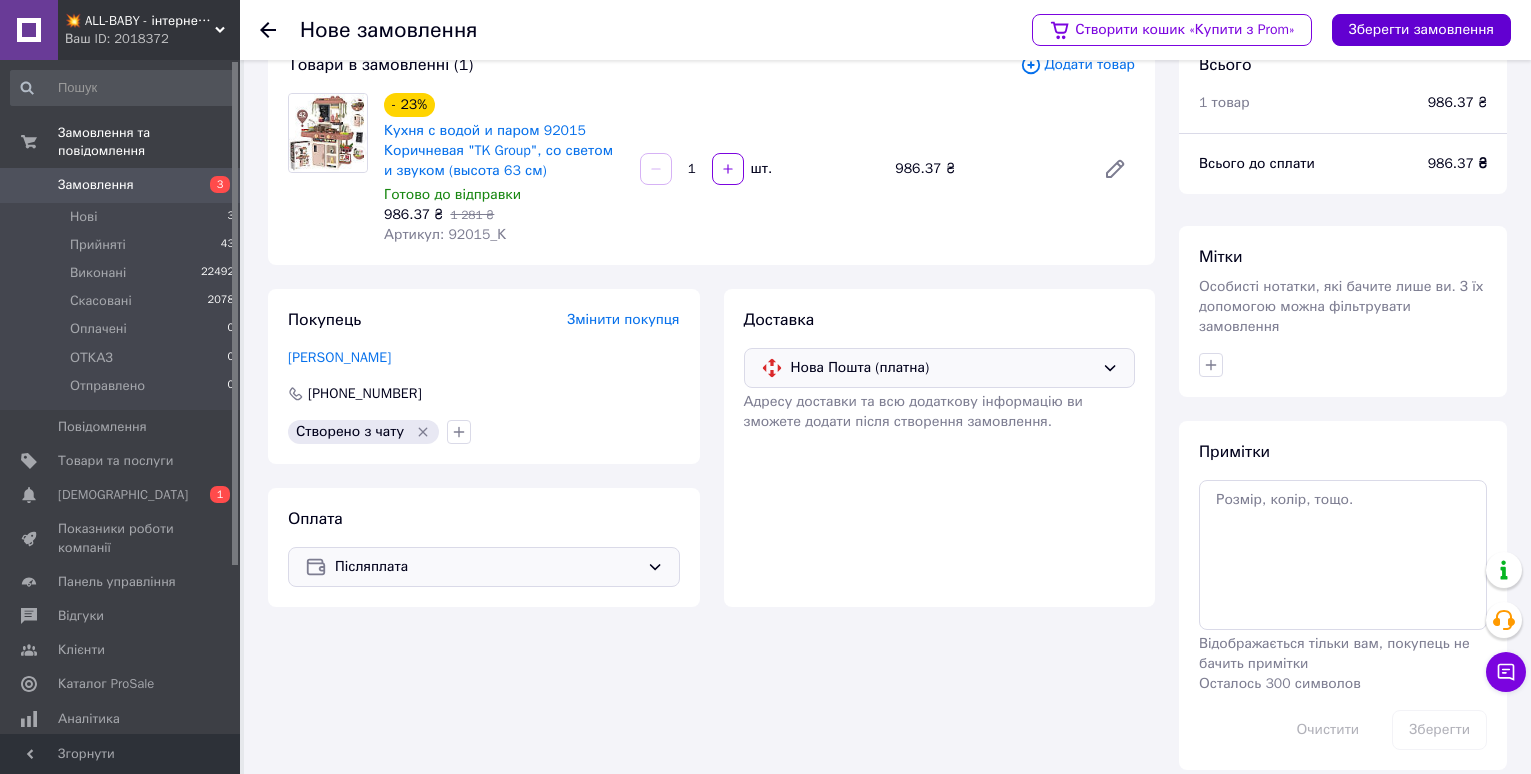 click on "Зберегти замовлення" at bounding box center [1421, 30] 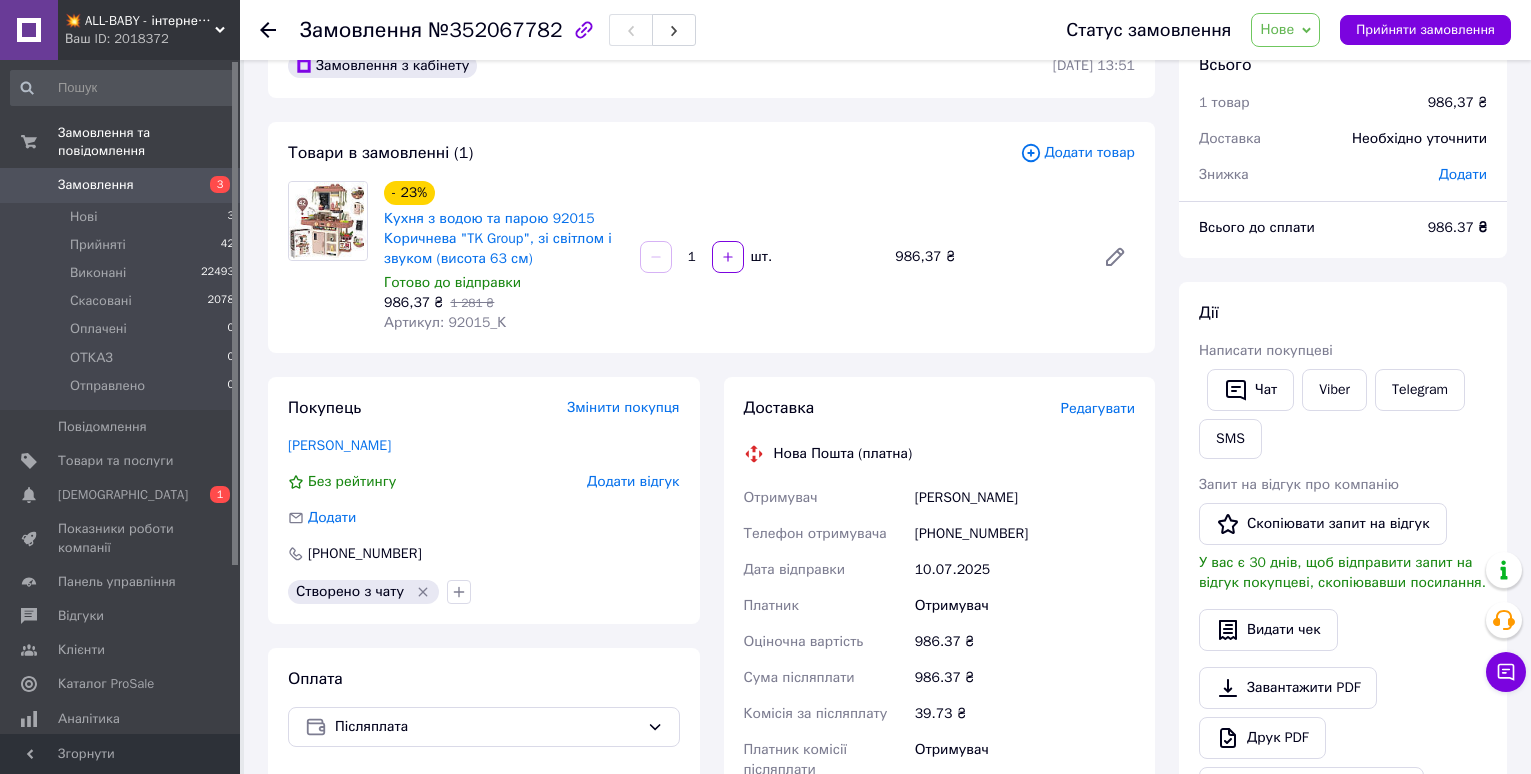 click on "Редагувати" at bounding box center (1098, 408) 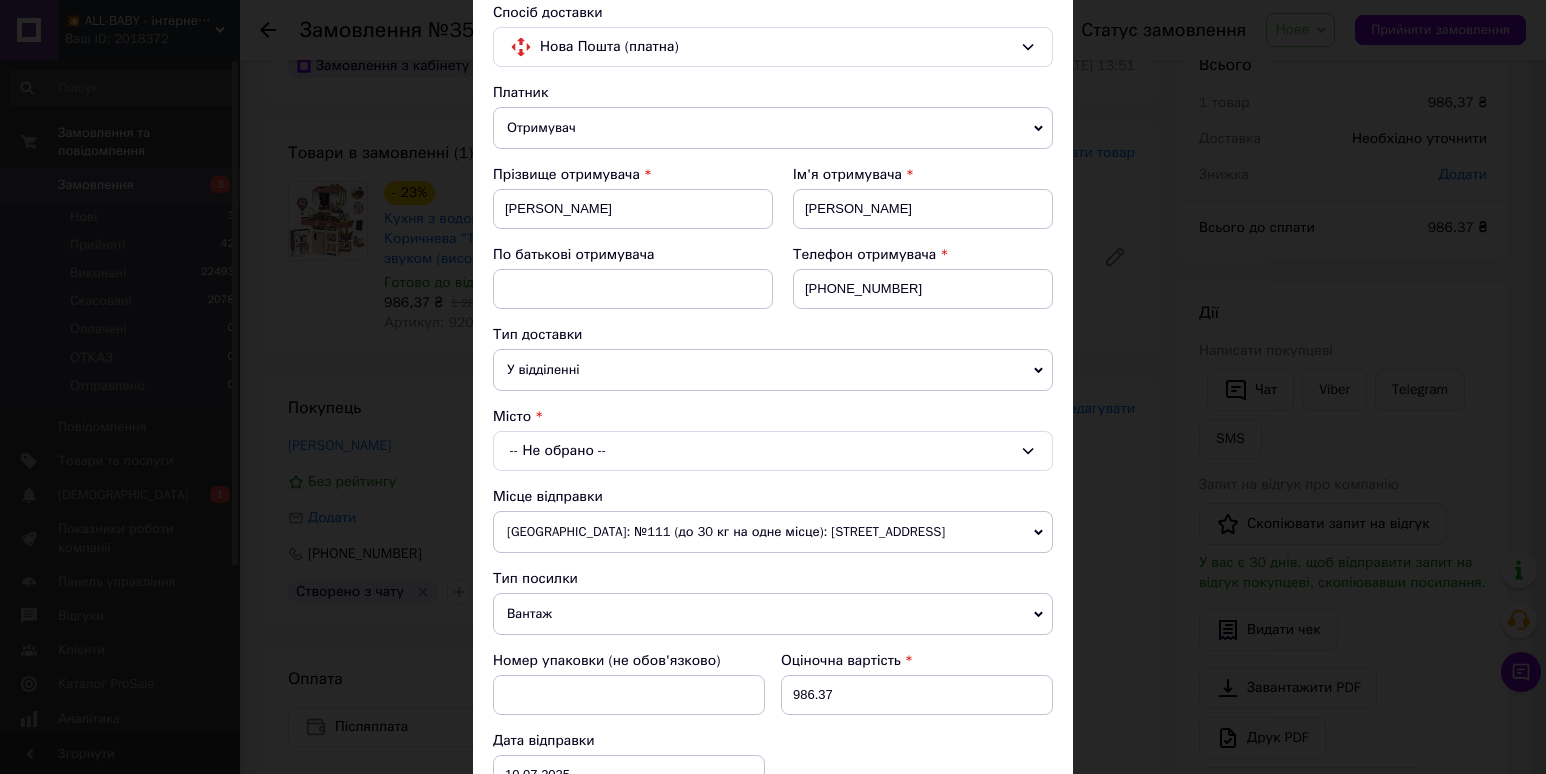 scroll, scrollTop: 300, scrollLeft: 0, axis: vertical 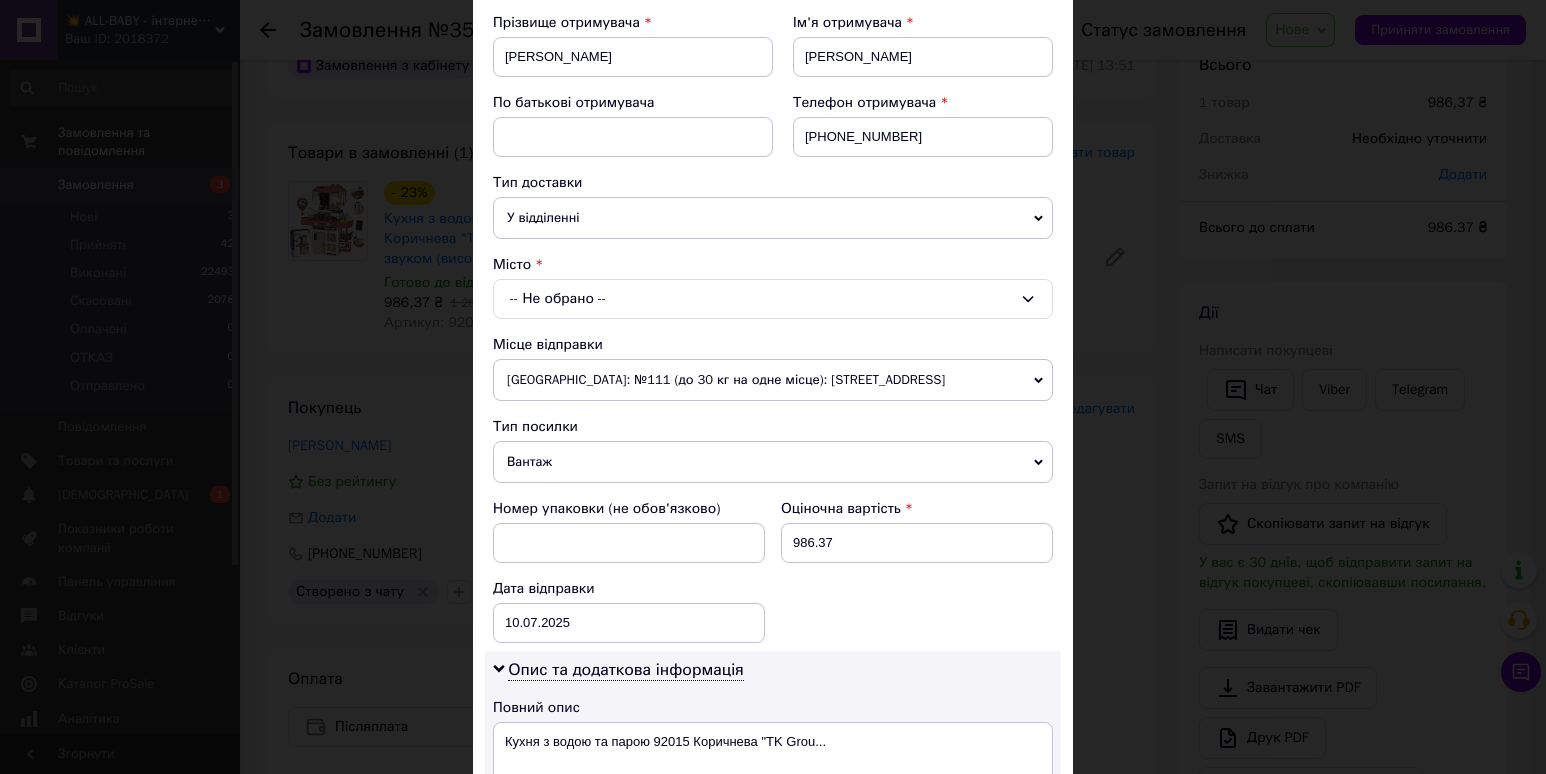 click on "-- Не обрано --" at bounding box center [773, 299] 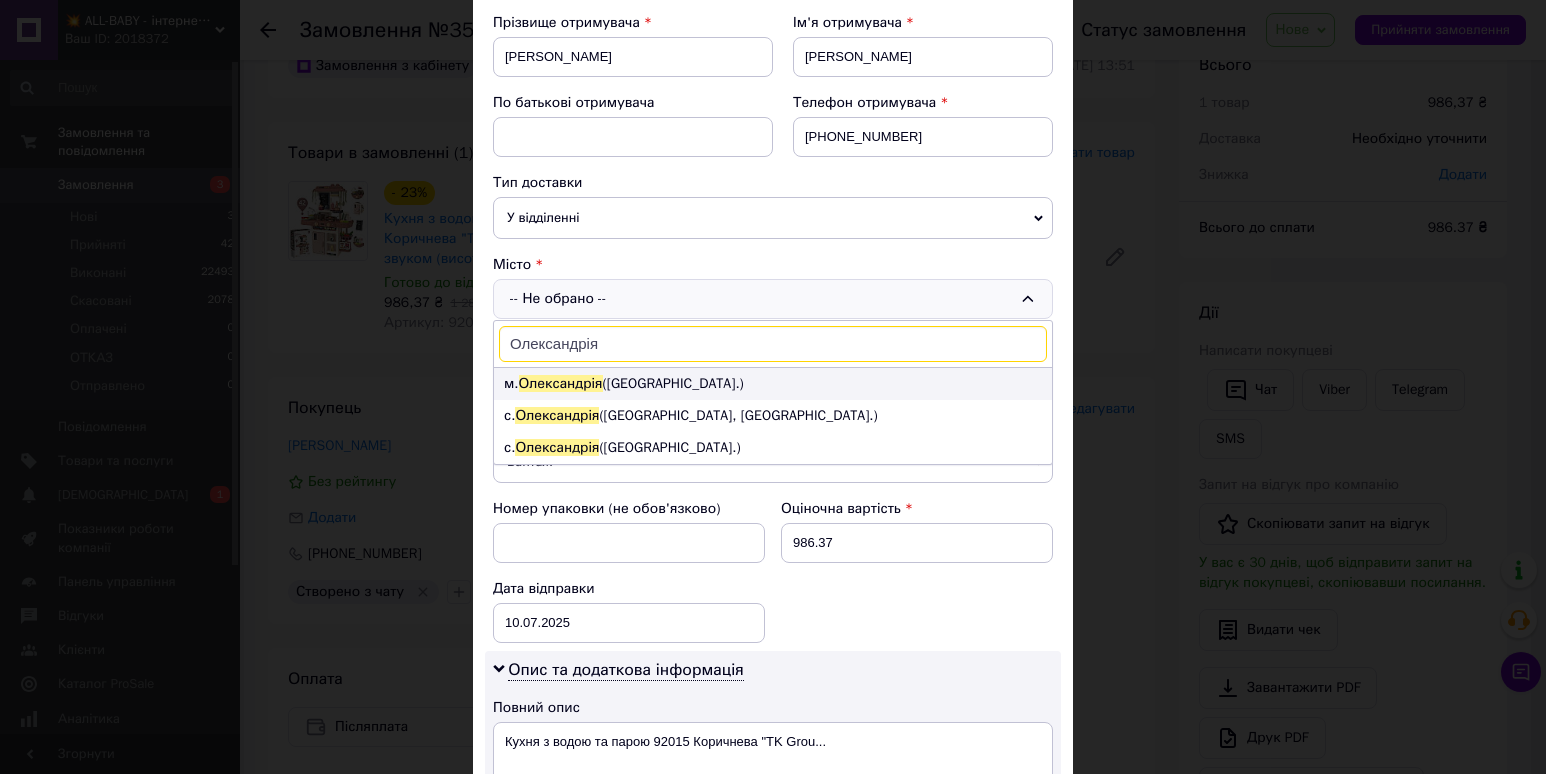 type on "Олександрія" 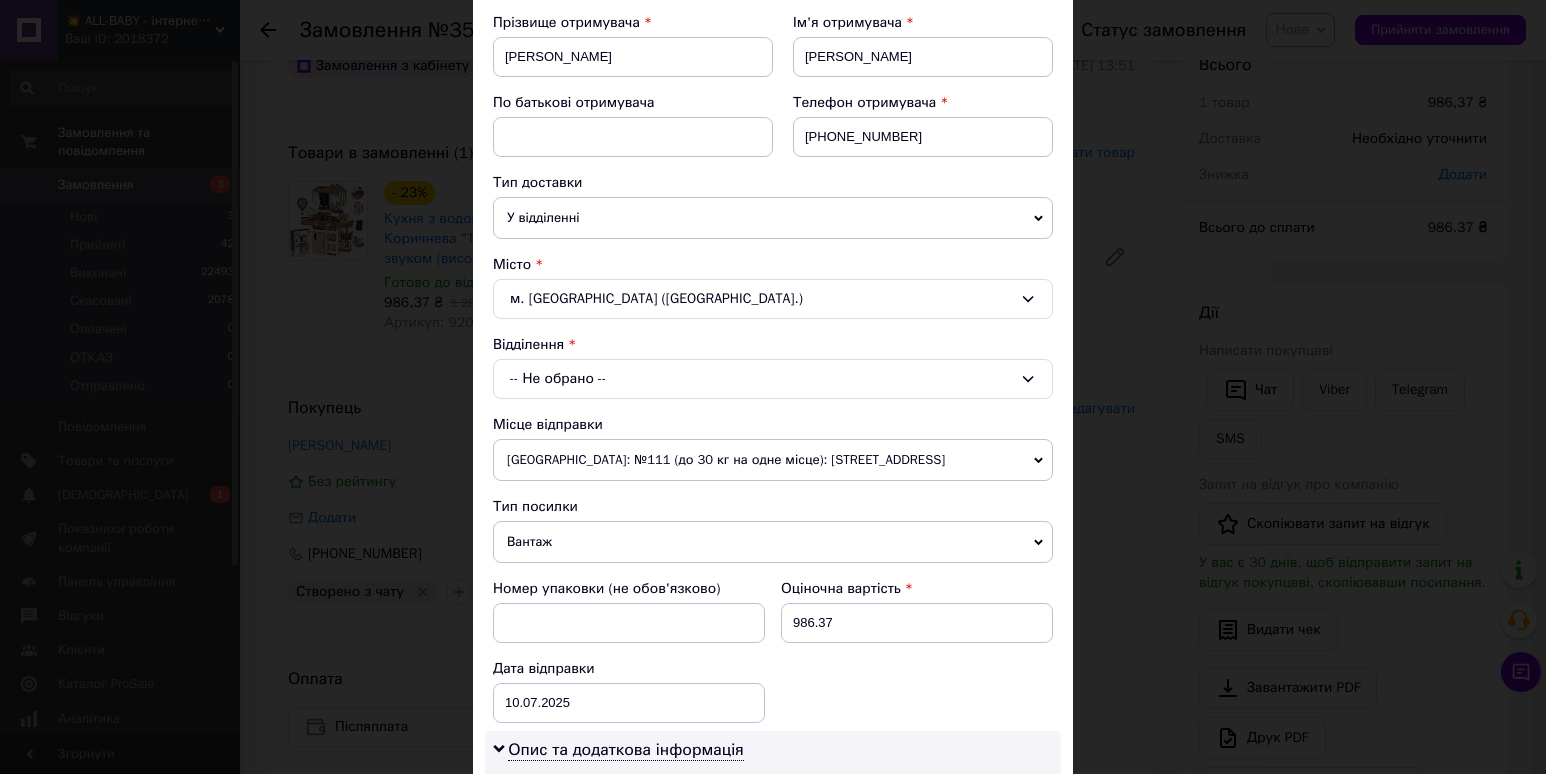click on "-- Не обрано --" at bounding box center [773, 379] 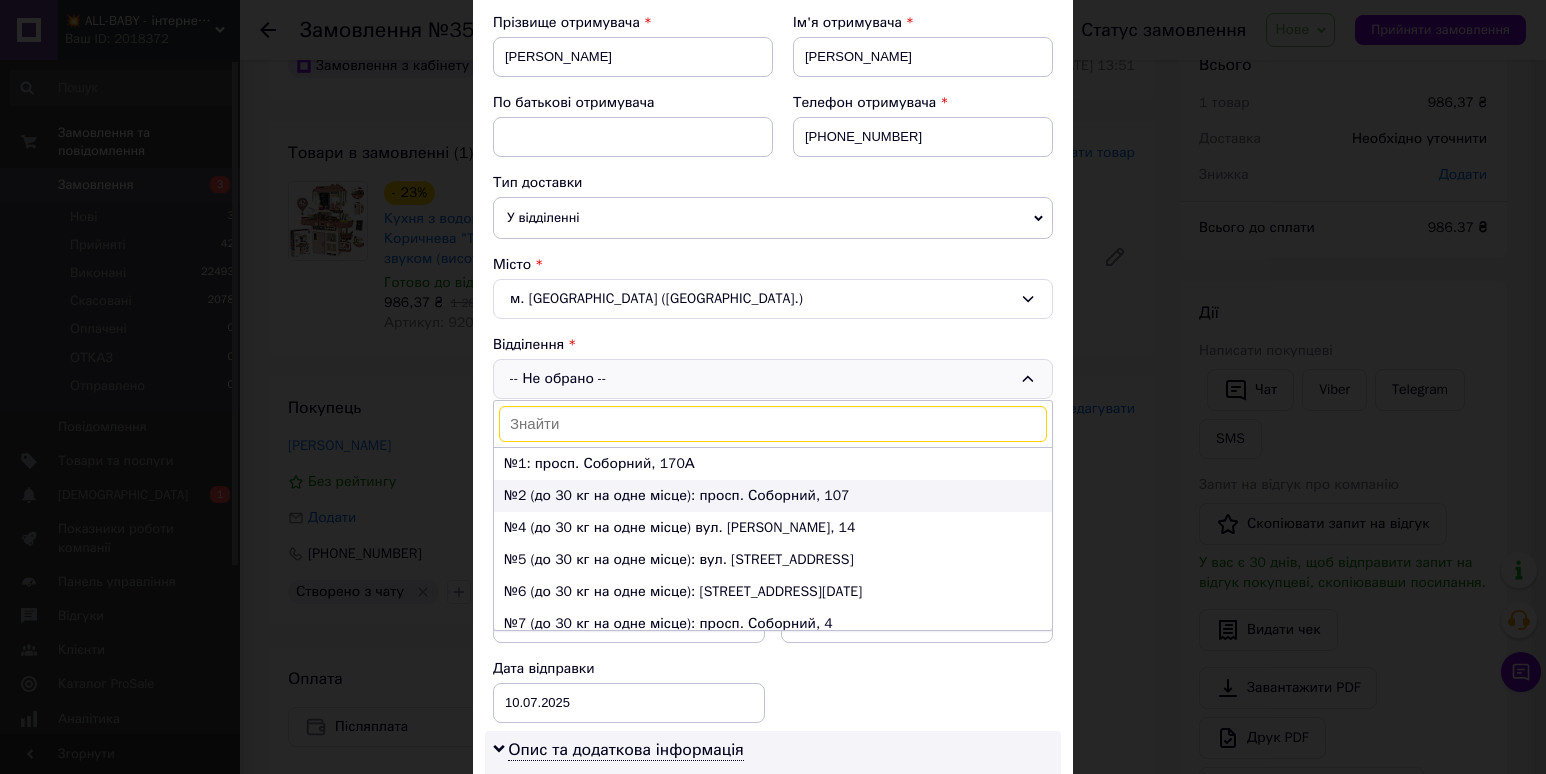 click on "№2 (до 30 кг на одне місце): просп. Соборний, 107" at bounding box center (773, 496) 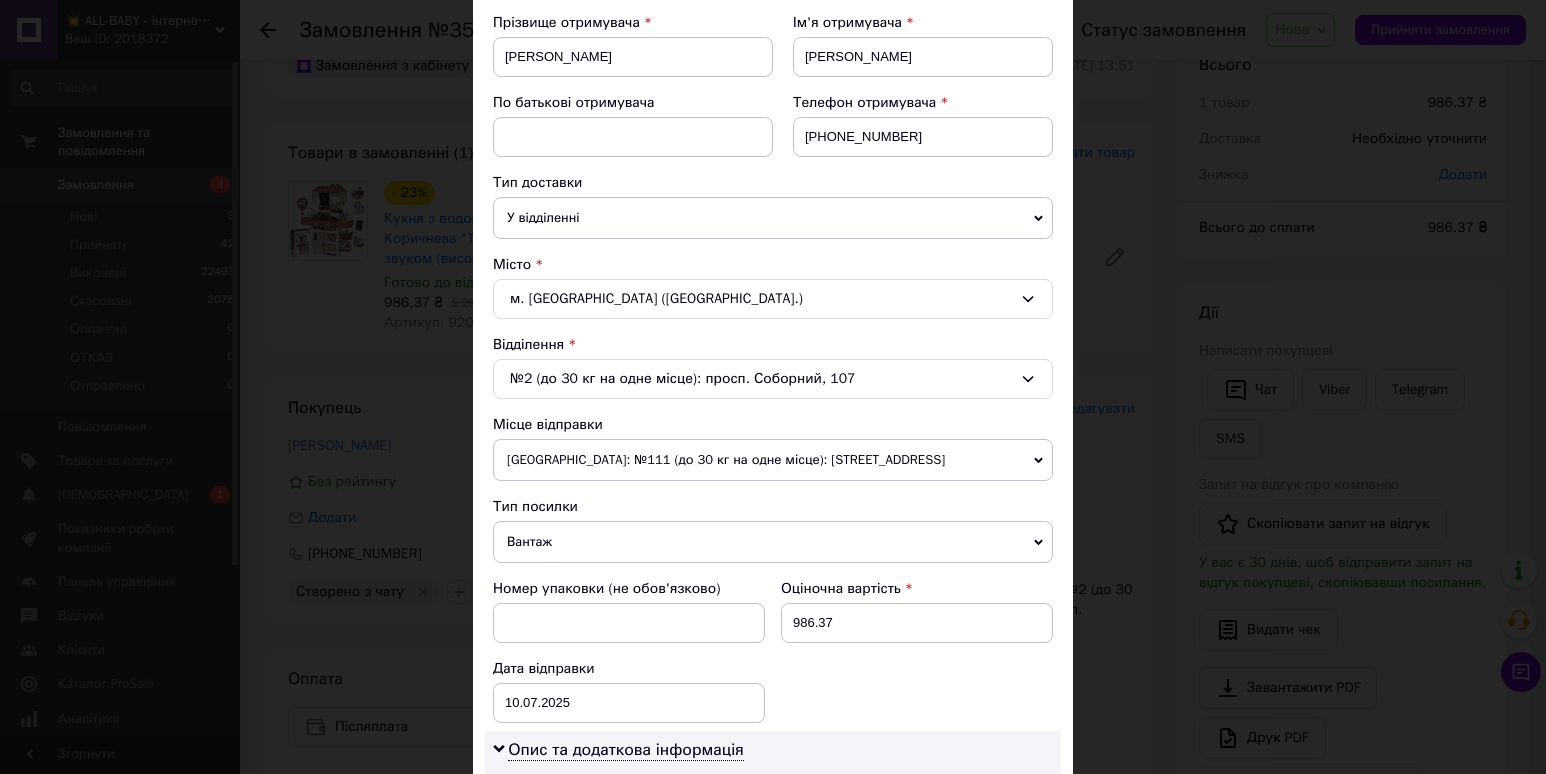 scroll, scrollTop: 200, scrollLeft: 0, axis: vertical 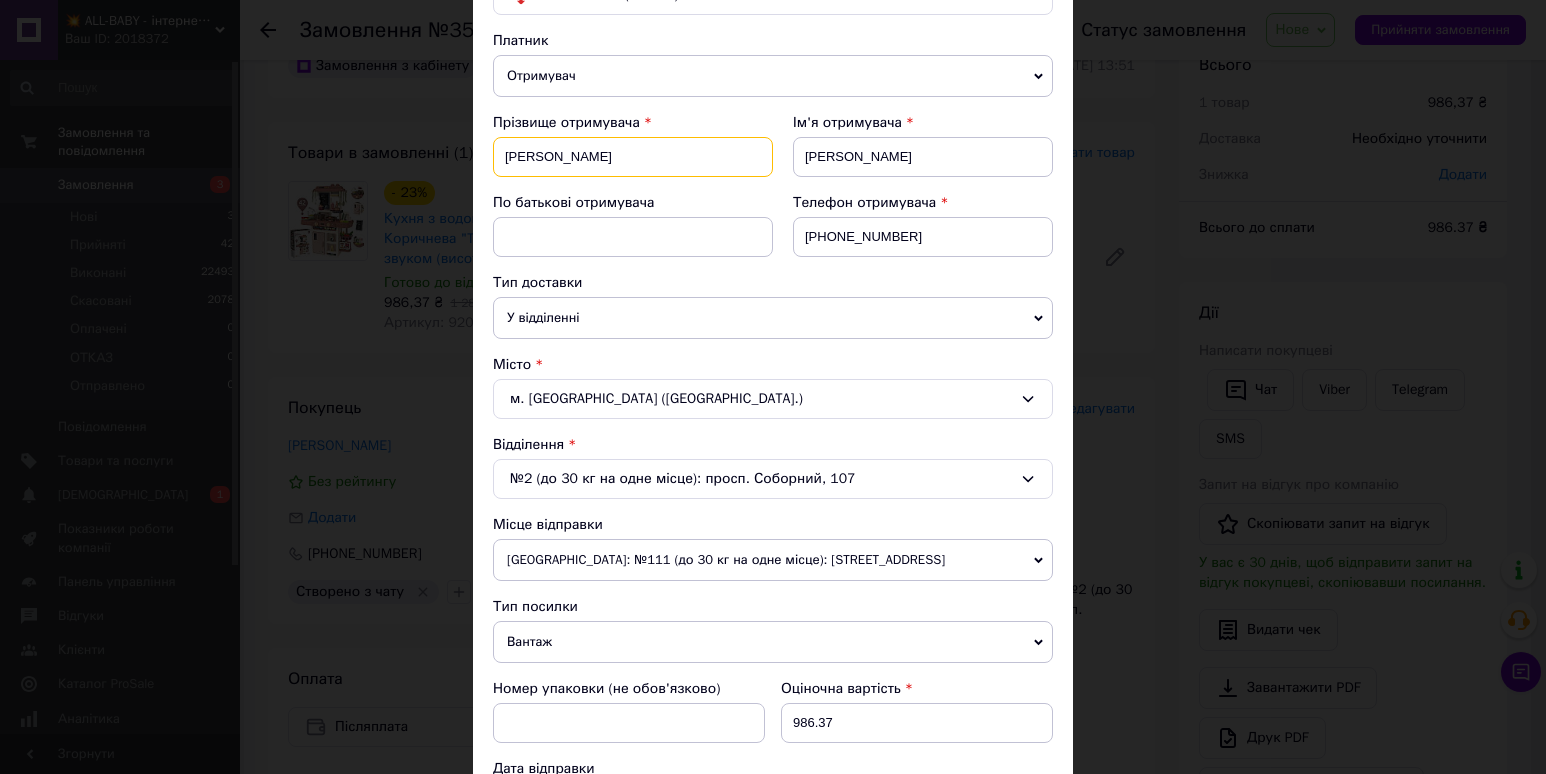 click on "[PERSON_NAME]" at bounding box center (633, 157) 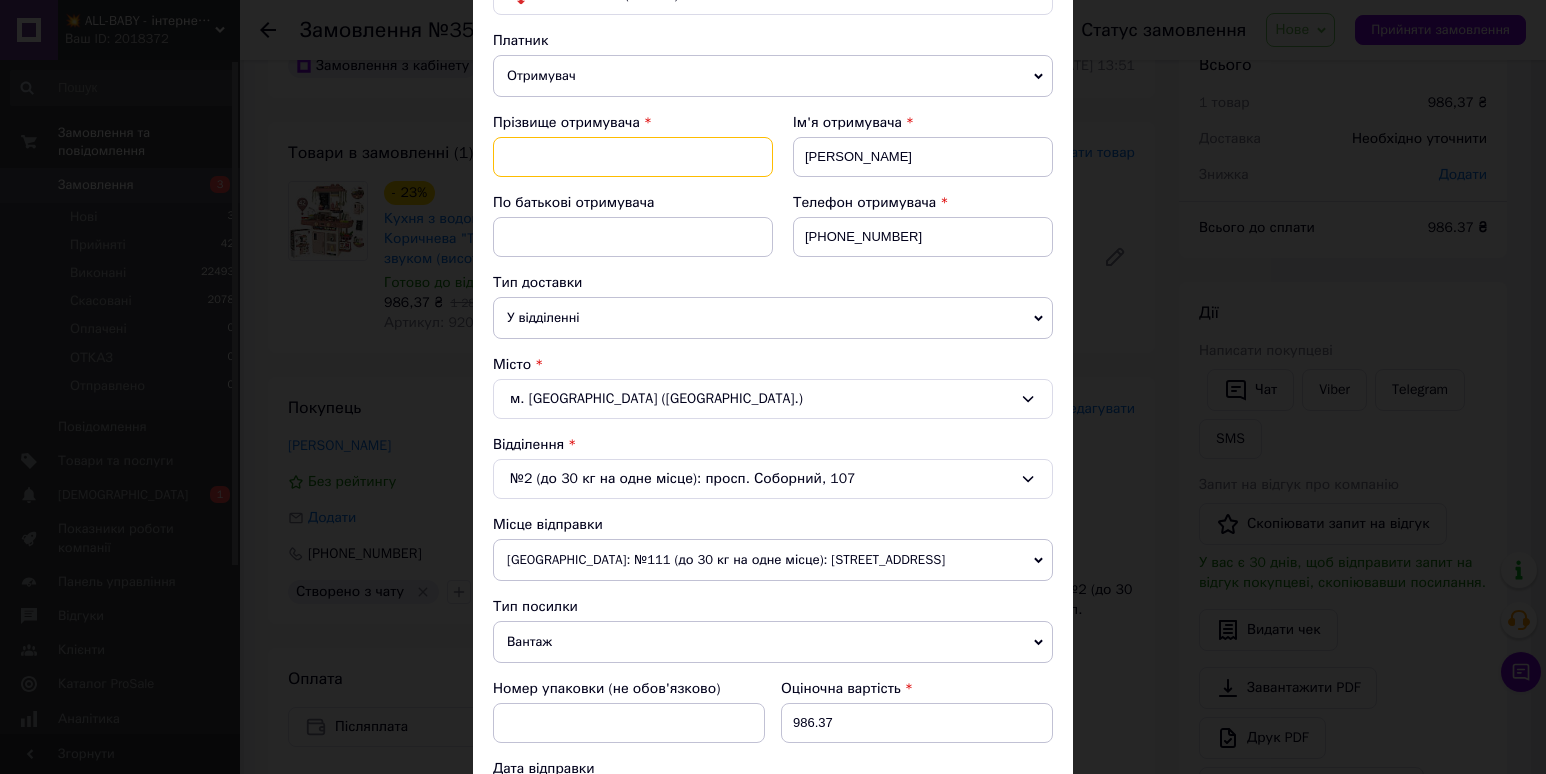 type 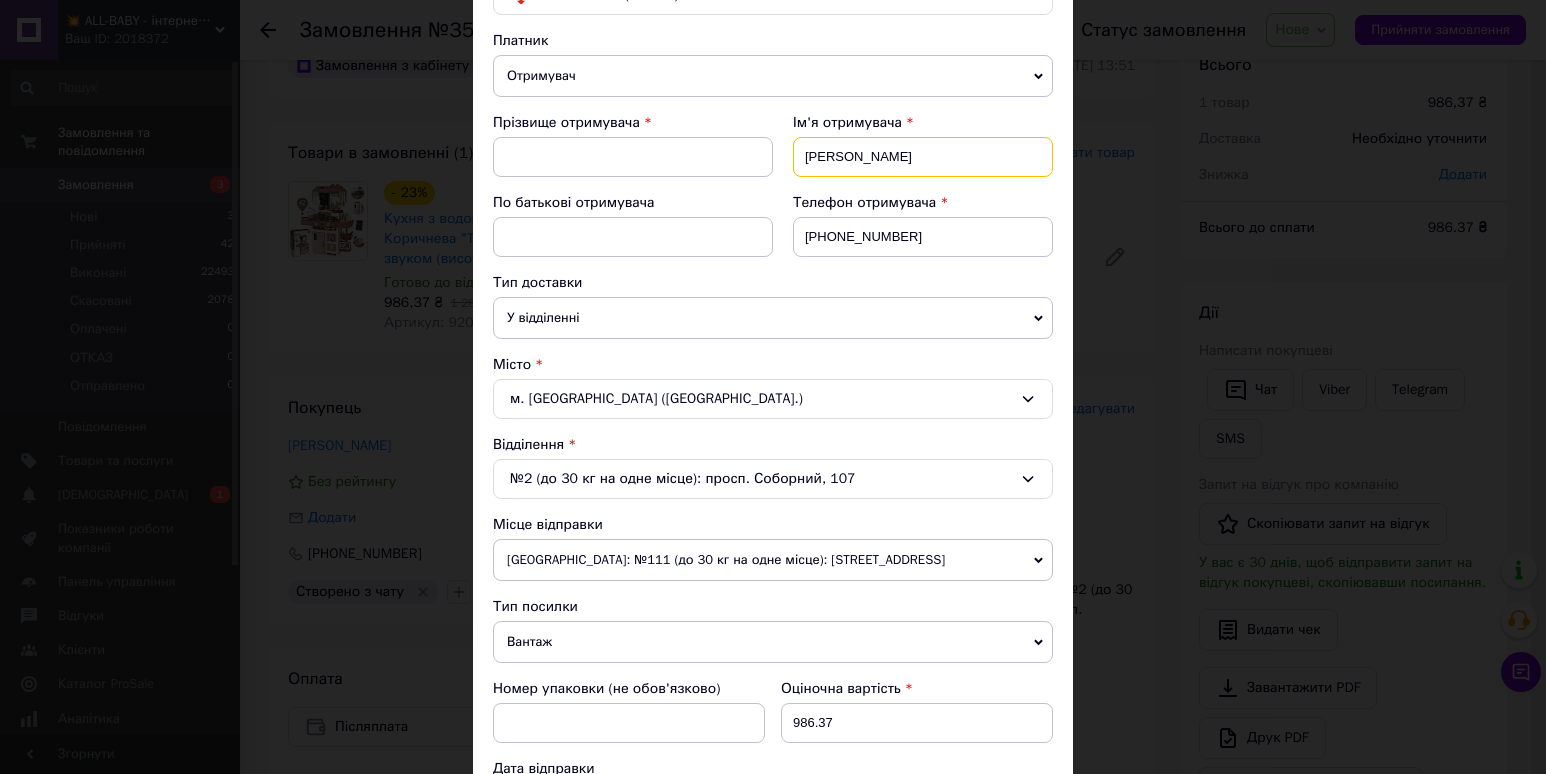 click on "[PERSON_NAME]" at bounding box center [923, 157] 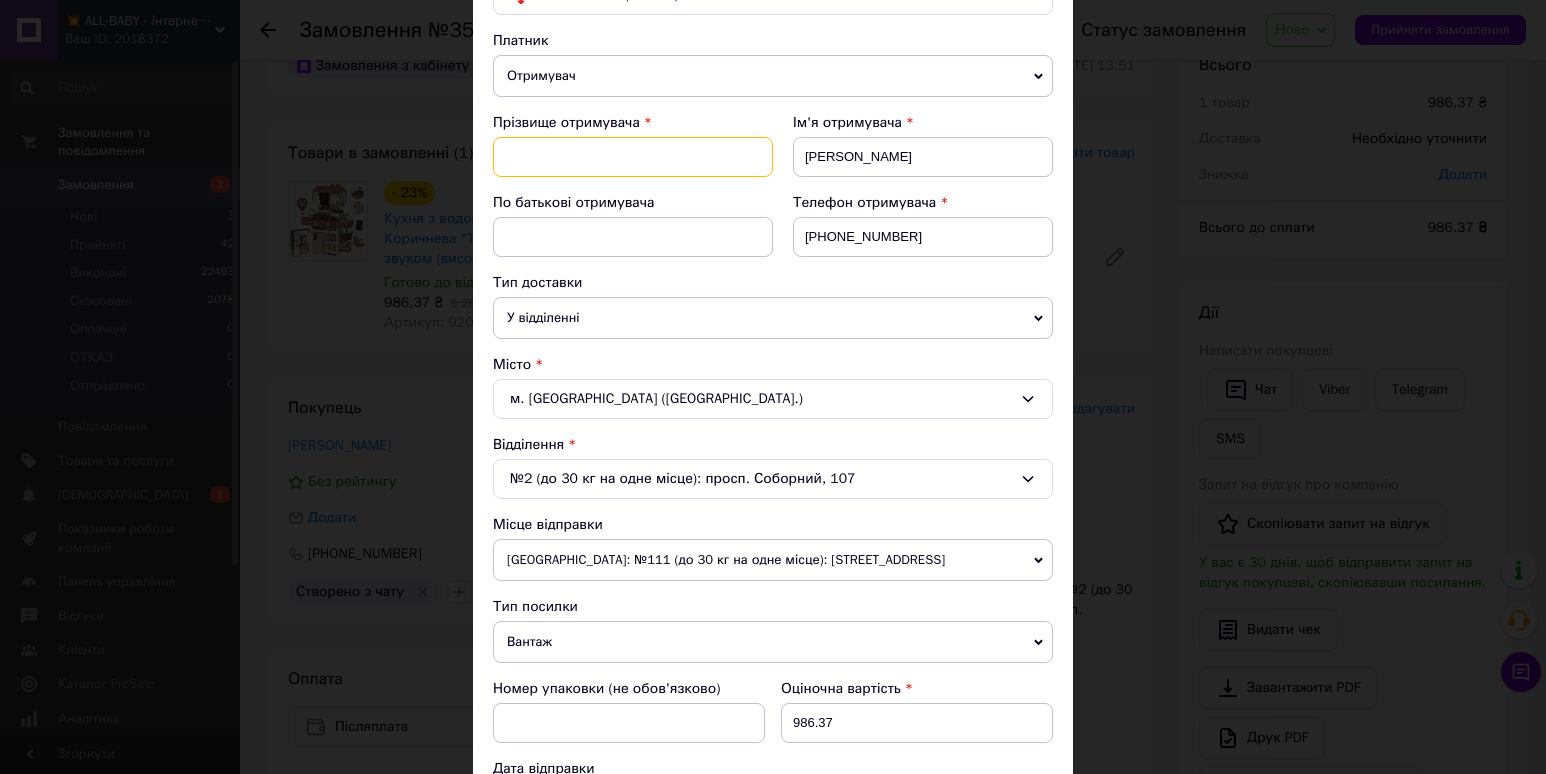 click at bounding box center (633, 157) 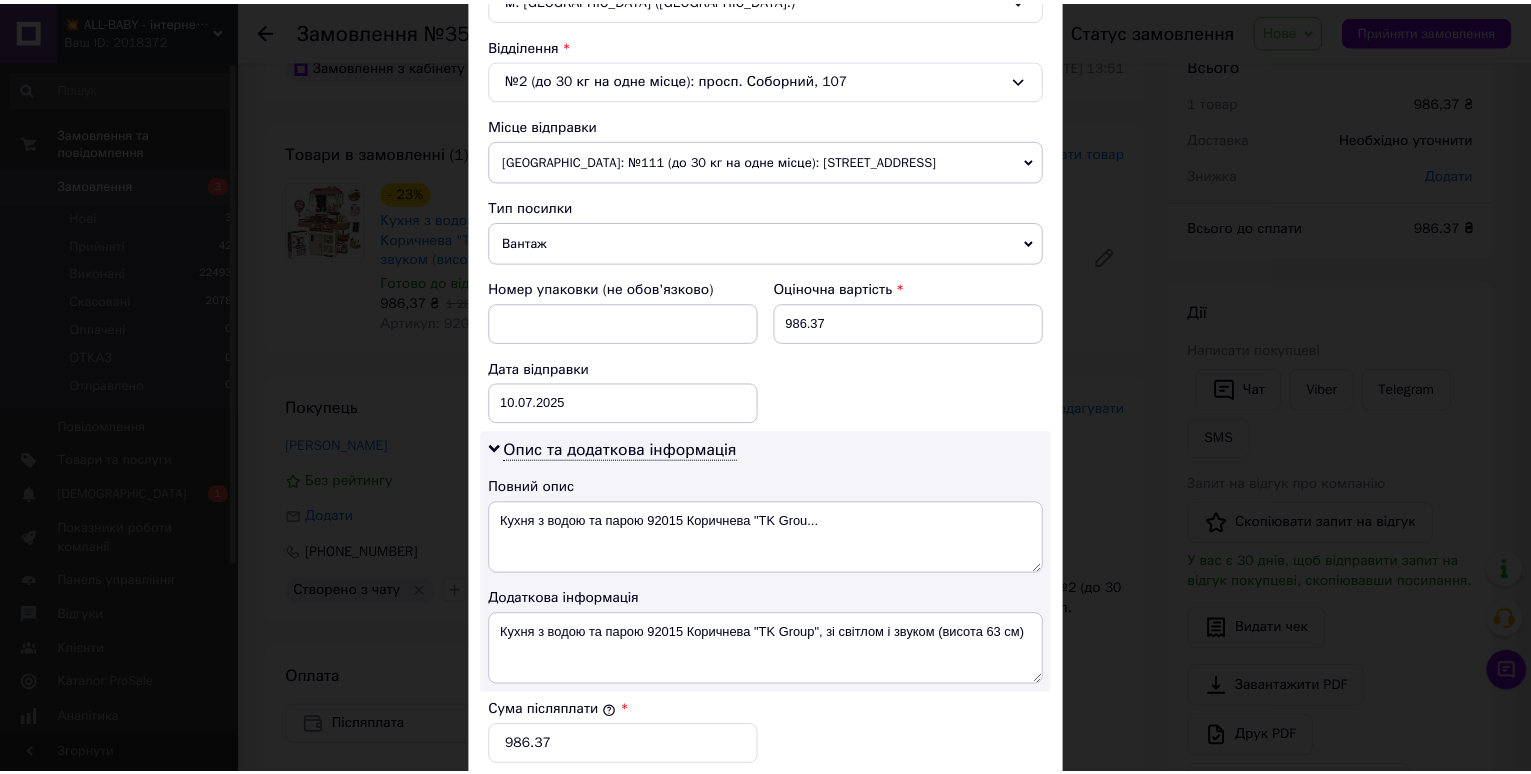 scroll, scrollTop: 976, scrollLeft: 0, axis: vertical 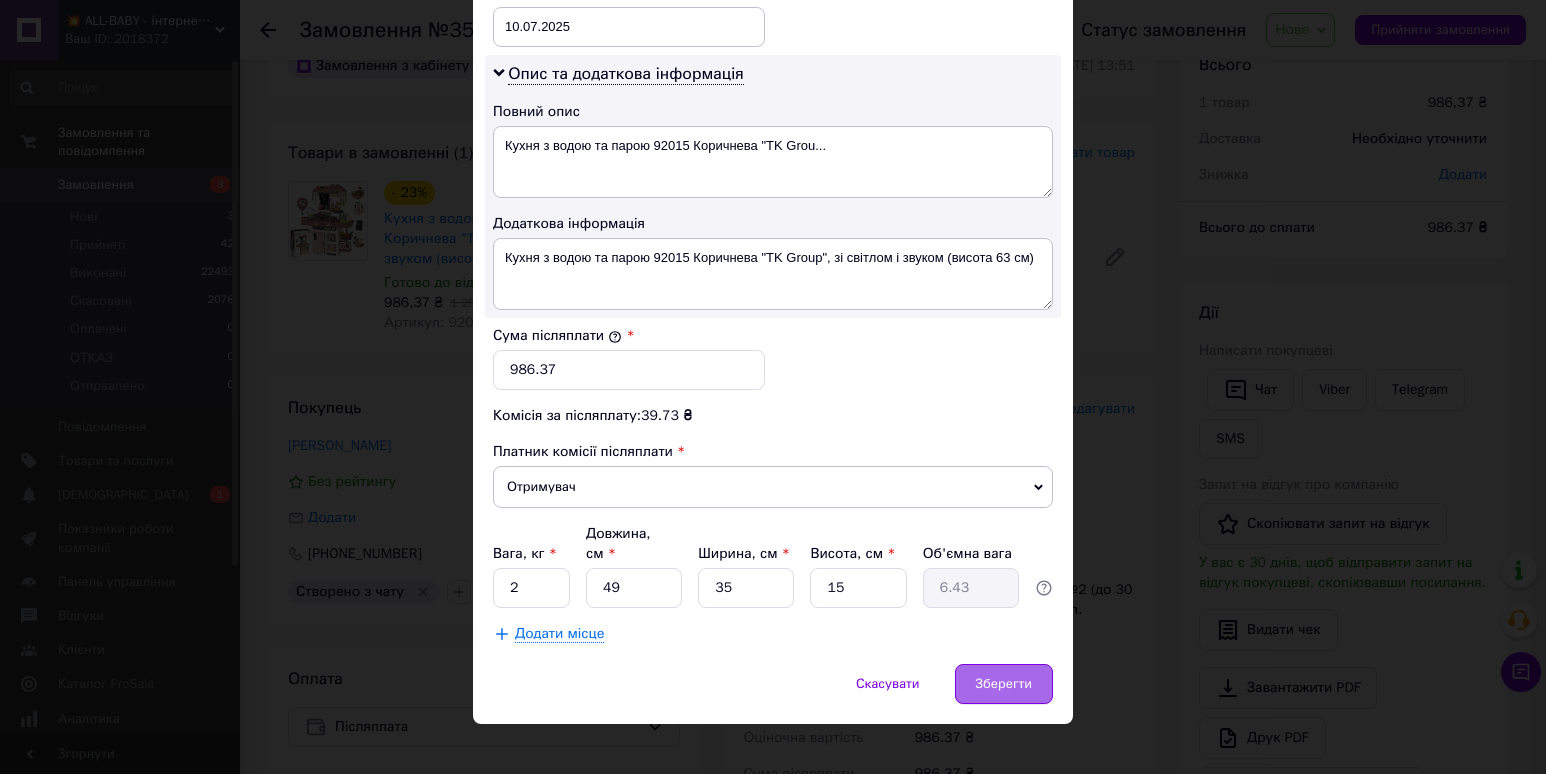 type on "[PERSON_NAME]" 